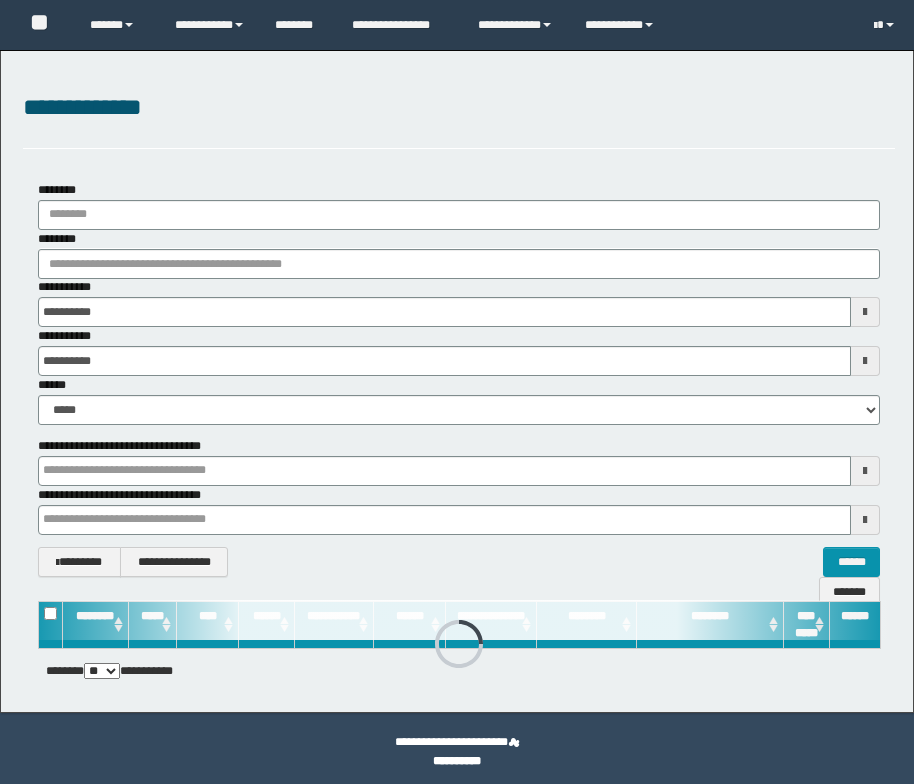 scroll, scrollTop: 0, scrollLeft: 0, axis: both 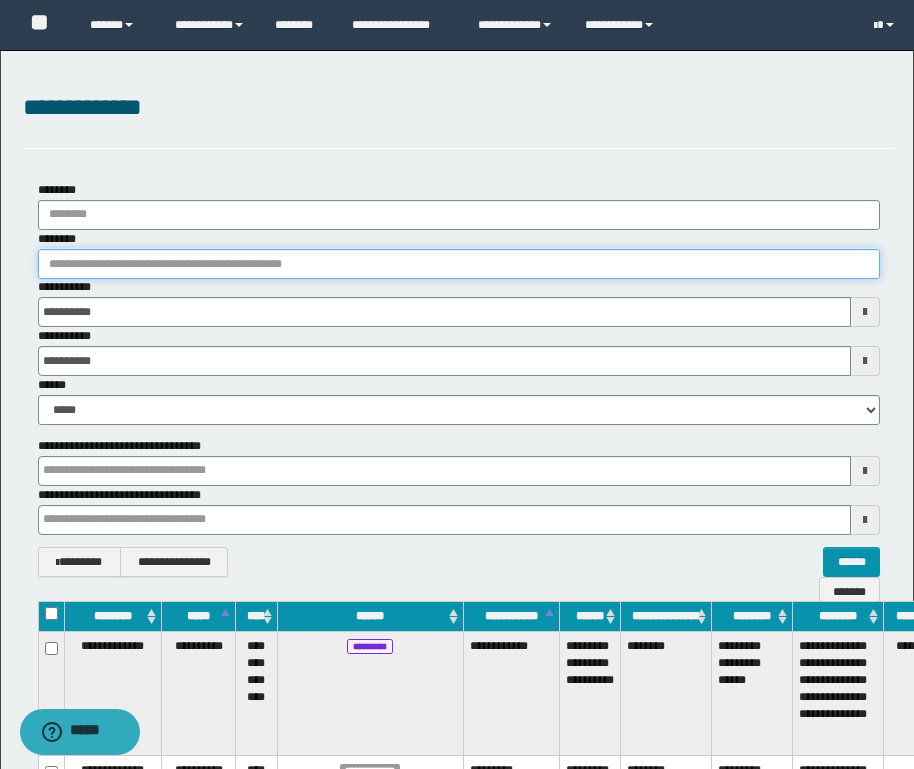 click on "********" at bounding box center [459, 264] 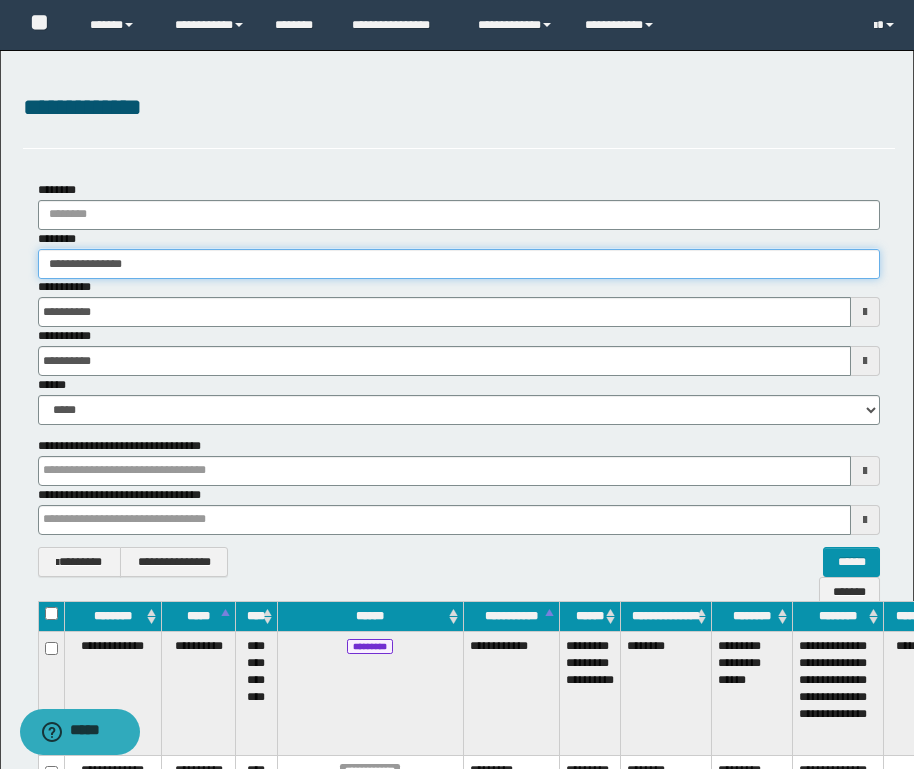 type on "**********" 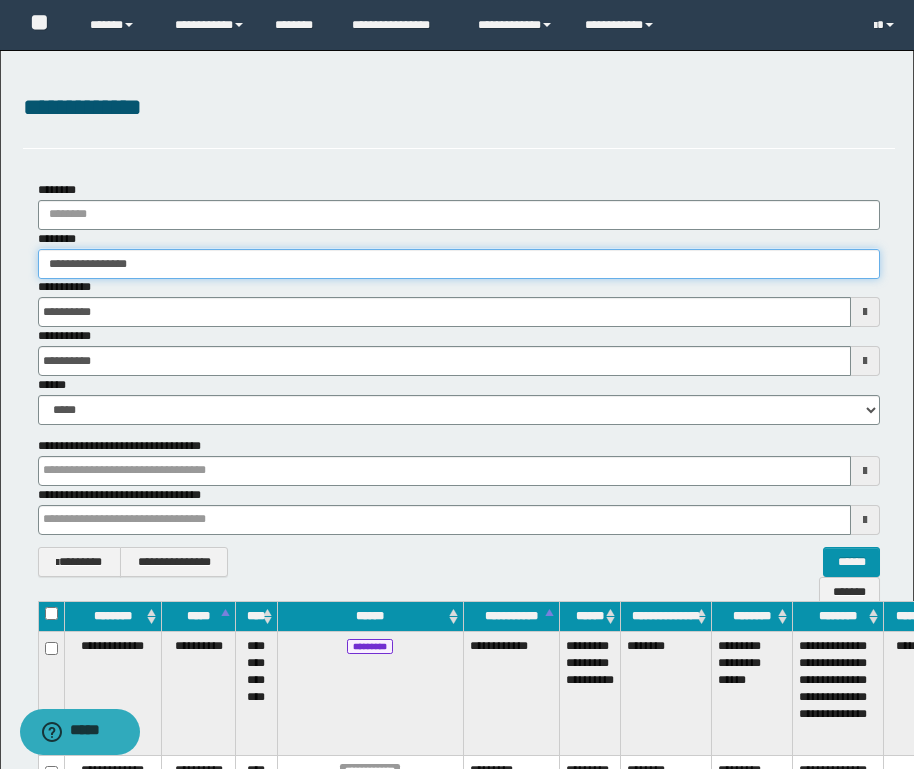 type on "**********" 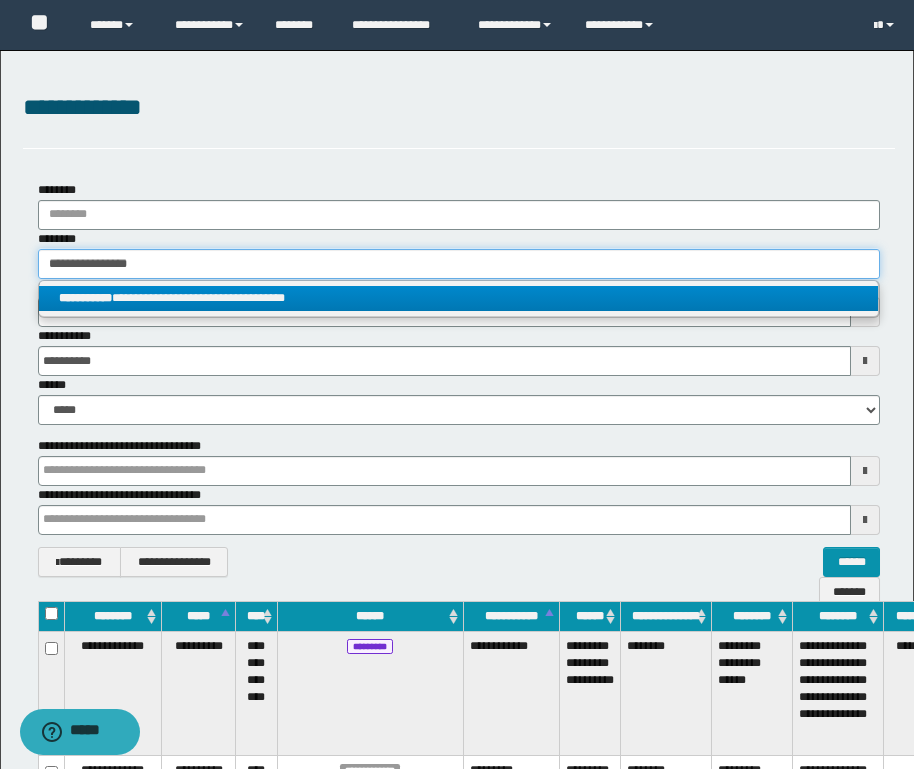 type on "**********" 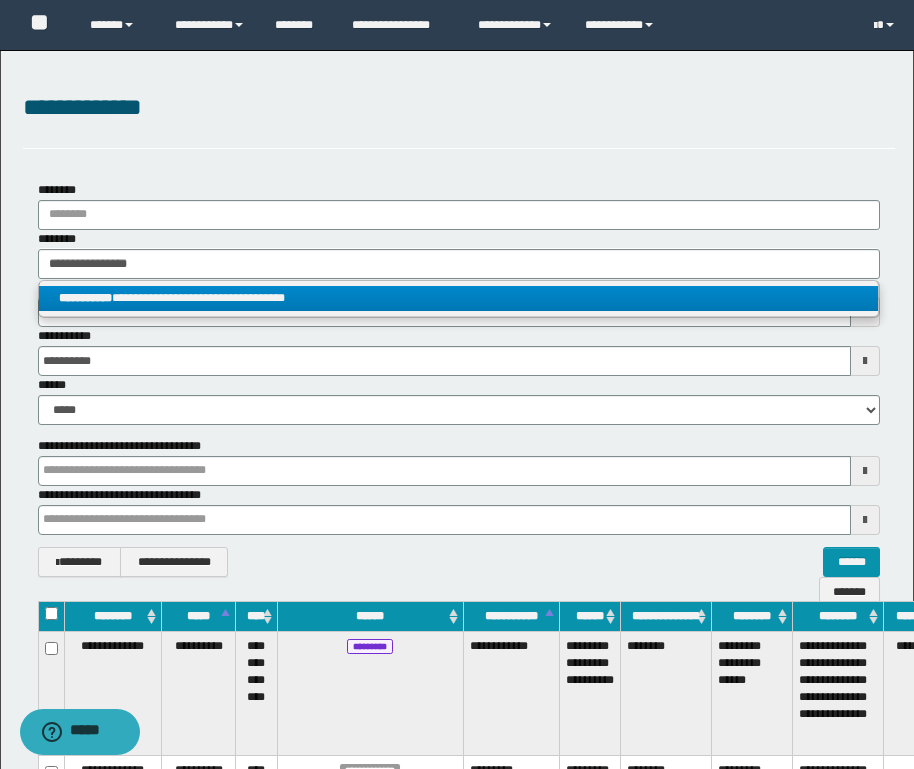 click on "**********" at bounding box center [458, 298] 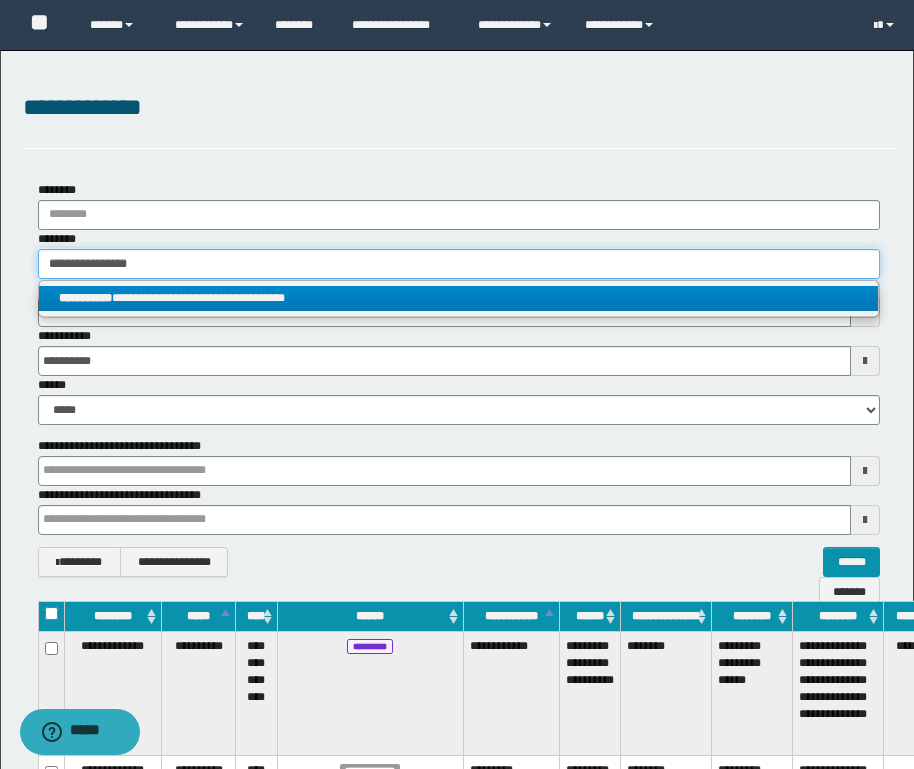 type 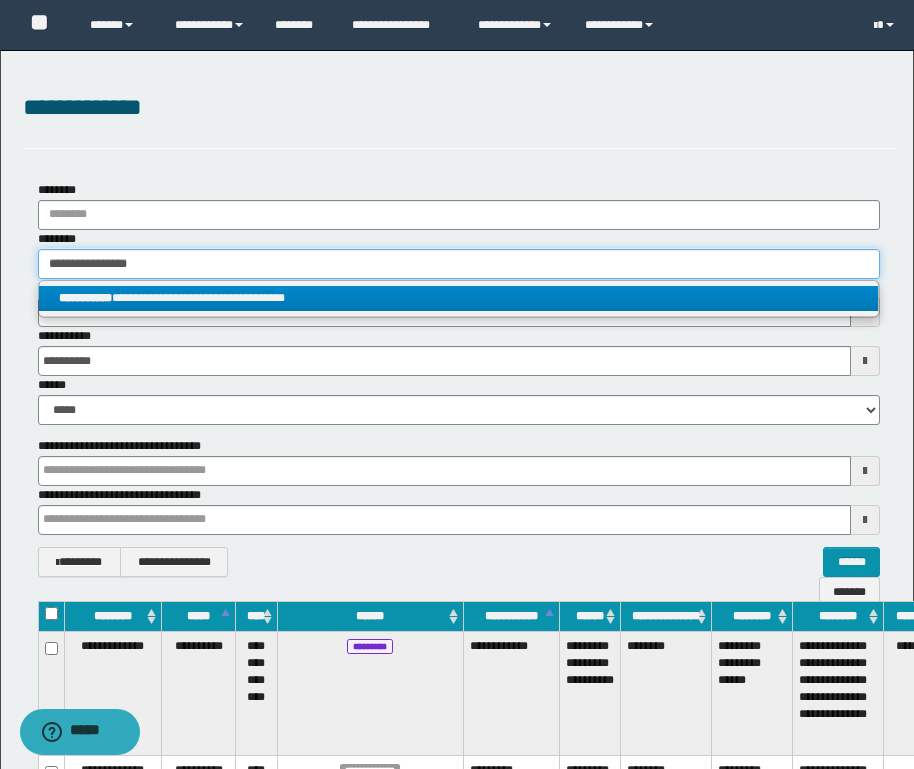 type on "**********" 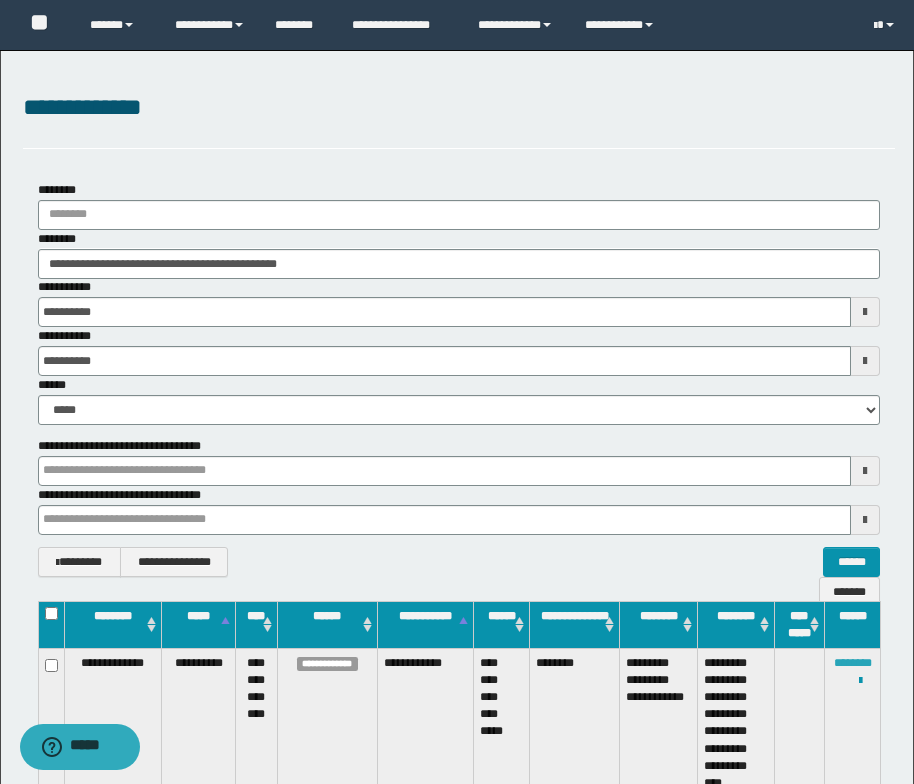 click on "********" at bounding box center [853, 663] 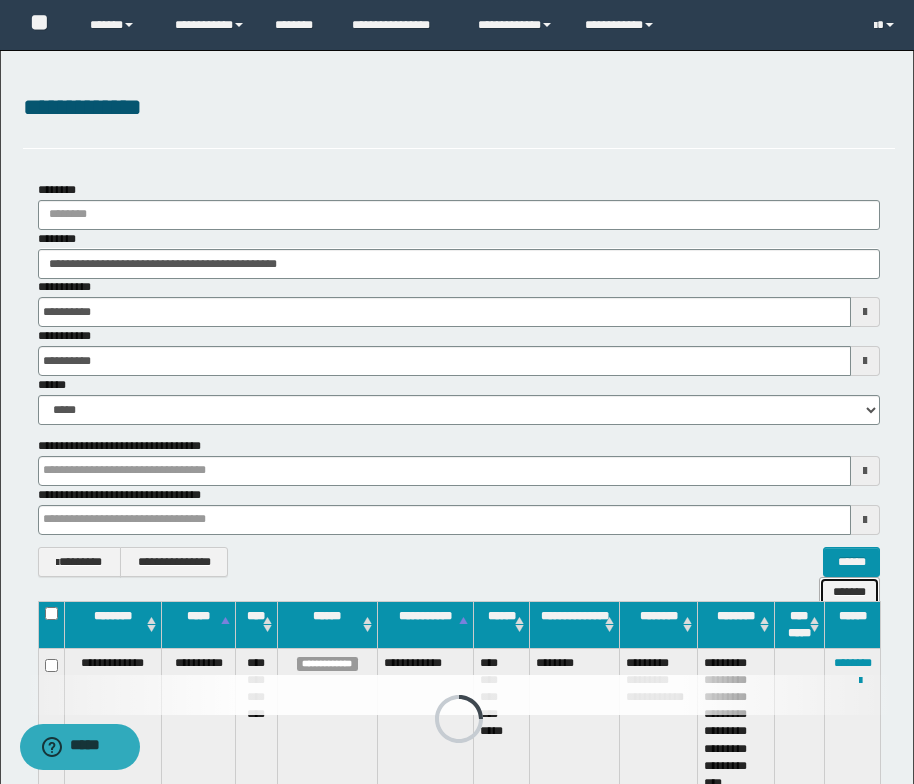 click on "*******" at bounding box center (849, 592) 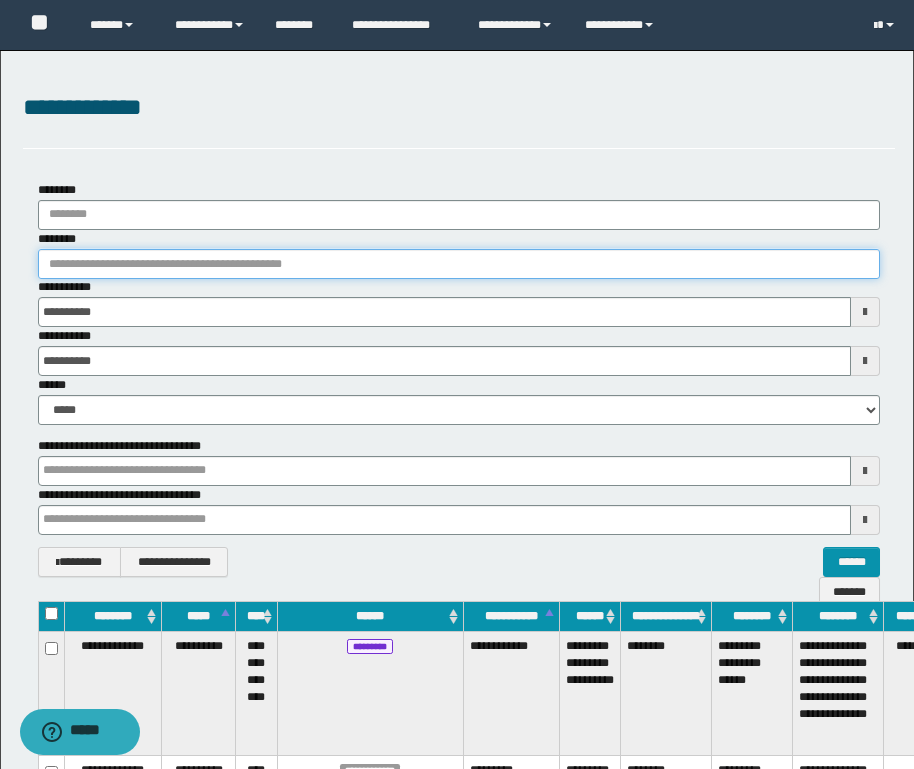 click on "********" at bounding box center [459, 264] 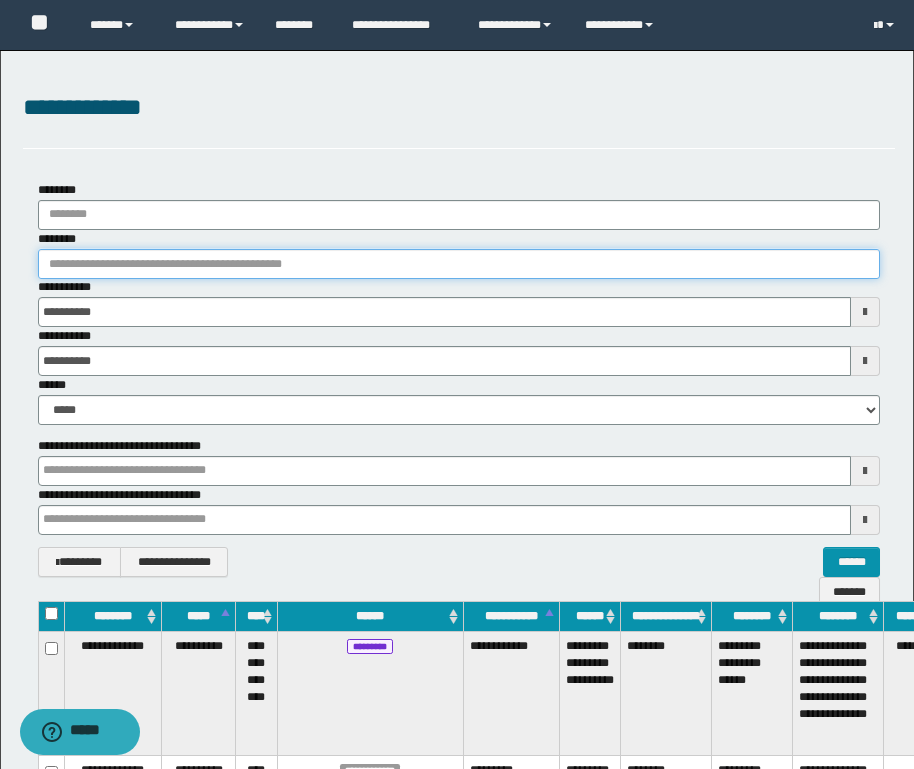 paste on "**********" 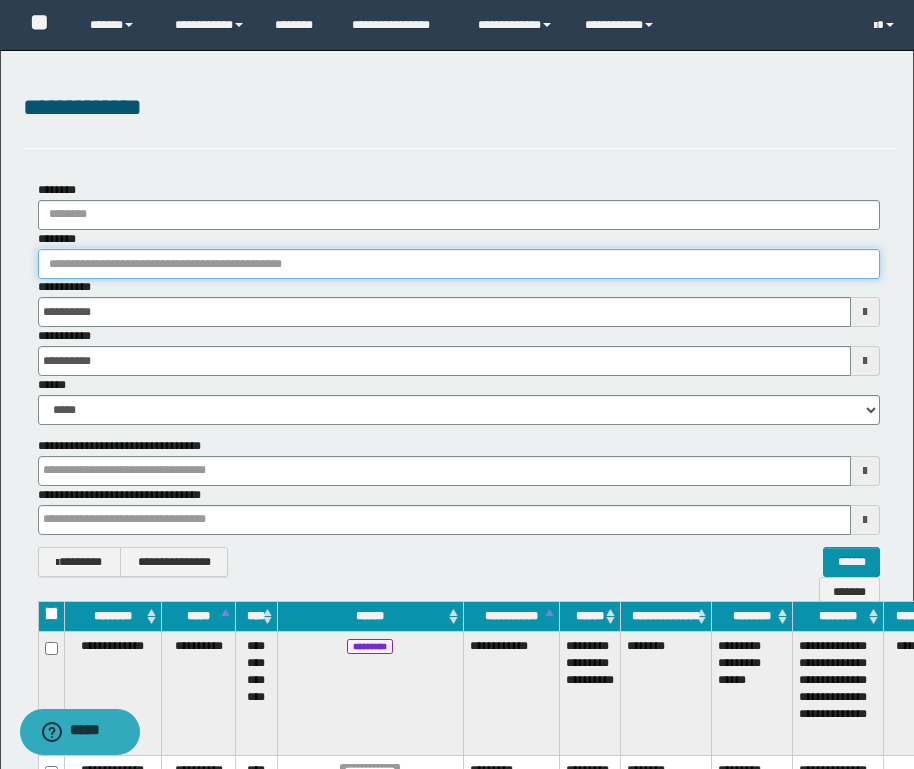 type on "**********" 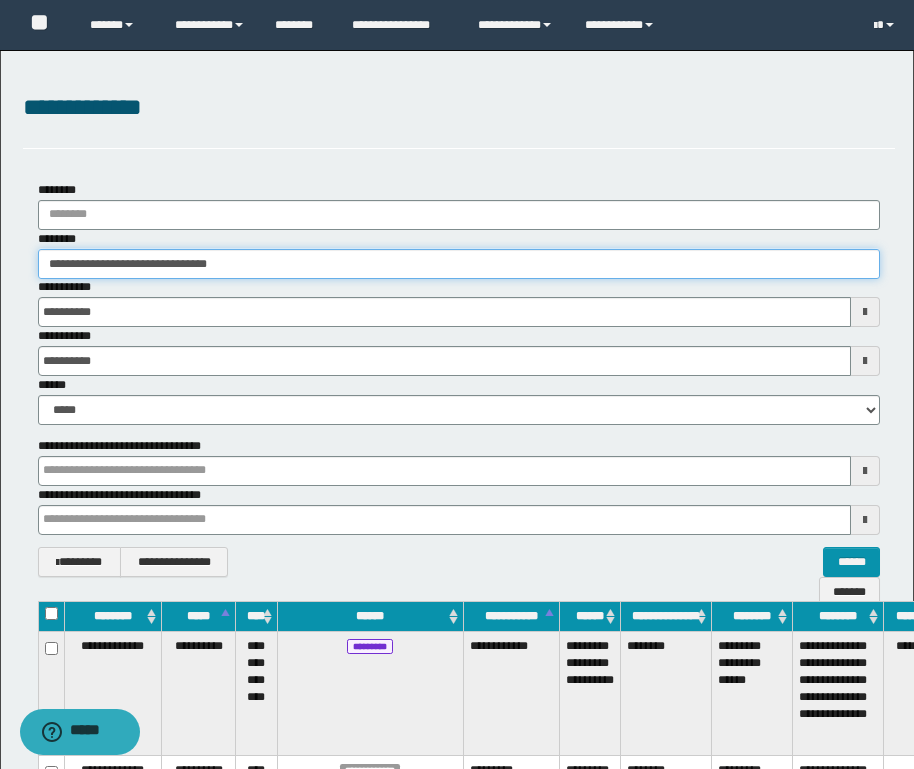 type on "**********" 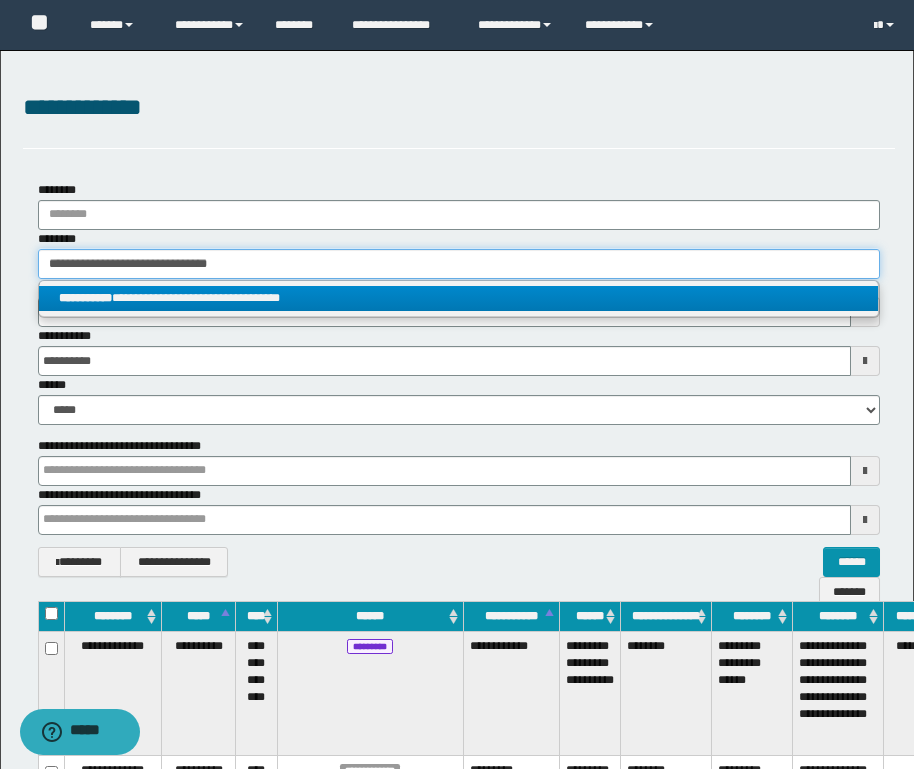 type on "**********" 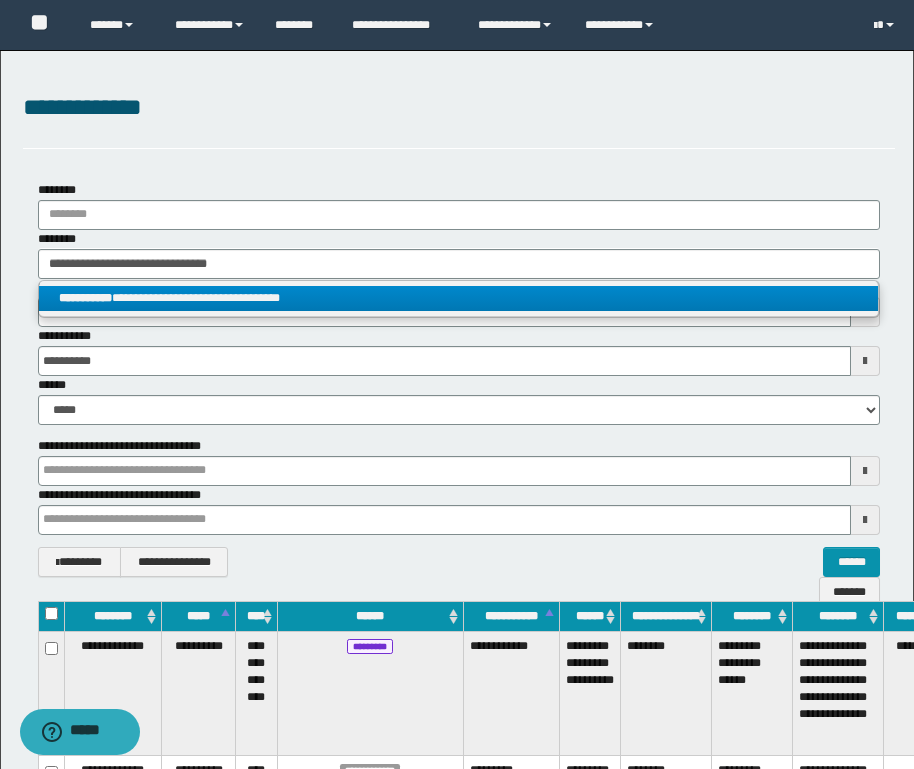 click on "**********" at bounding box center [458, 298] 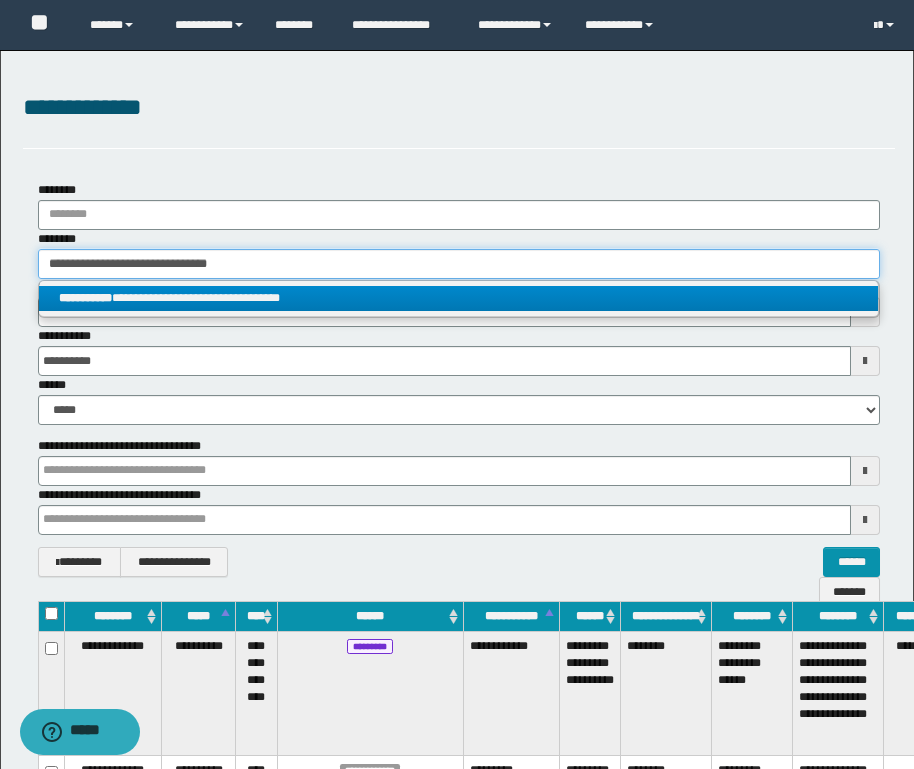 type 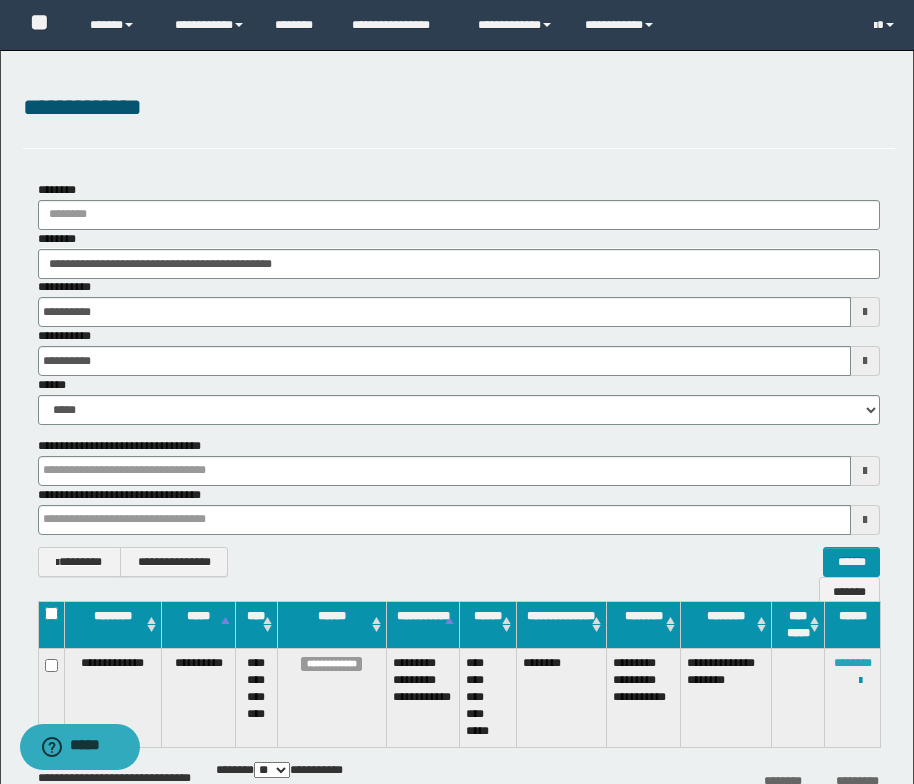 click on "********" at bounding box center [853, 663] 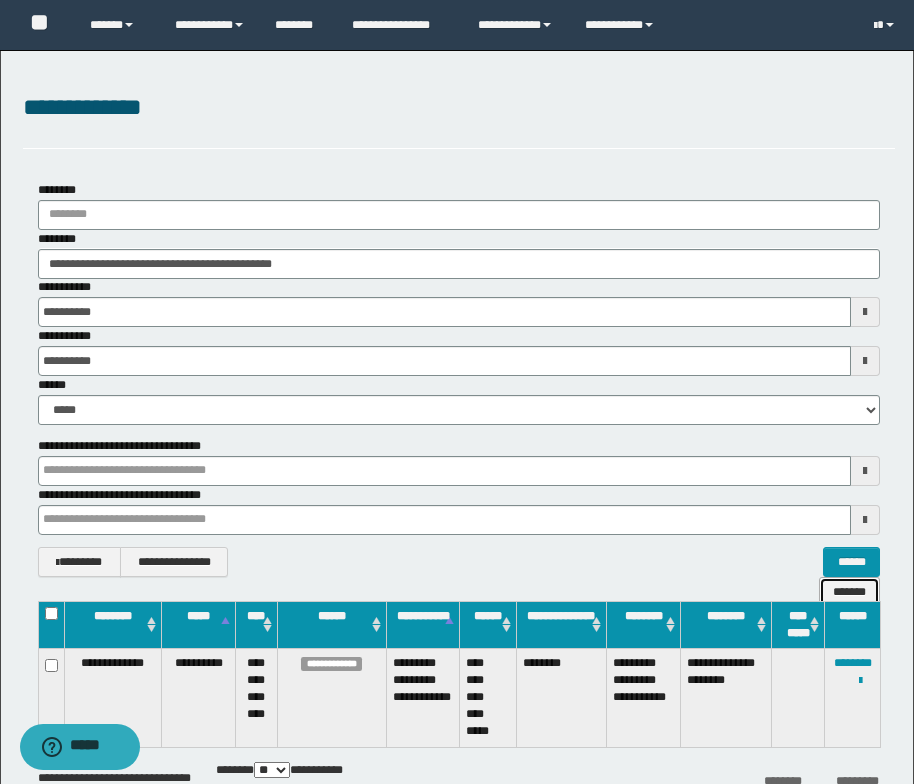 click on "*******" at bounding box center (849, 592) 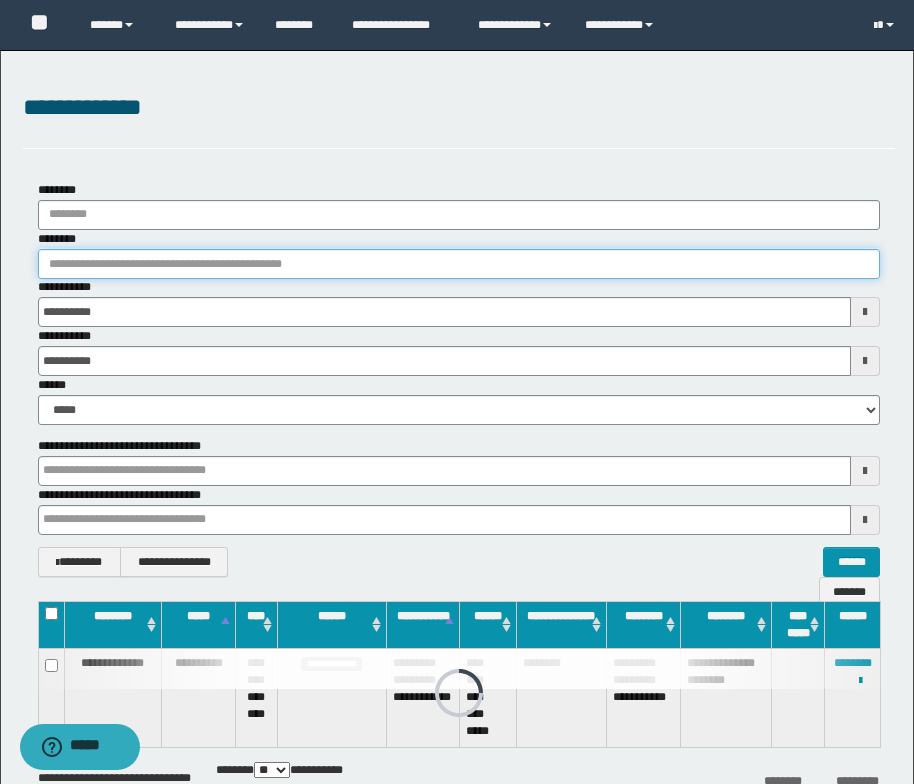 click on "********" at bounding box center (459, 264) 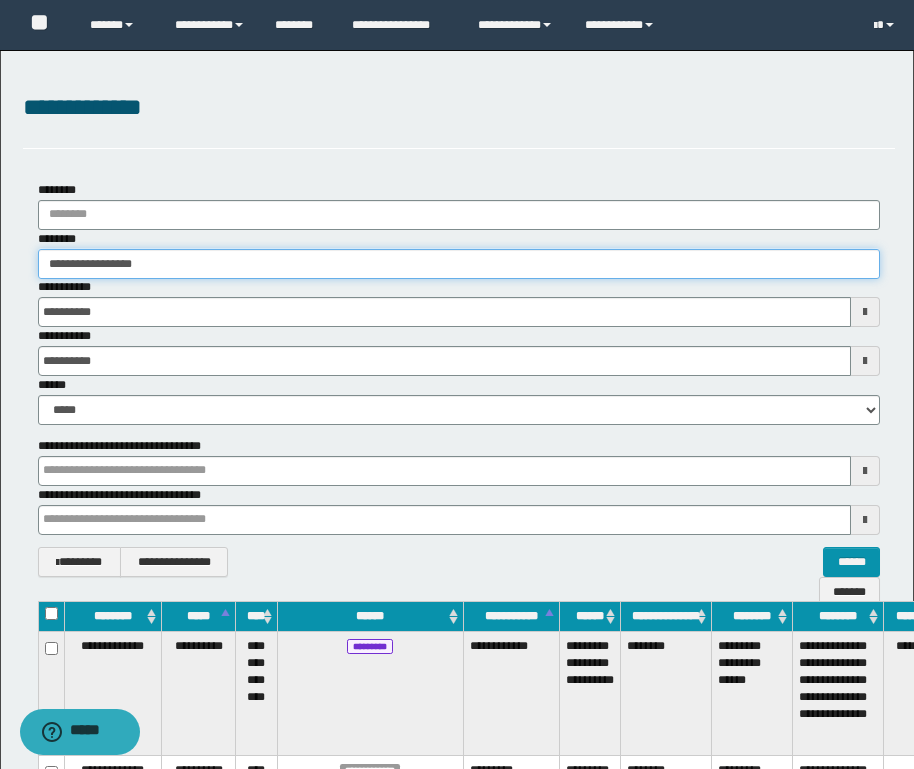 type on "**********" 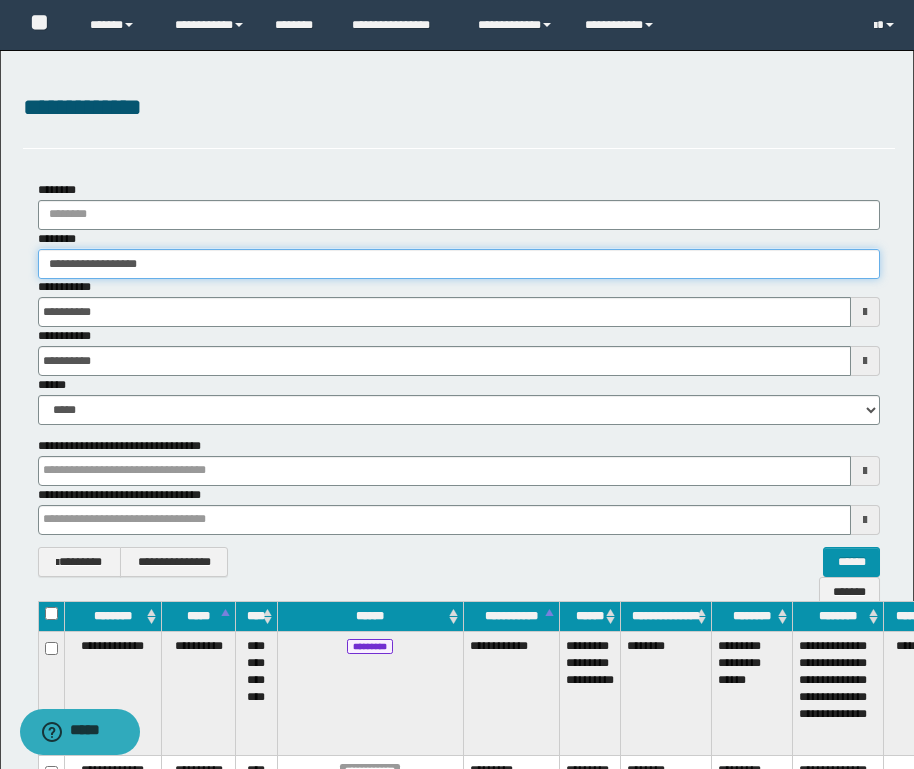 type on "**********" 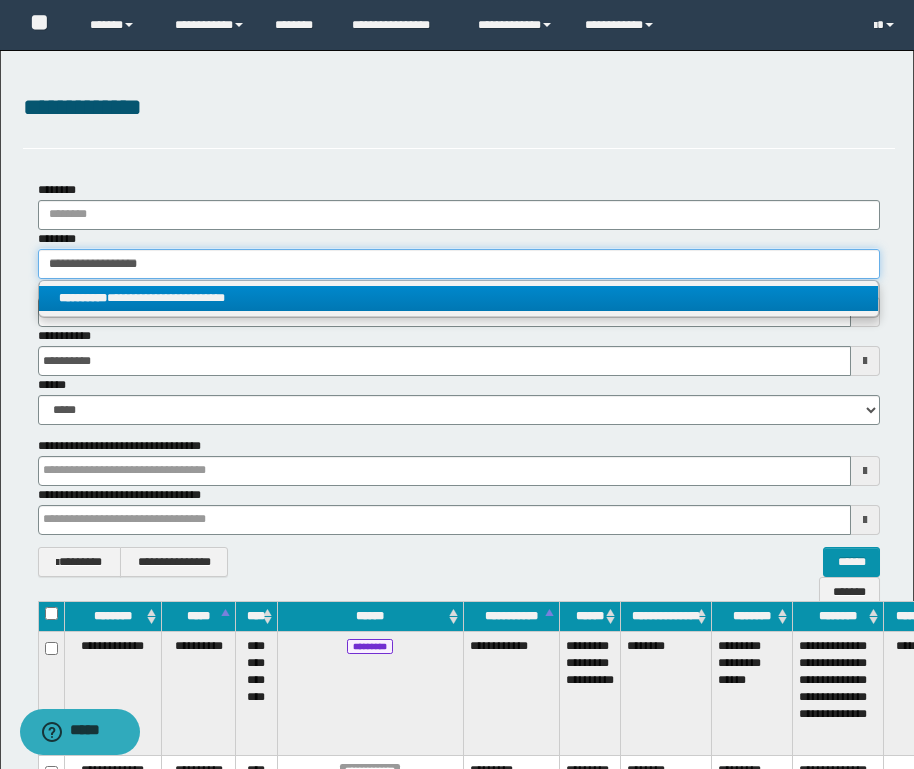 type on "**********" 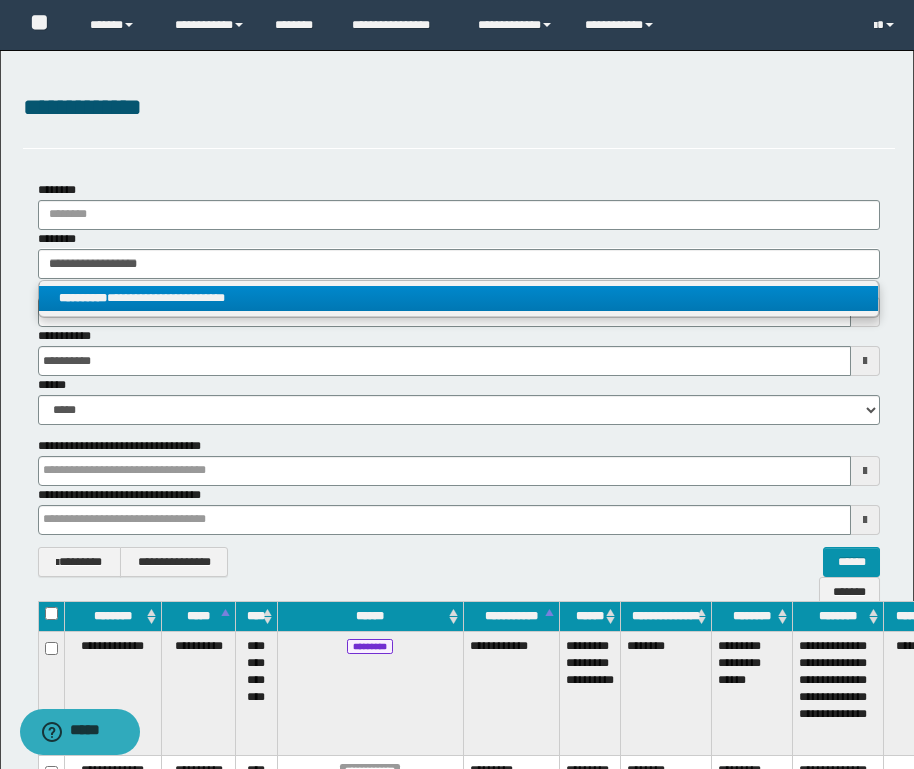 click on "**********" at bounding box center [458, 298] 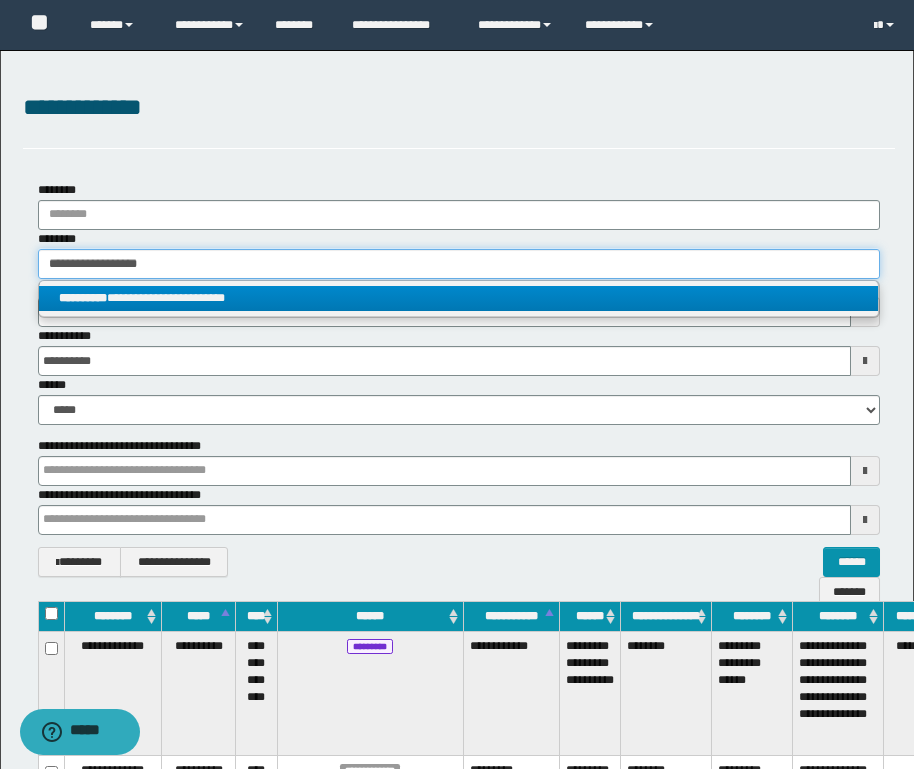 type 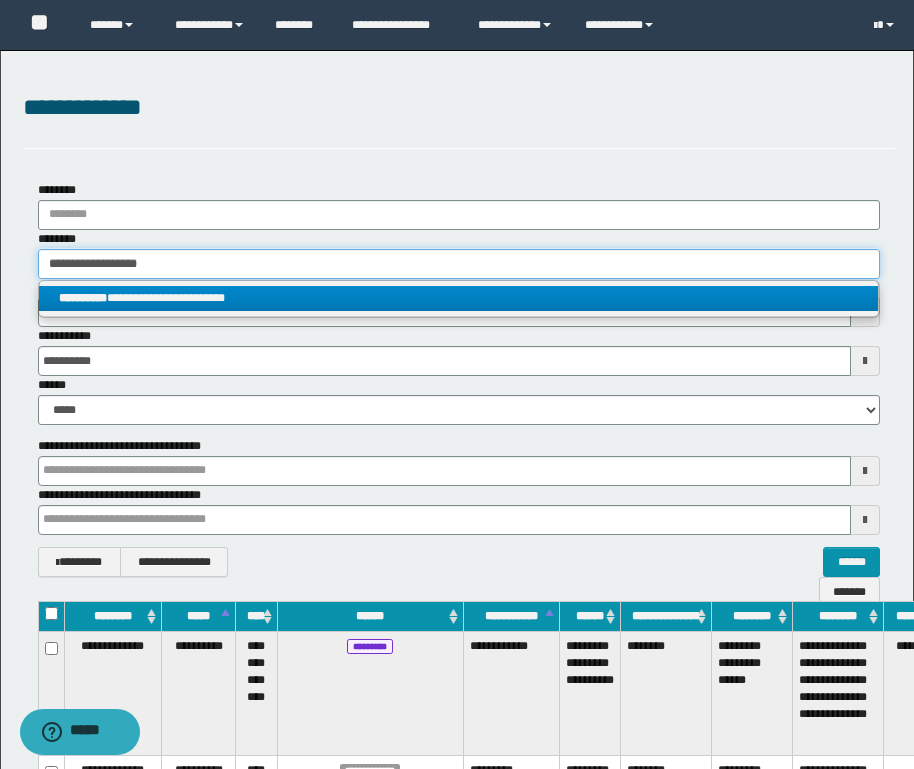 type on "**********" 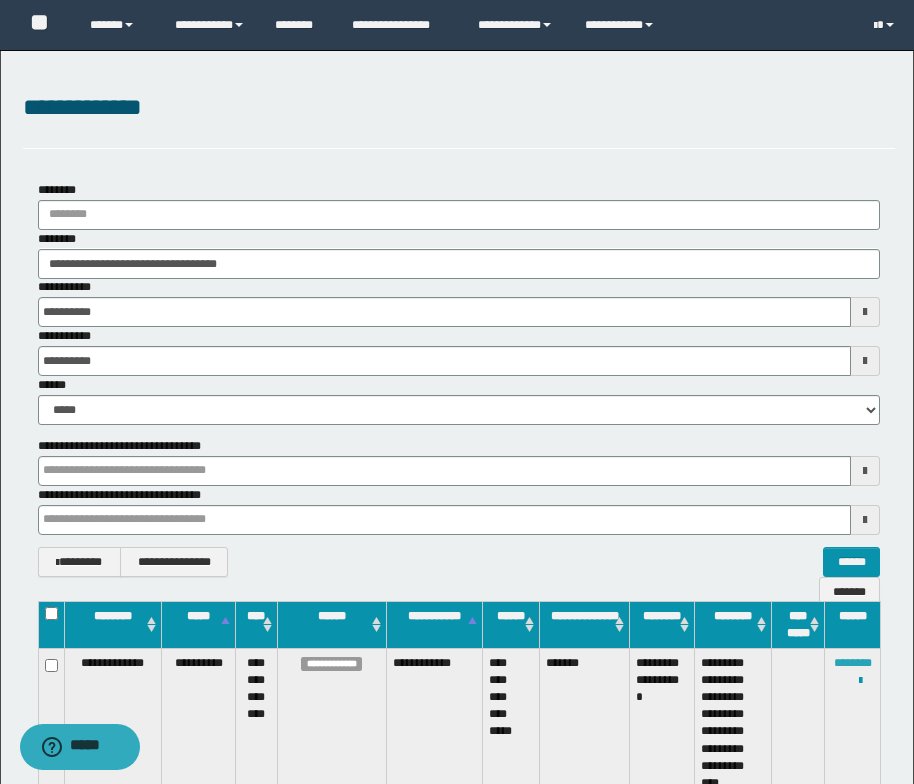 click on "********" at bounding box center (853, 663) 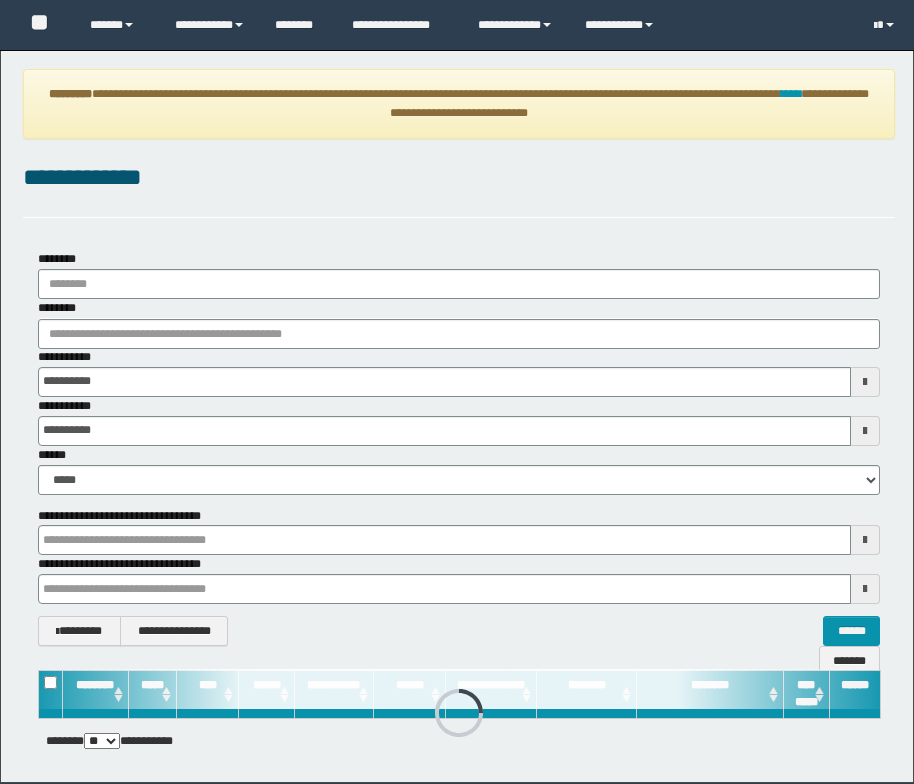 scroll, scrollTop: 0, scrollLeft: 0, axis: both 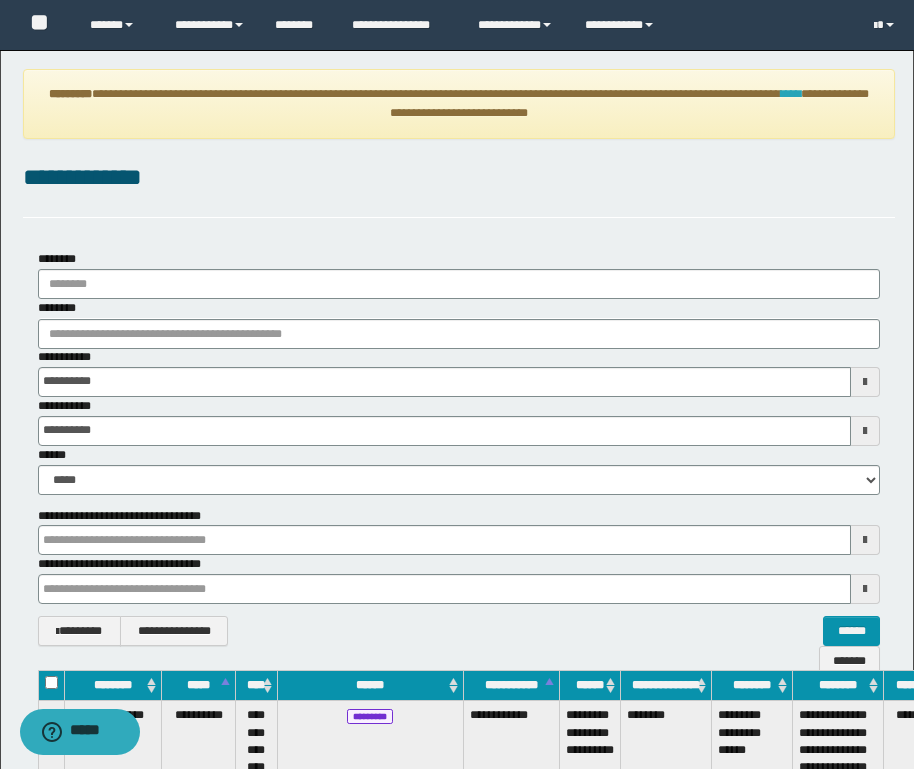 click on "****" at bounding box center [791, 94] 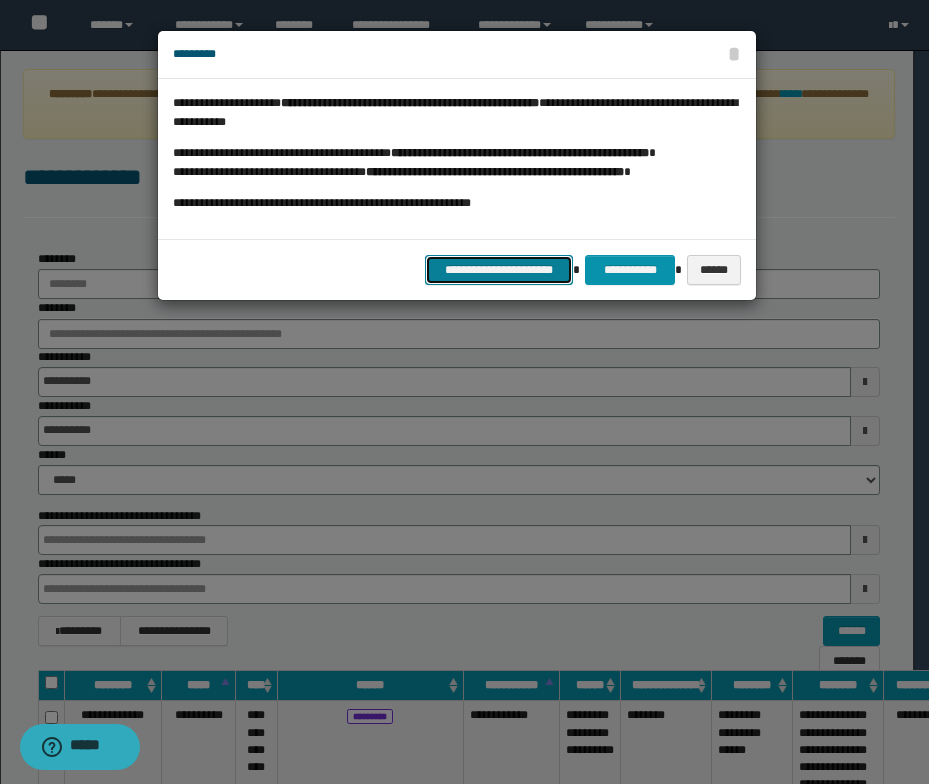 click on "**********" at bounding box center [499, 270] 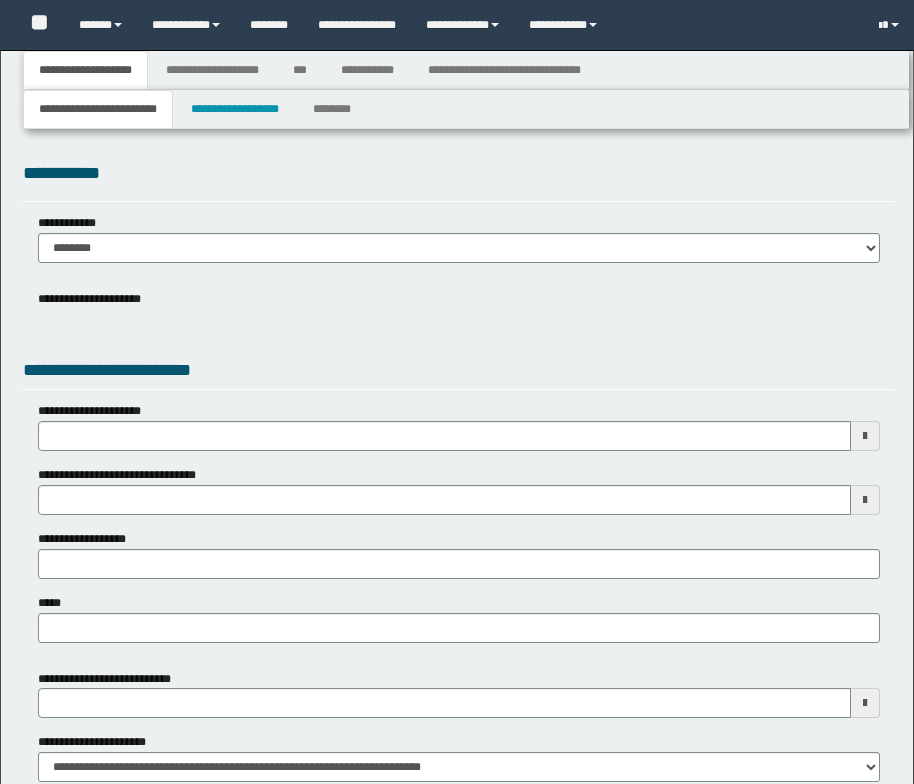 type 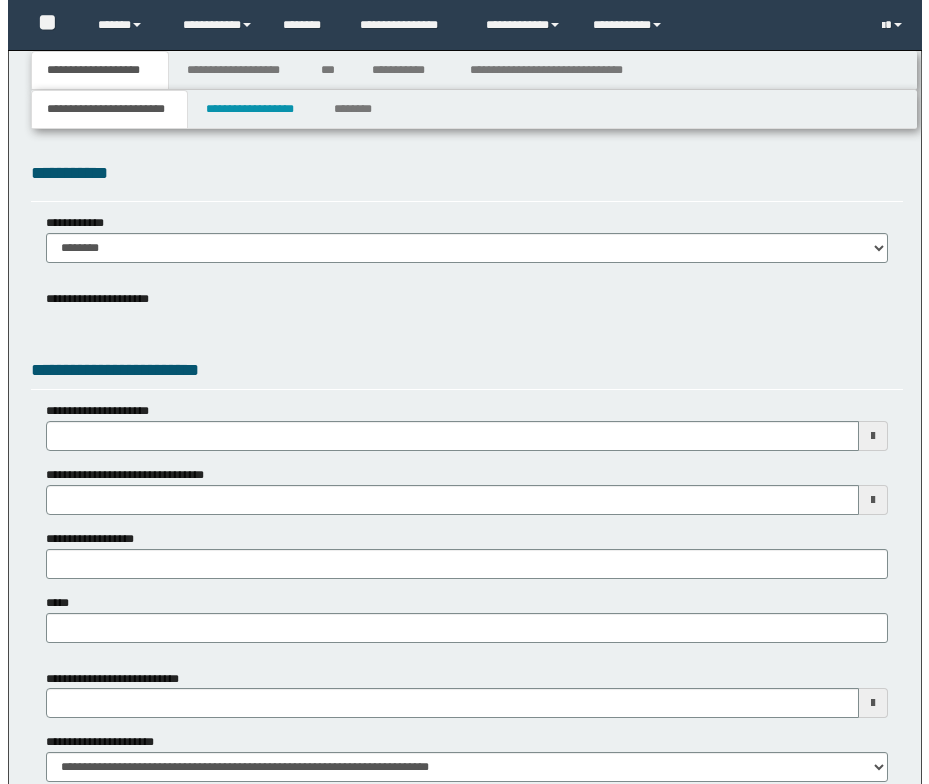 scroll, scrollTop: 0, scrollLeft: 0, axis: both 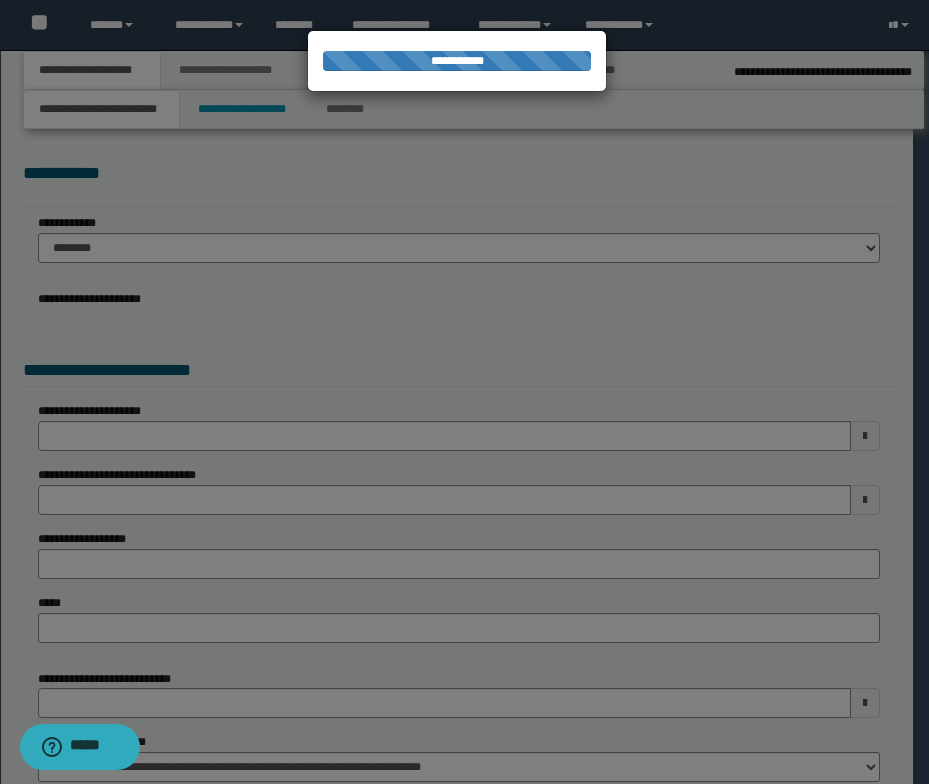 type on "**********" 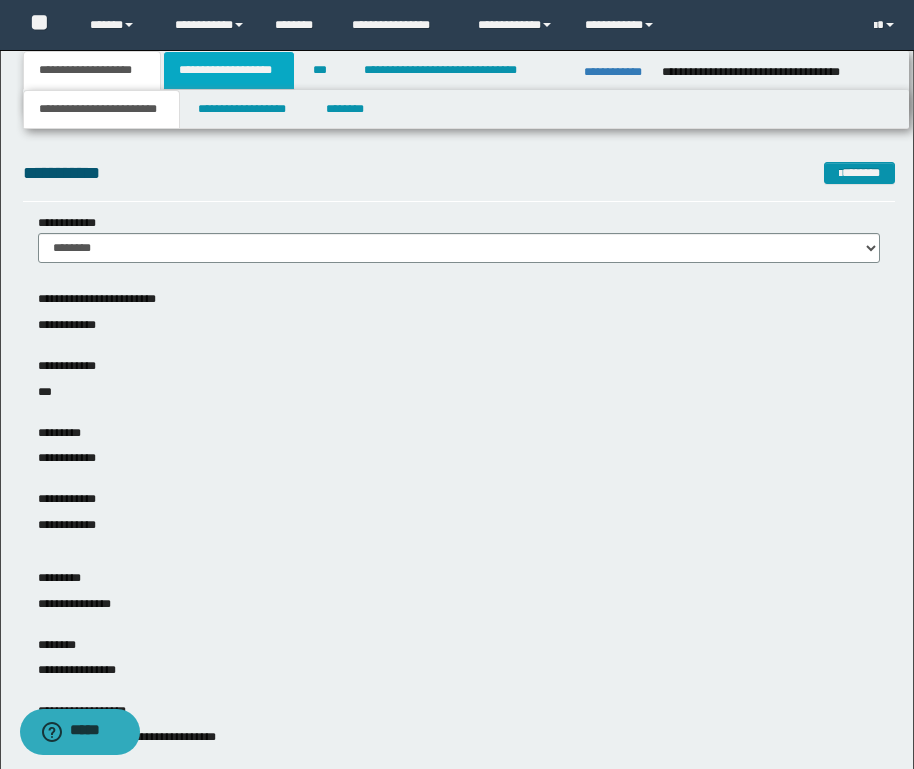 click on "**********" at bounding box center [229, 70] 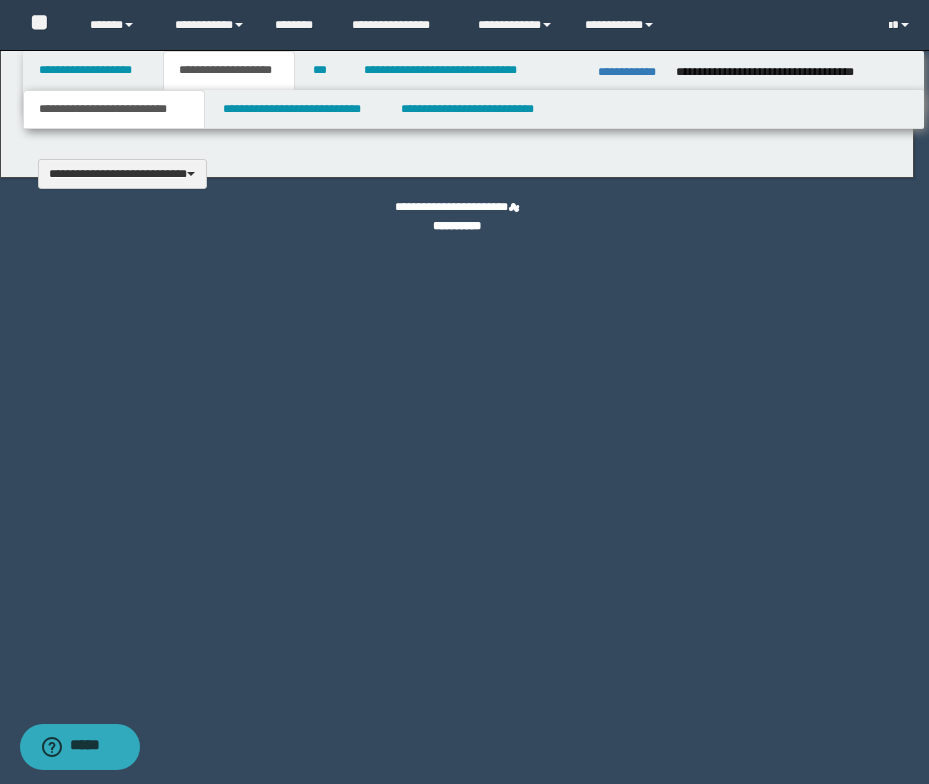 type 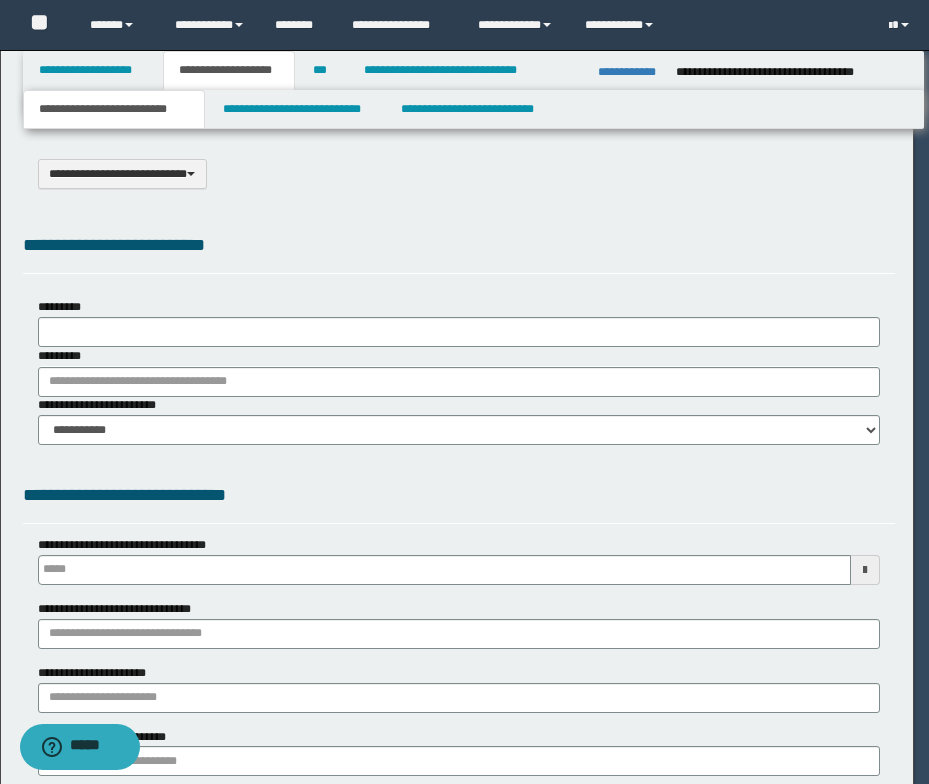 scroll, scrollTop: 0, scrollLeft: 0, axis: both 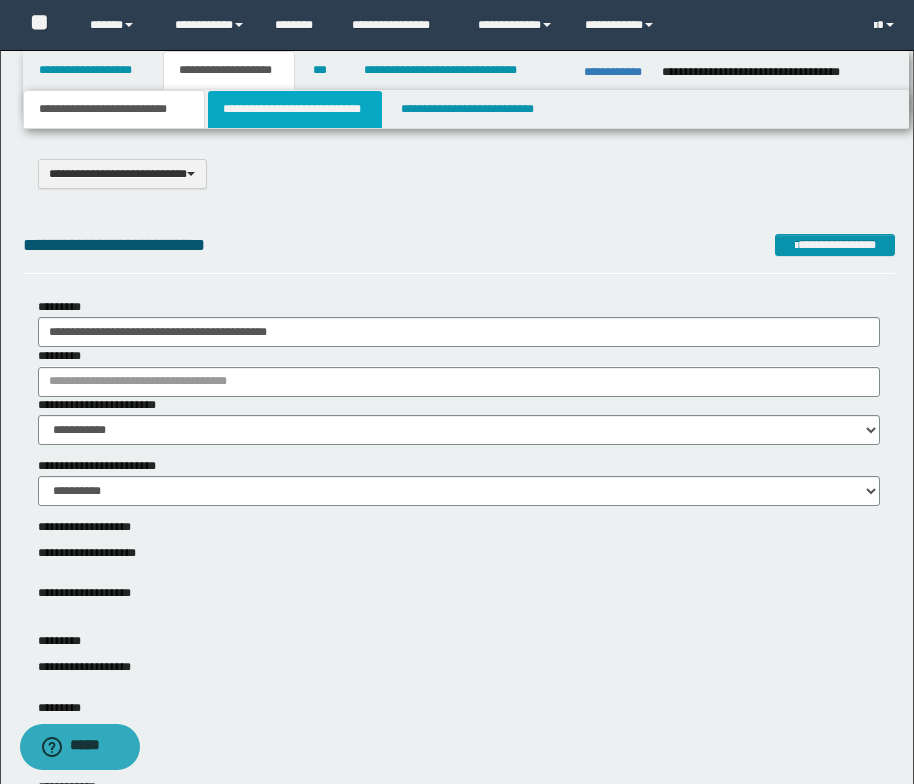 click on "**********" at bounding box center [295, 109] 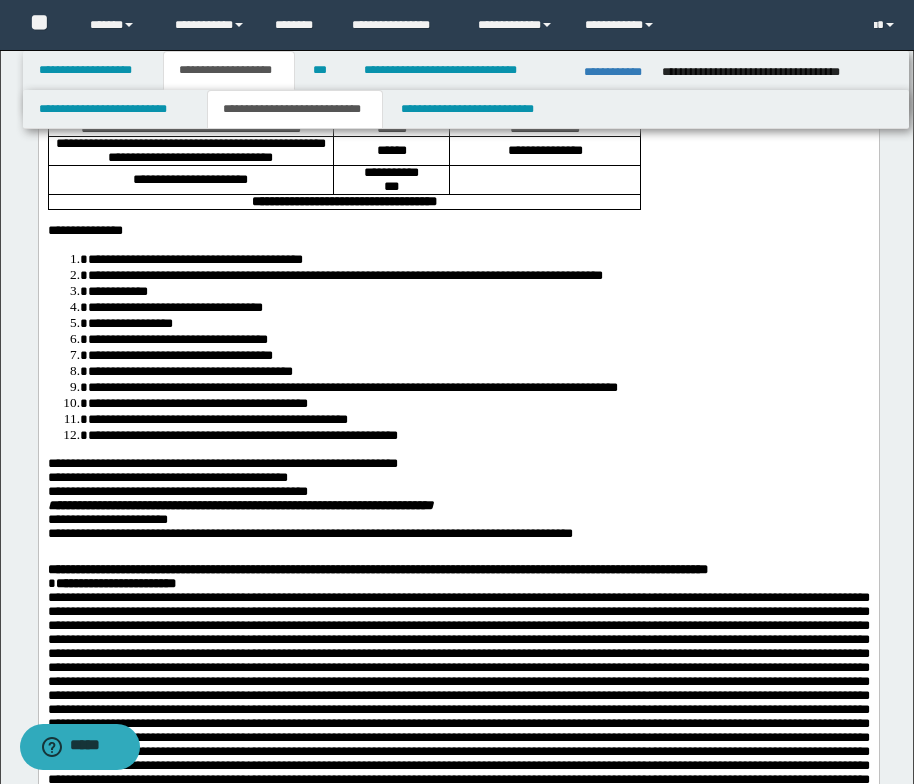 scroll, scrollTop: 1300, scrollLeft: 0, axis: vertical 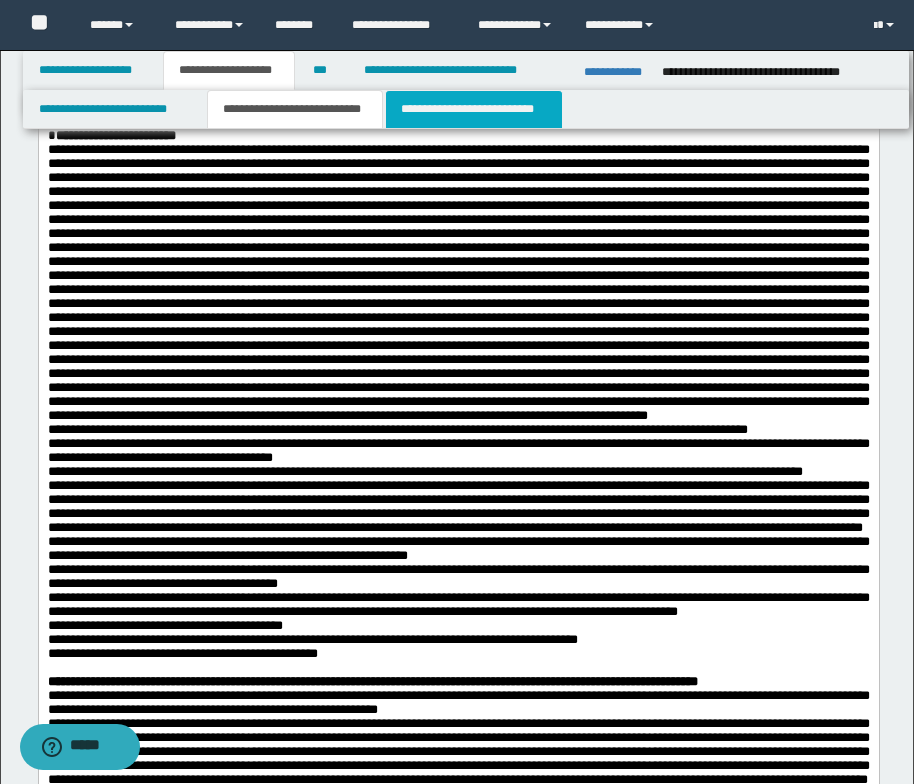 click on "**********" at bounding box center [474, 109] 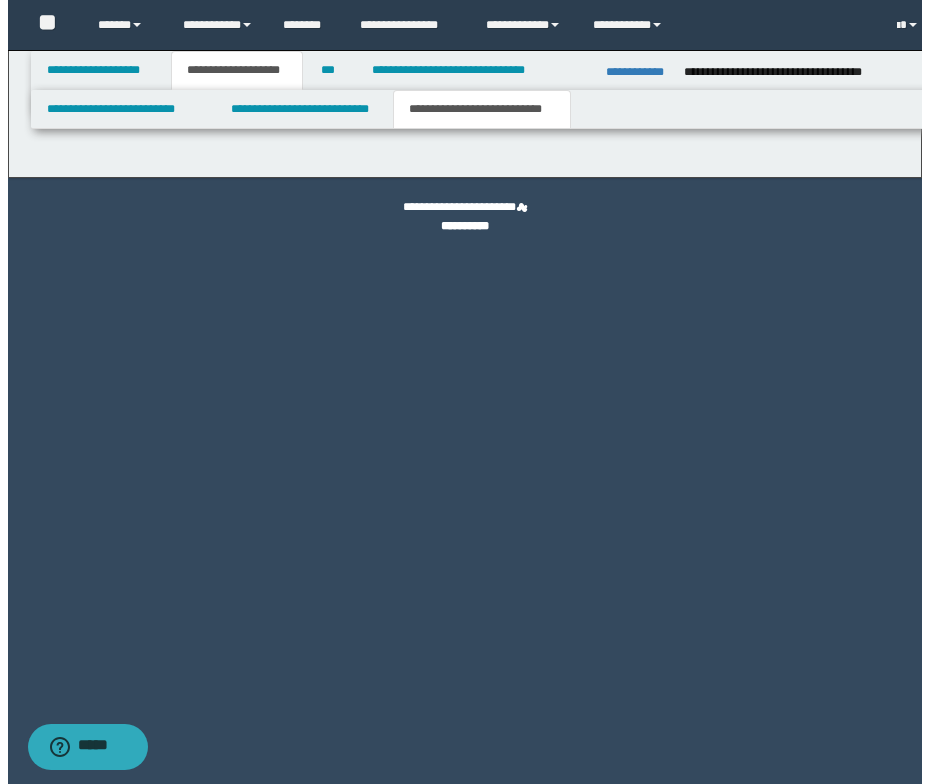 scroll, scrollTop: 0, scrollLeft: 0, axis: both 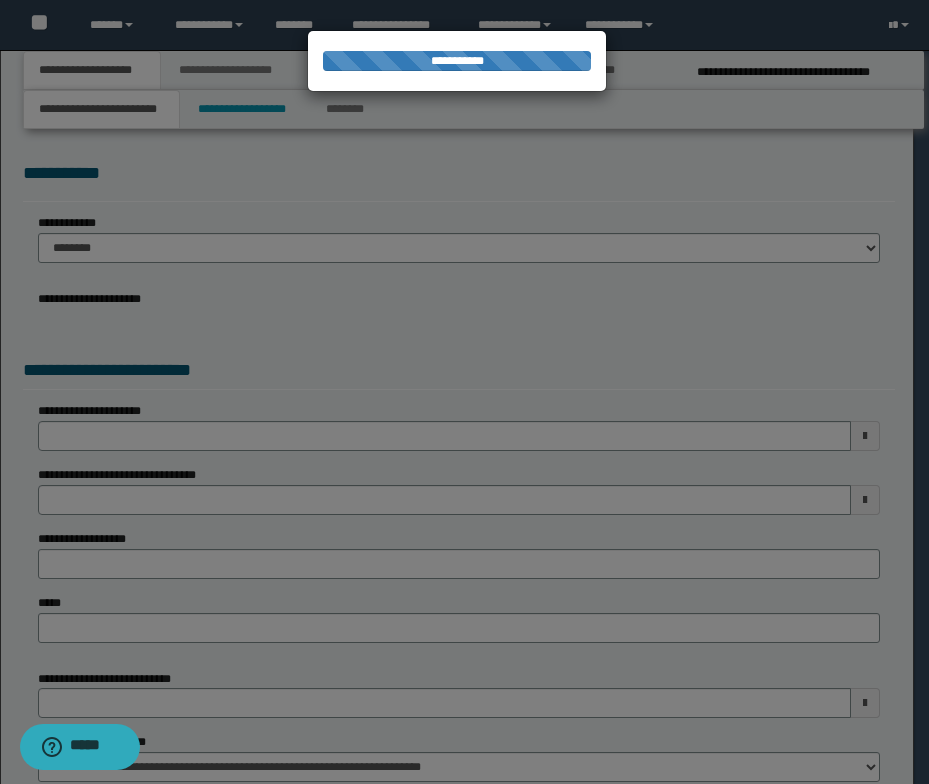 select on "*" 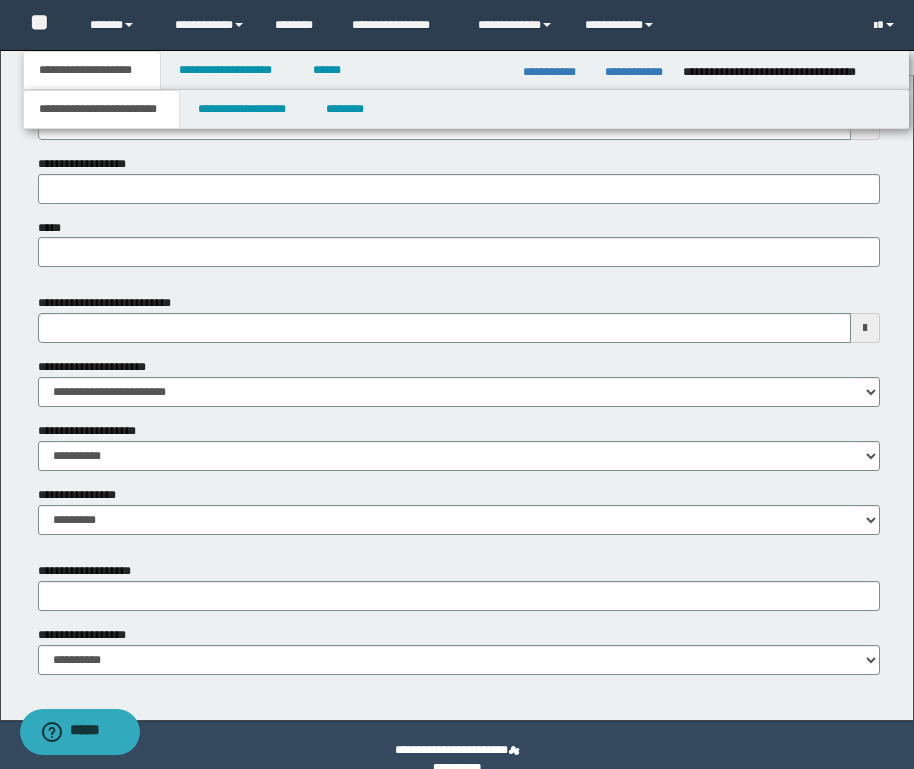 scroll, scrollTop: 895, scrollLeft: 0, axis: vertical 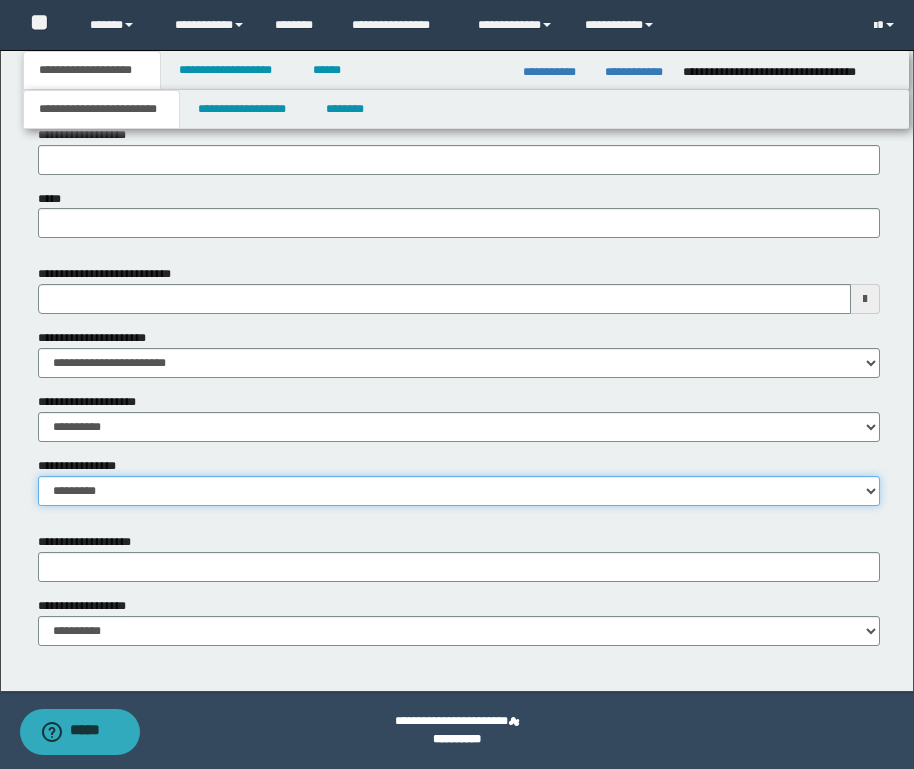 click on "**********" at bounding box center [459, 491] 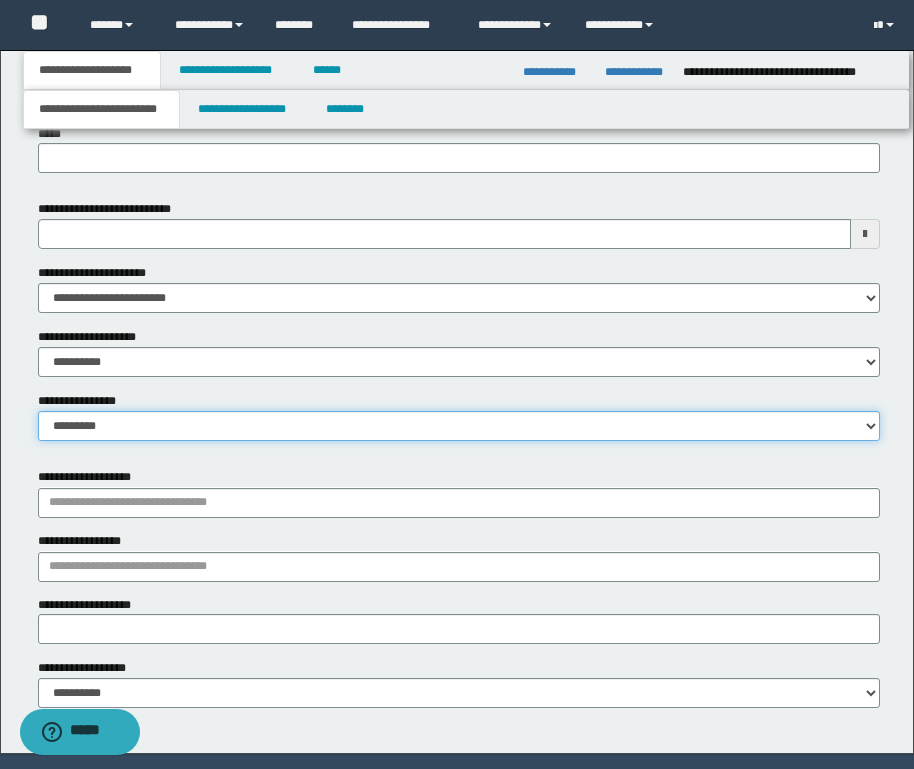scroll, scrollTop: 995, scrollLeft: 0, axis: vertical 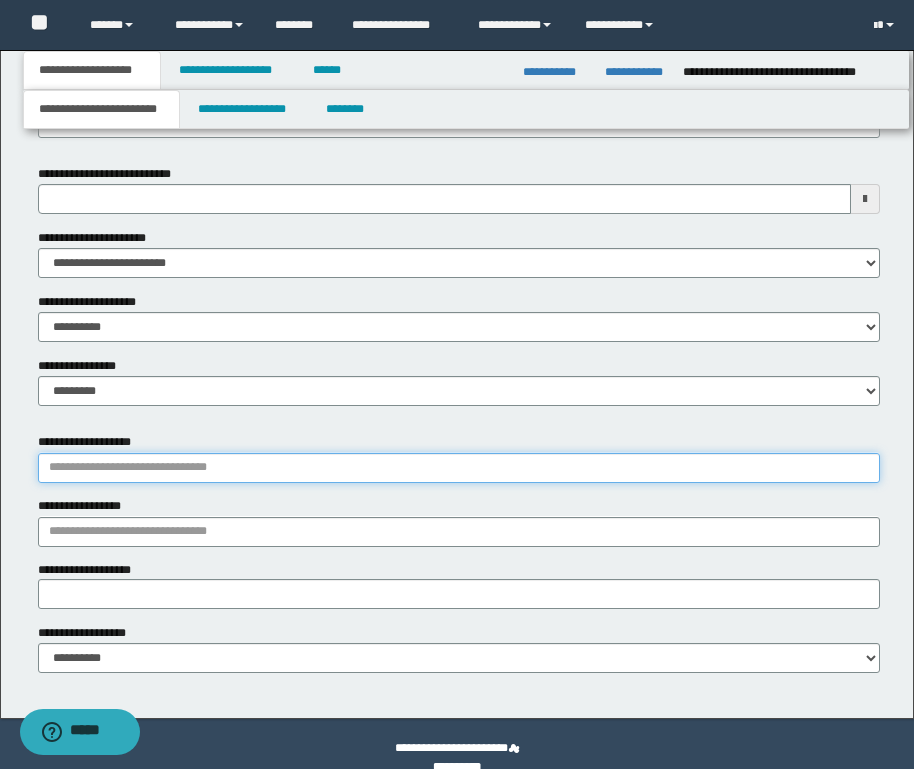 click on "**********" at bounding box center [459, 468] 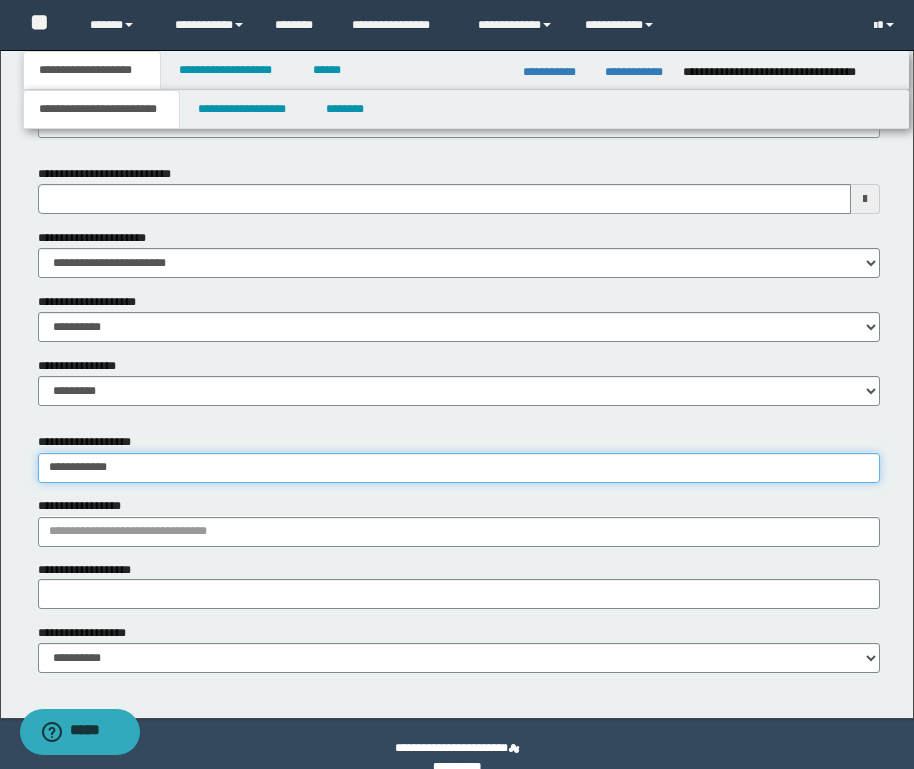 type on "**********" 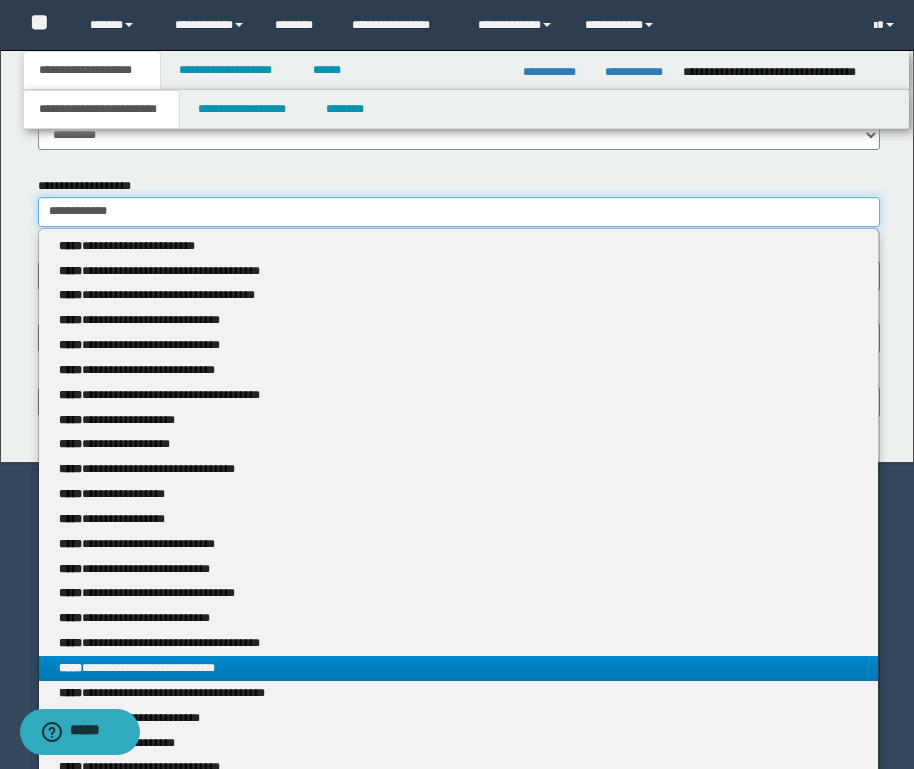 scroll, scrollTop: 1295, scrollLeft: 0, axis: vertical 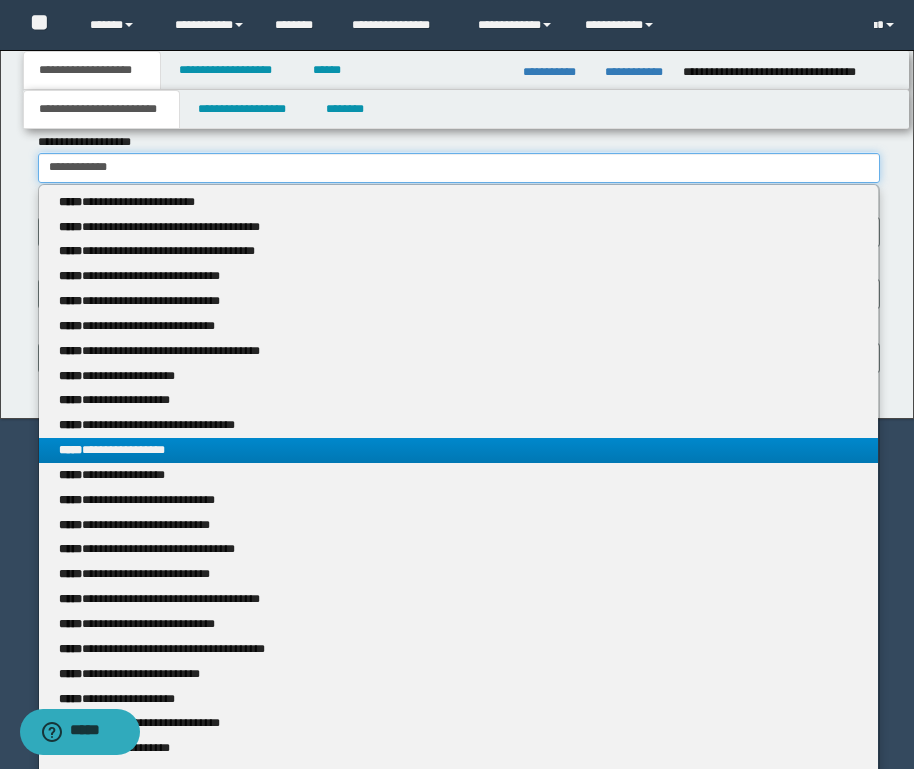 type on "**********" 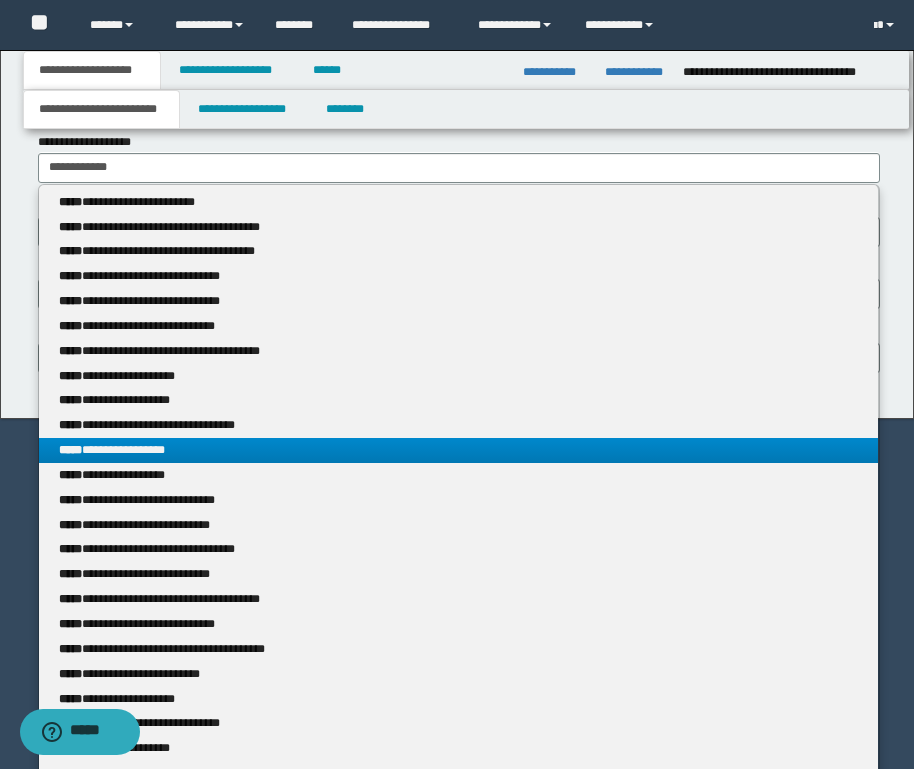 click on "**********" at bounding box center [458, 450] 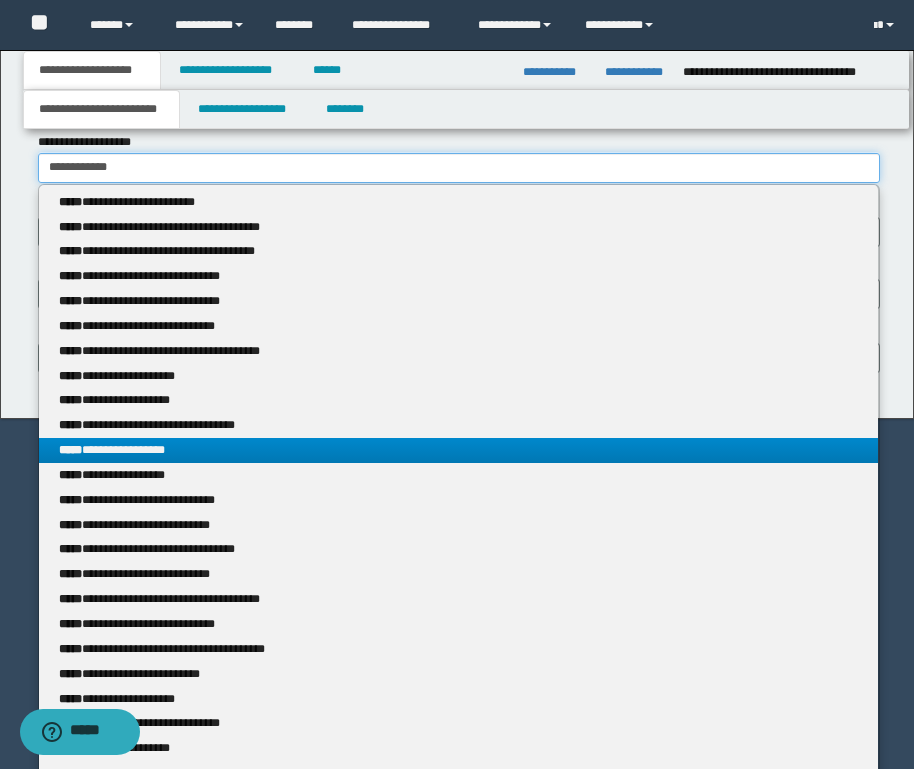 type 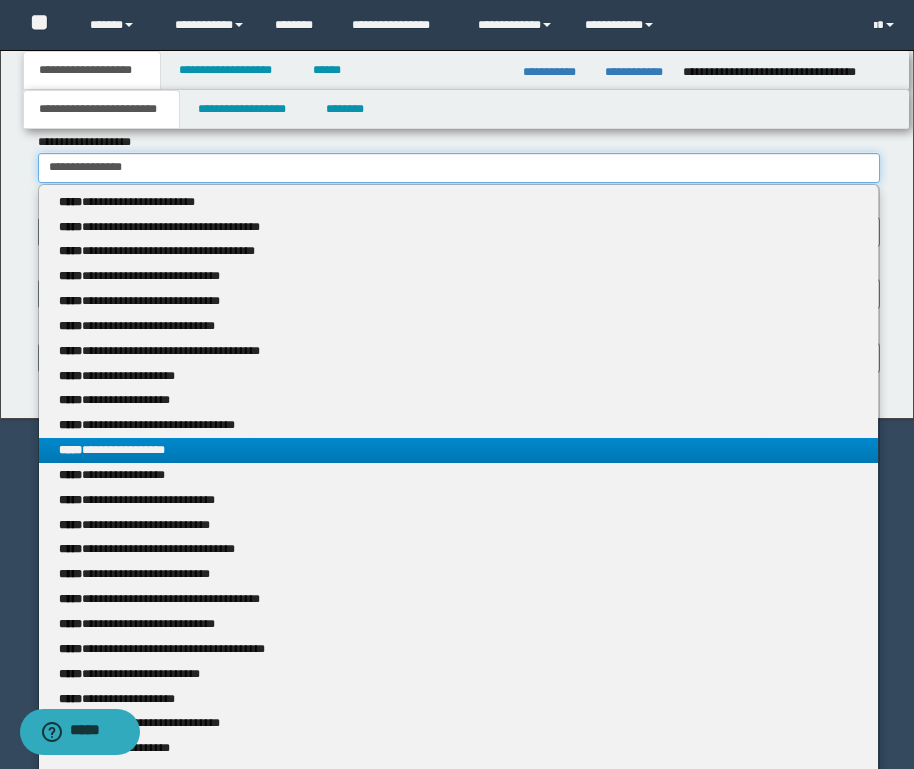 scroll, scrollTop: 1023, scrollLeft: 0, axis: vertical 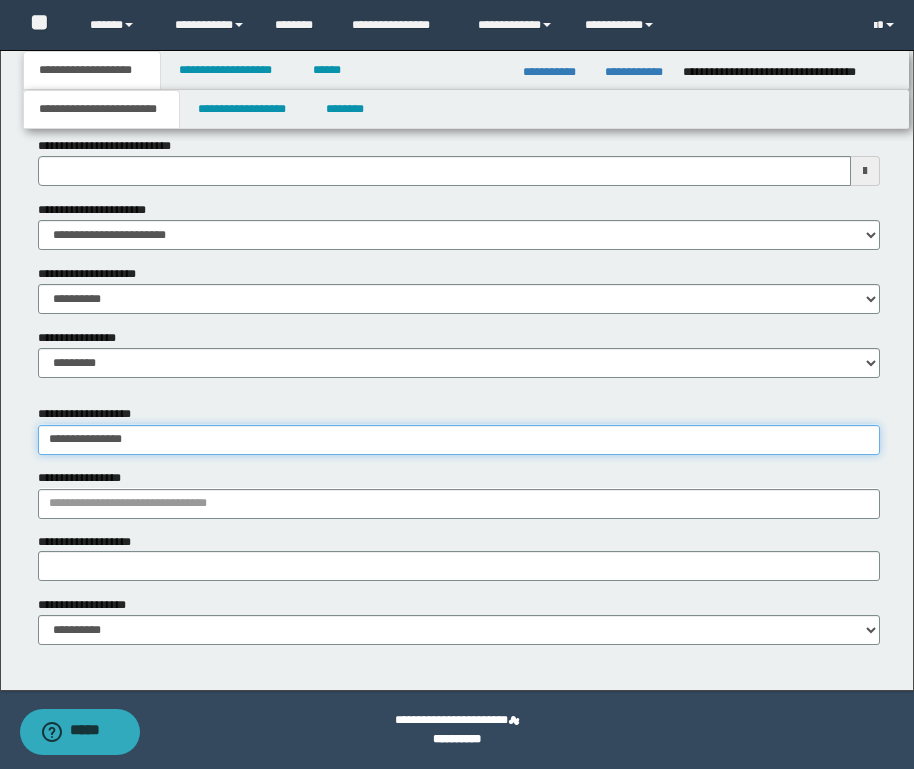 type on "**********" 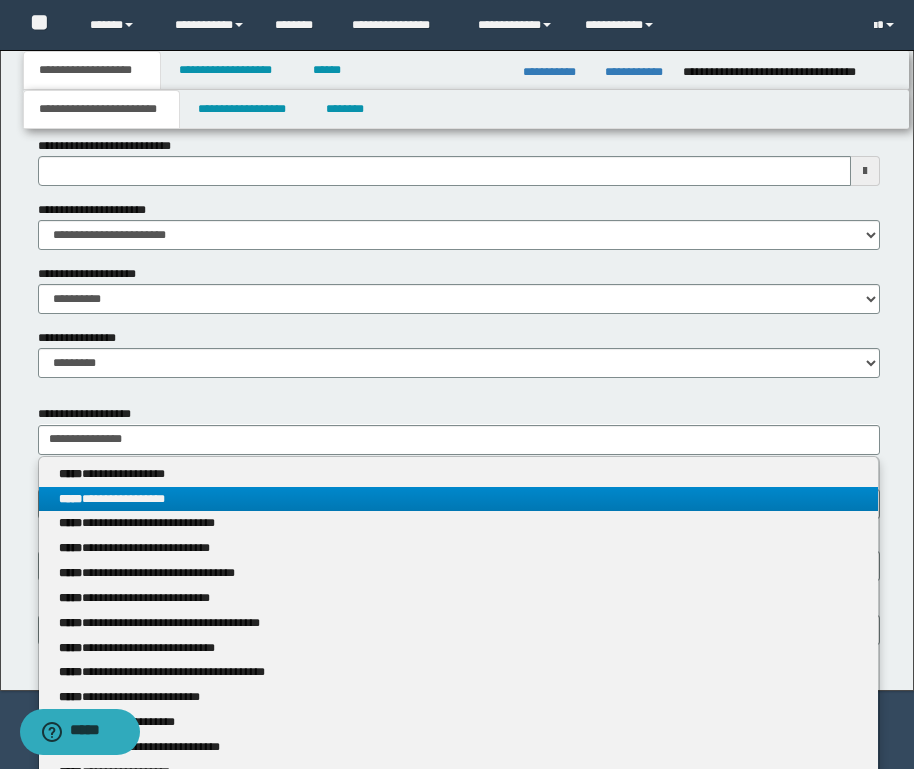 click on "****" at bounding box center [70, 499] 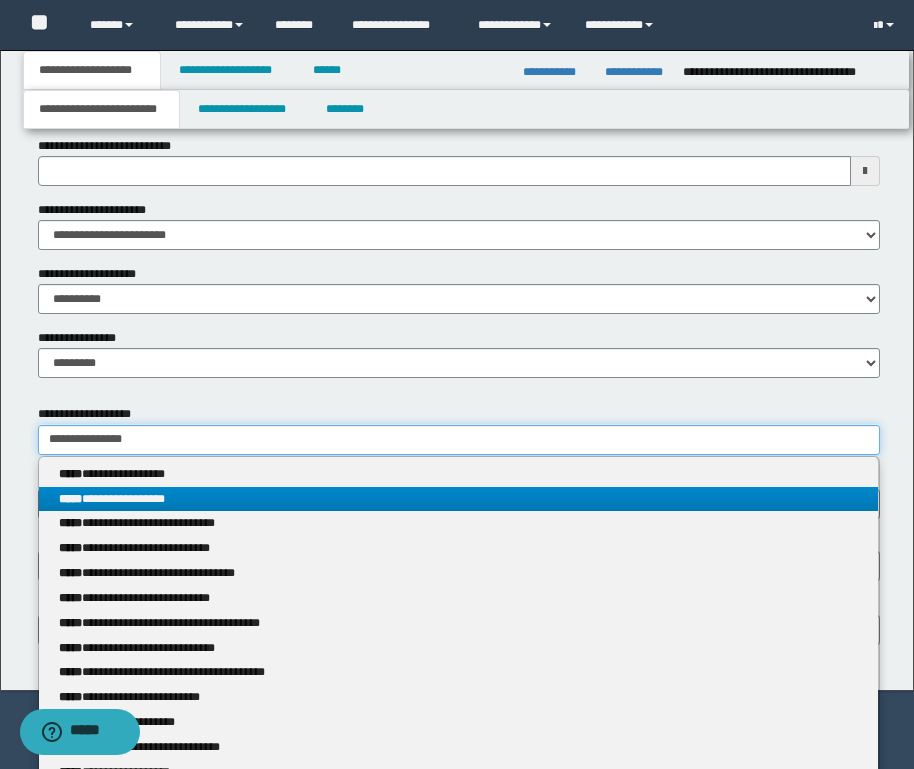 type 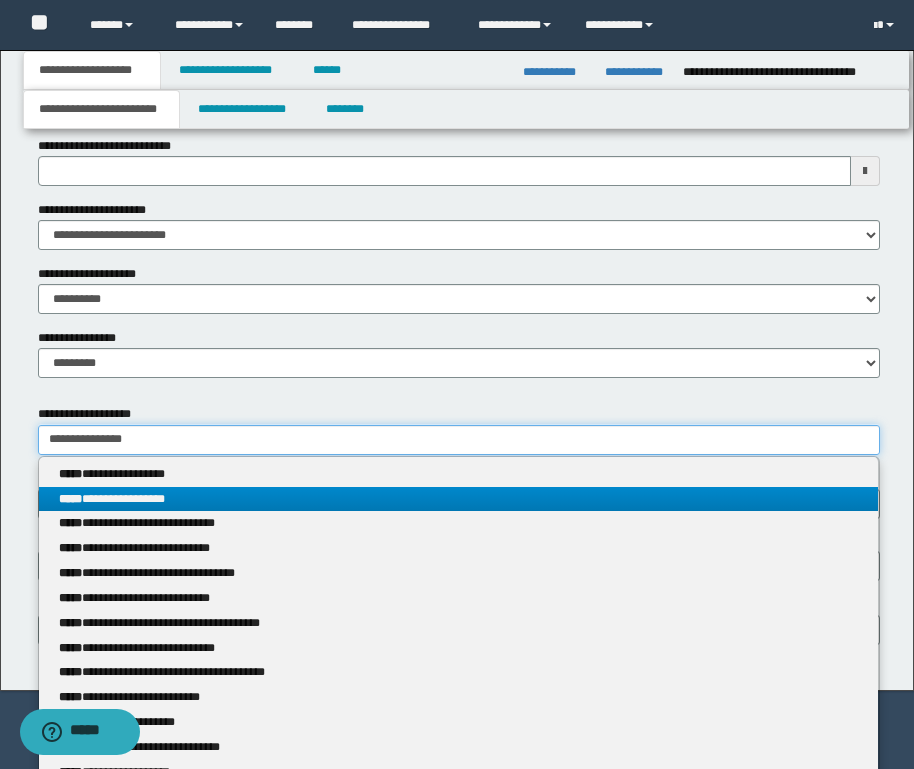 type on "**********" 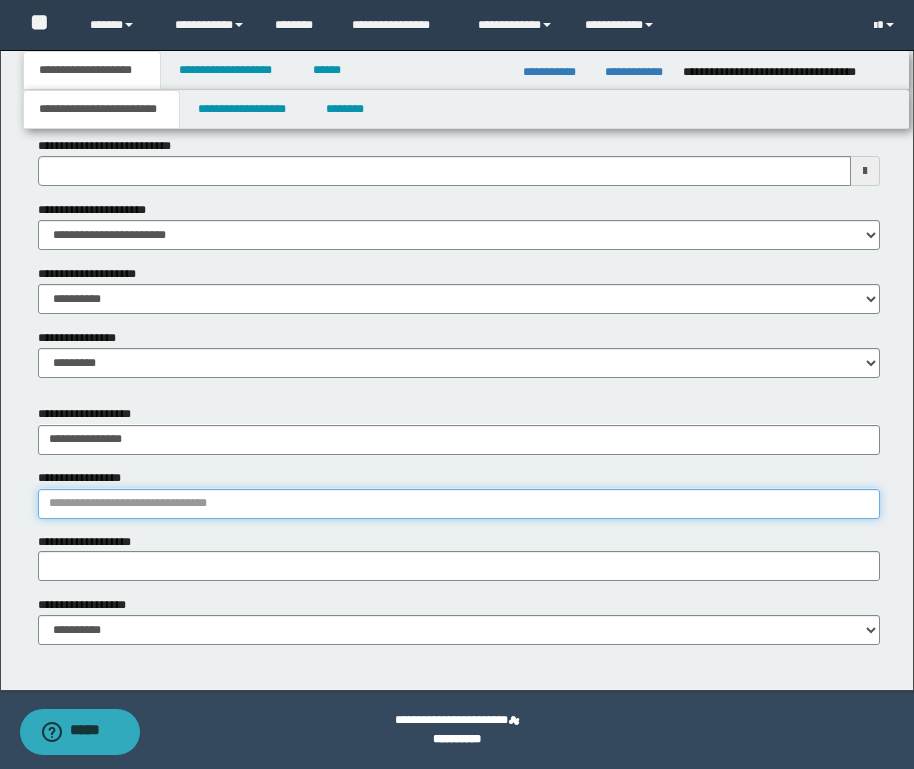 click on "**********" at bounding box center (459, 504) 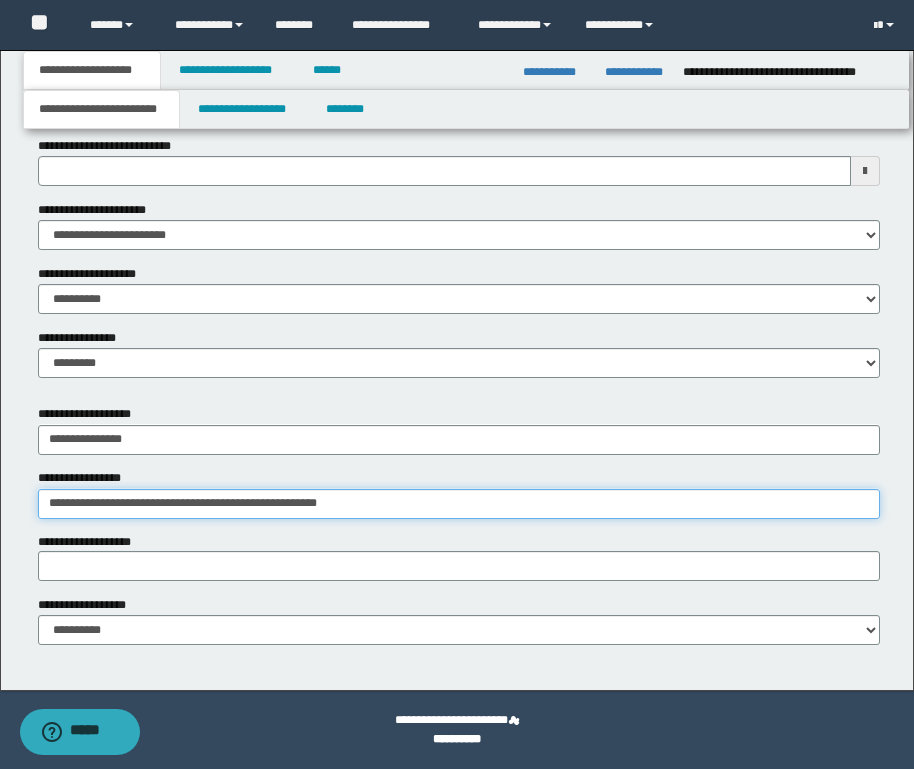 type on "**********" 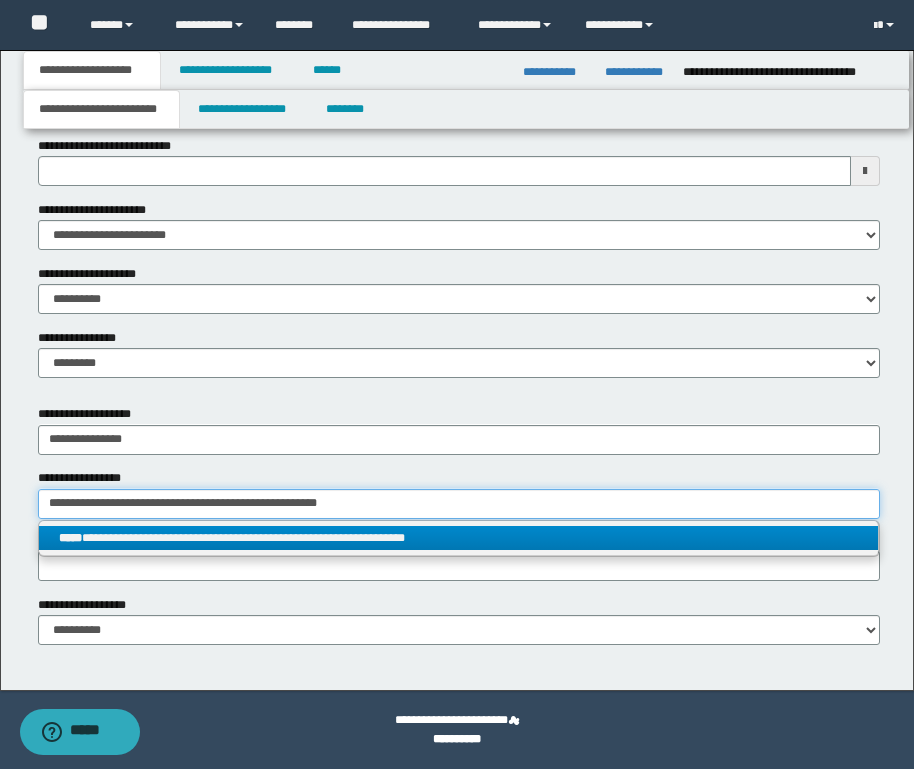 type on "**********" 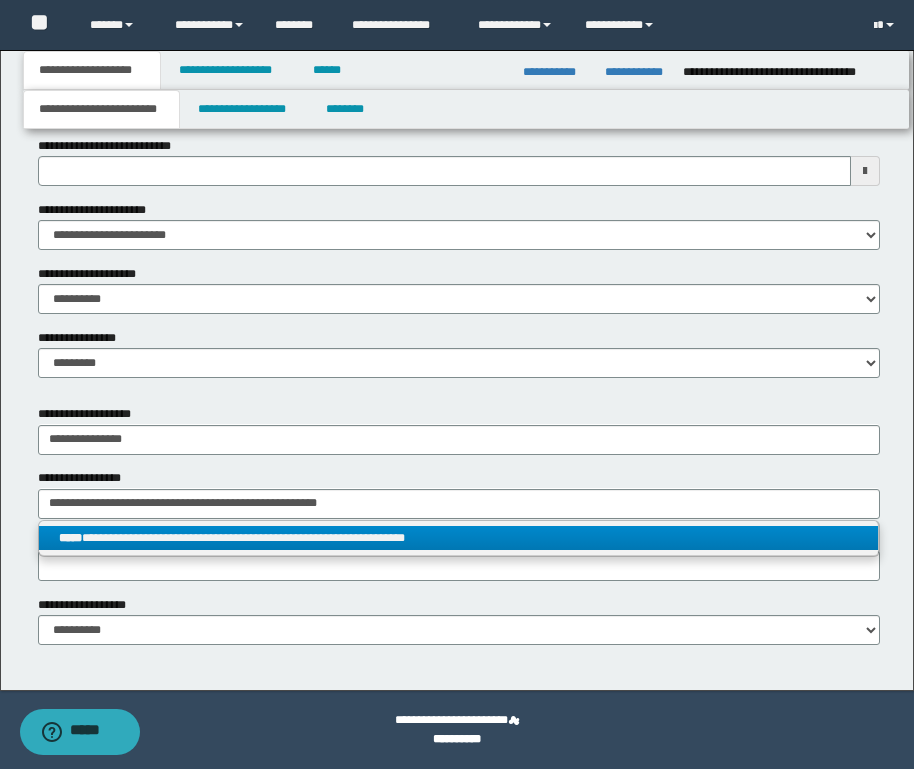 click on "**********" at bounding box center [458, 538] 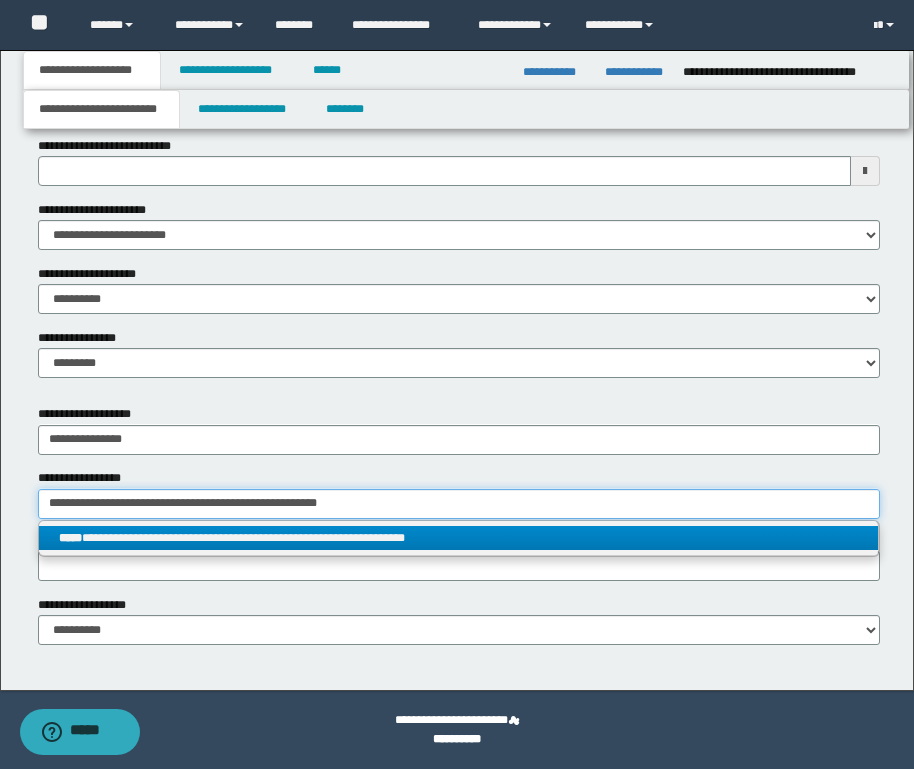 type 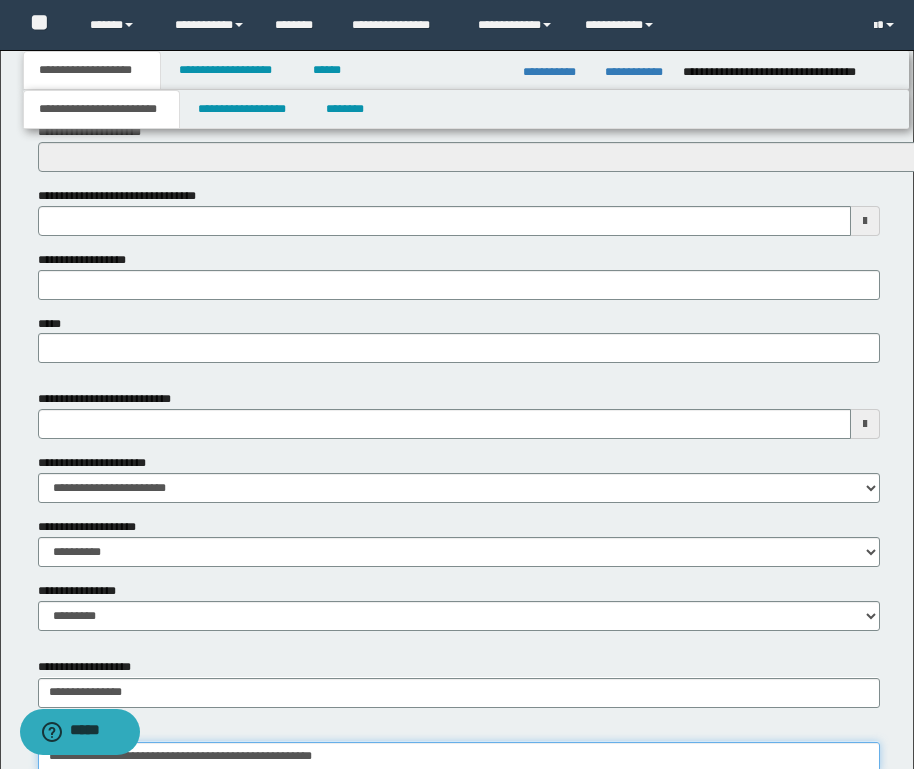 scroll, scrollTop: 723, scrollLeft: 0, axis: vertical 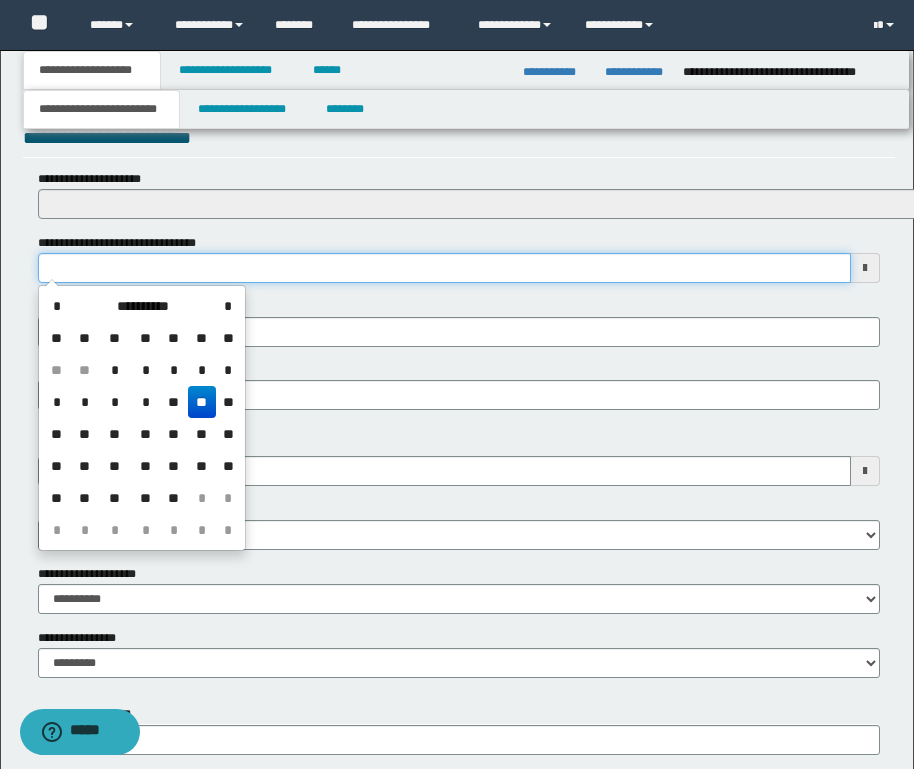 click on "**********" at bounding box center [444, 268] 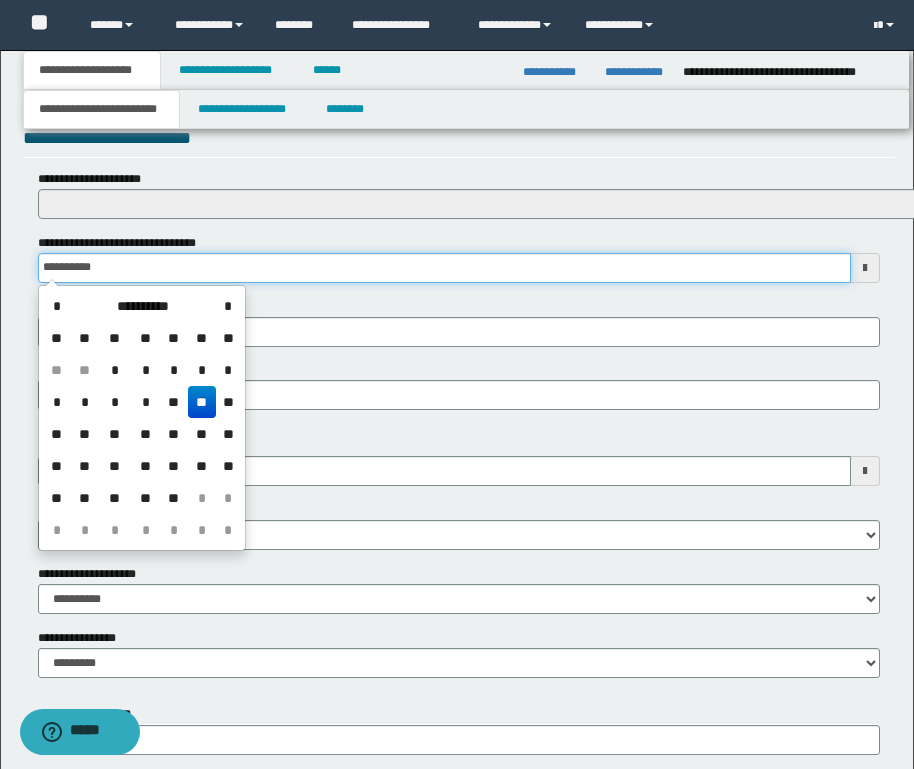 type on "**********" 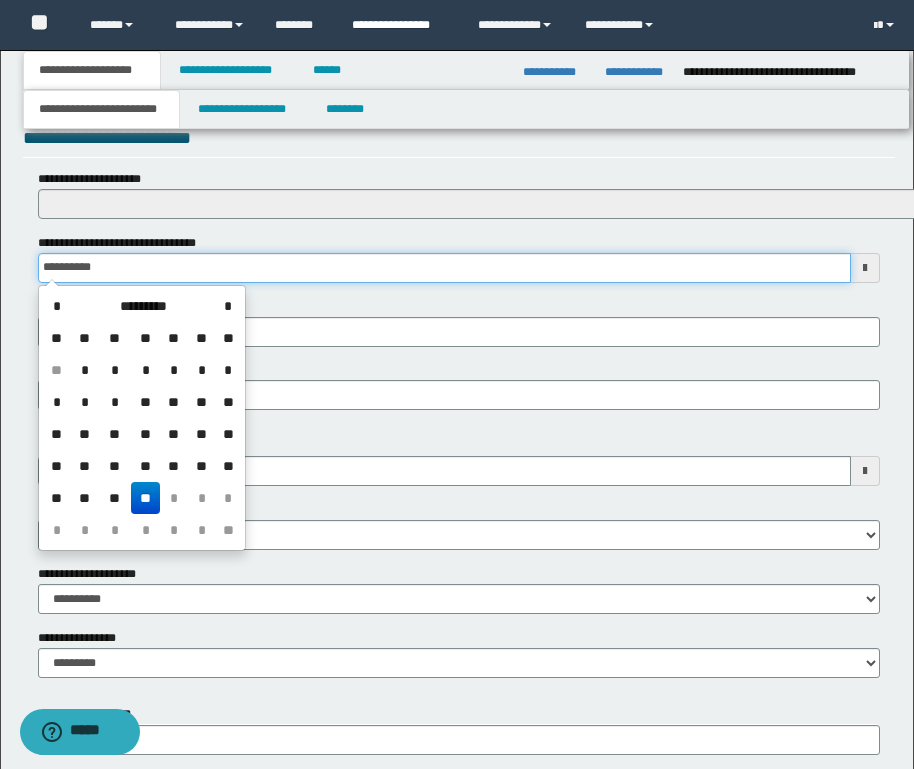 type on "**********" 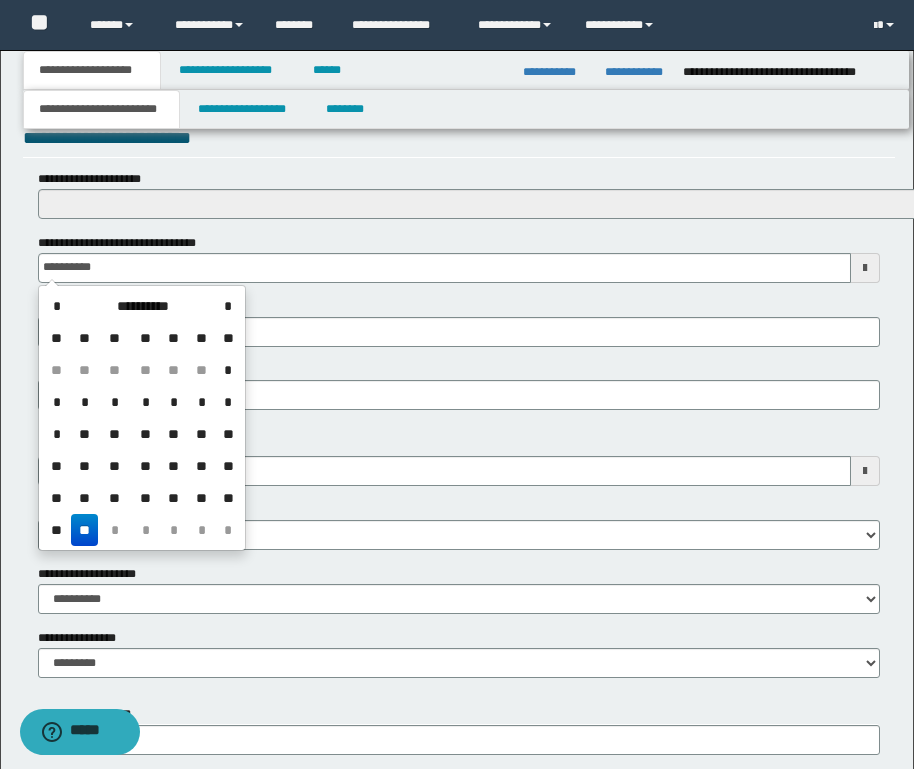 click on "**" at bounding box center [85, 530] 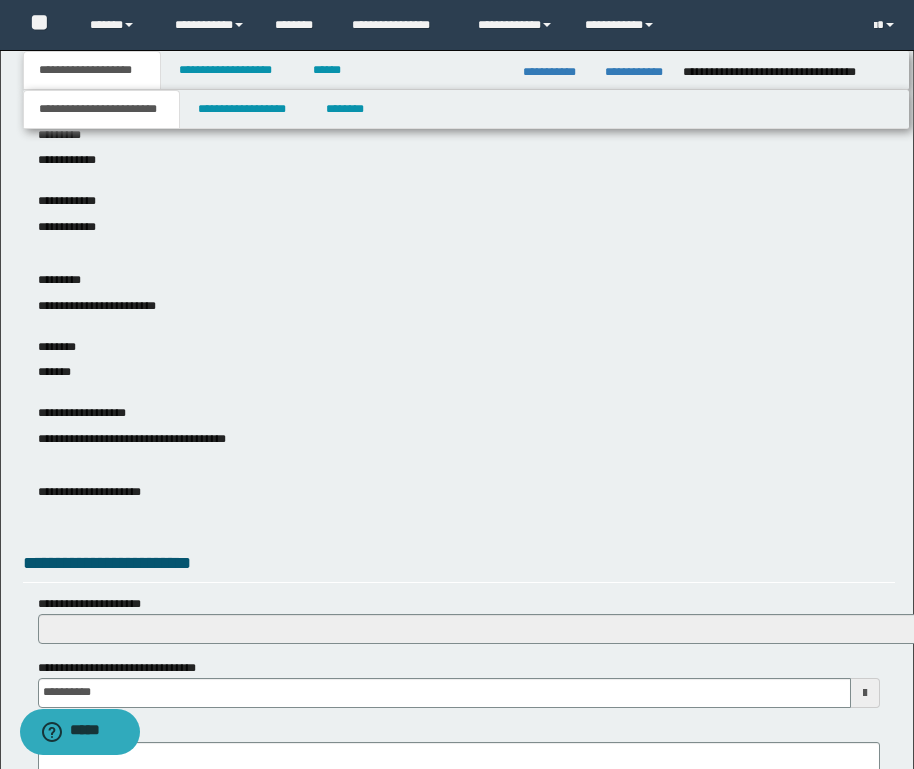 scroll, scrollTop: 223, scrollLeft: 0, axis: vertical 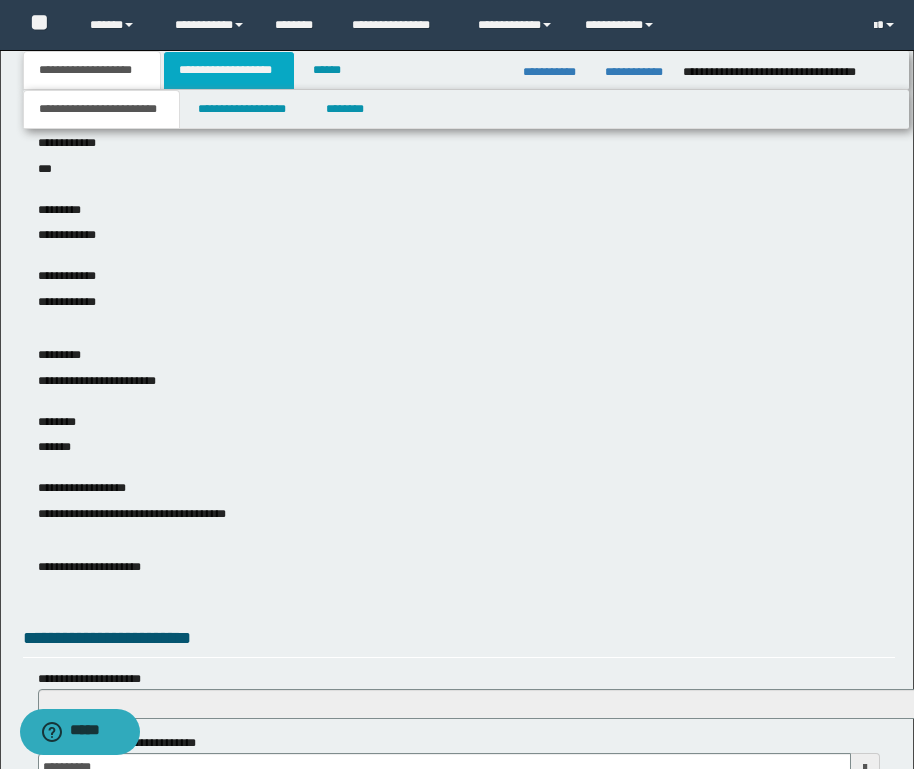 click on "**********" at bounding box center (229, 70) 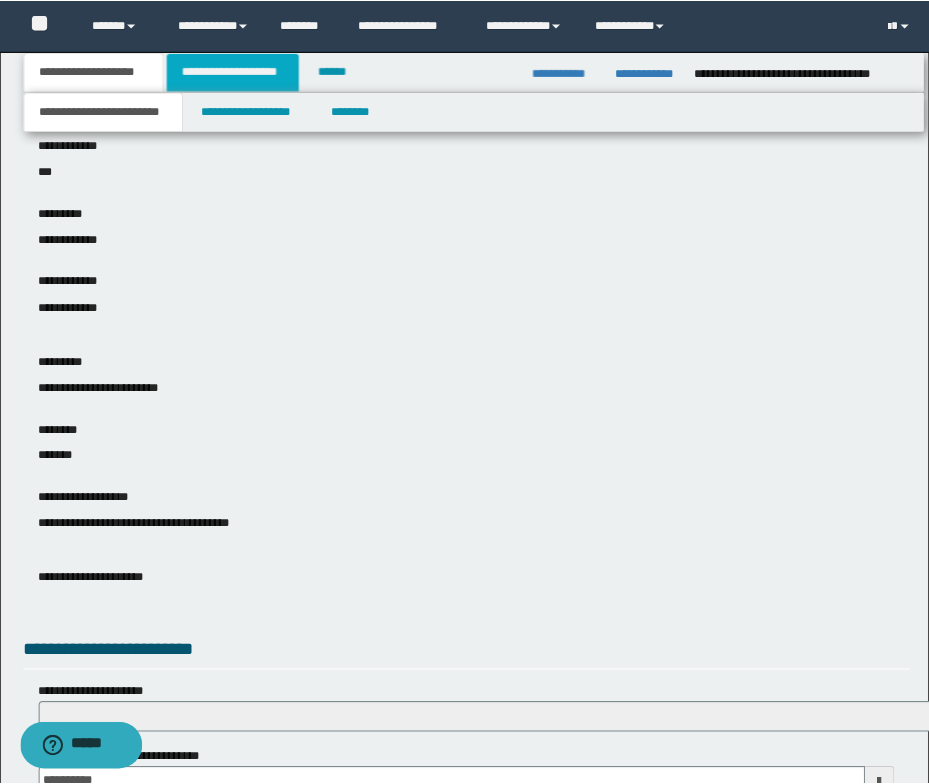 scroll, scrollTop: 0, scrollLeft: 0, axis: both 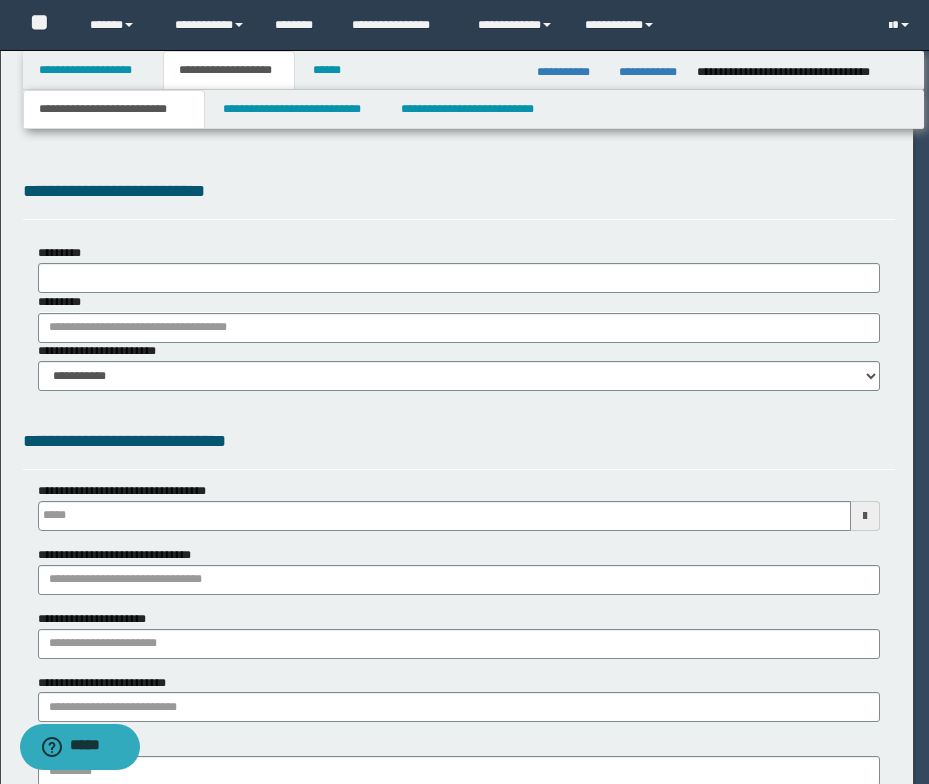 type 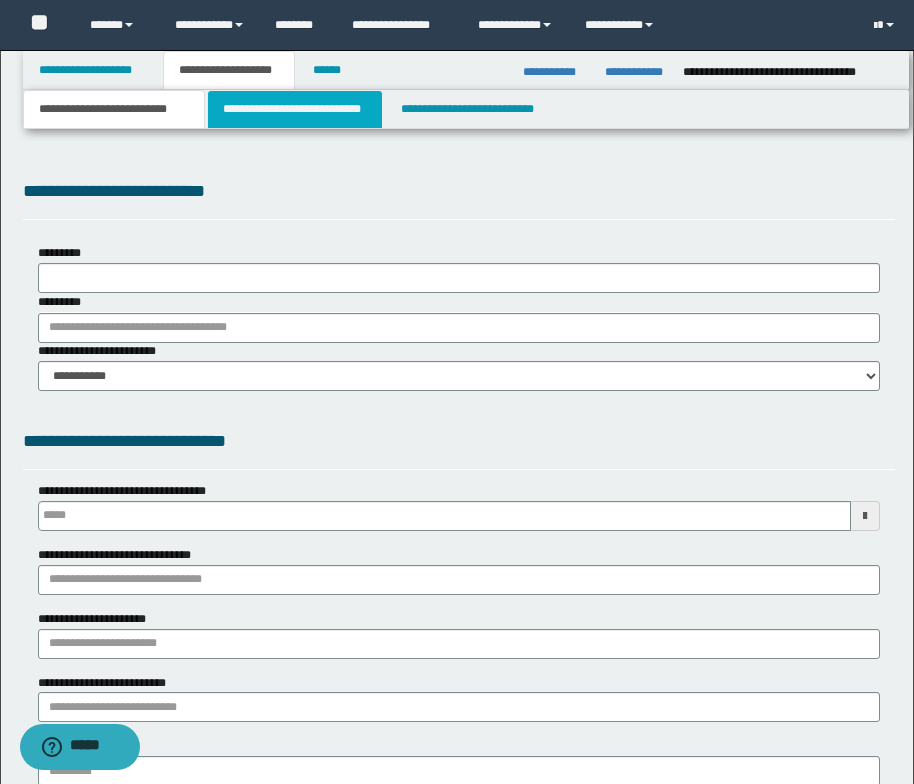 click on "**********" at bounding box center (295, 109) 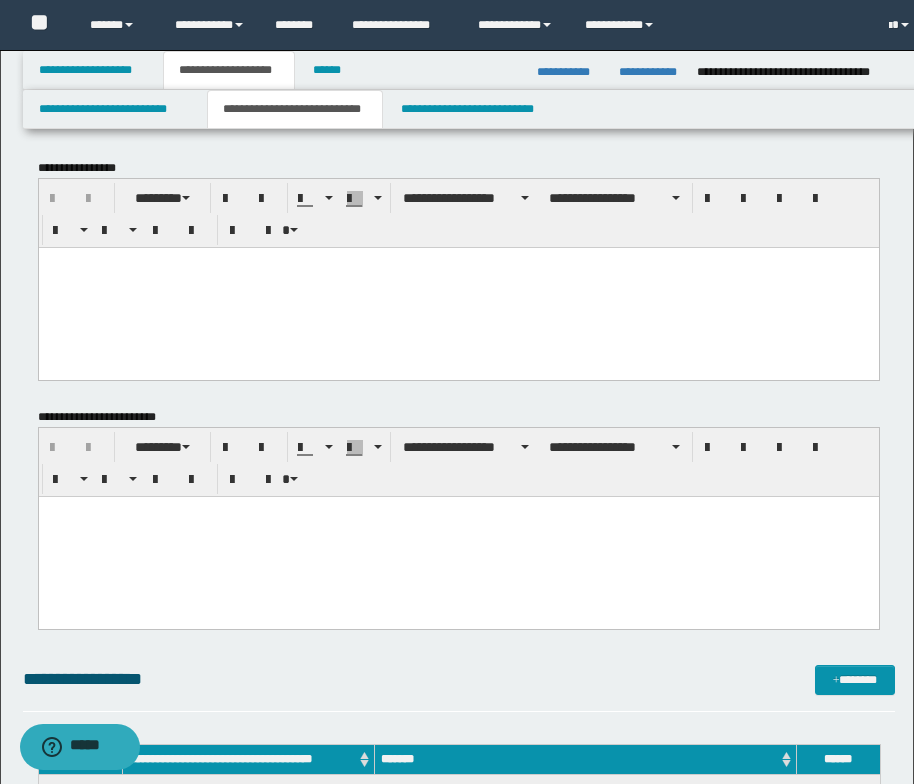 scroll, scrollTop: 0, scrollLeft: 0, axis: both 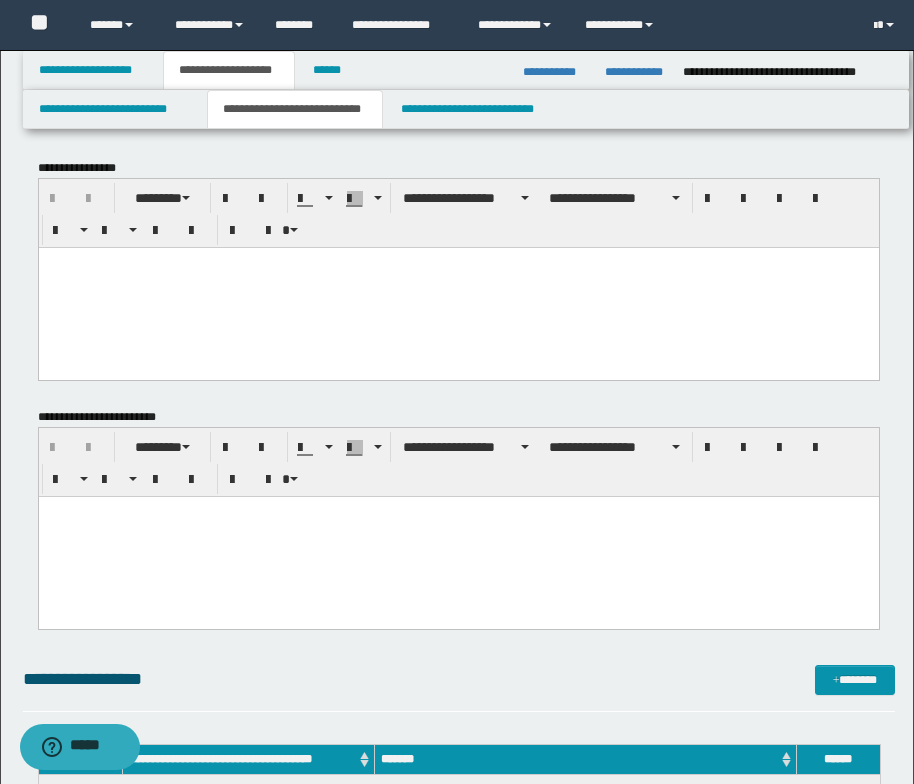 click at bounding box center (458, 262) 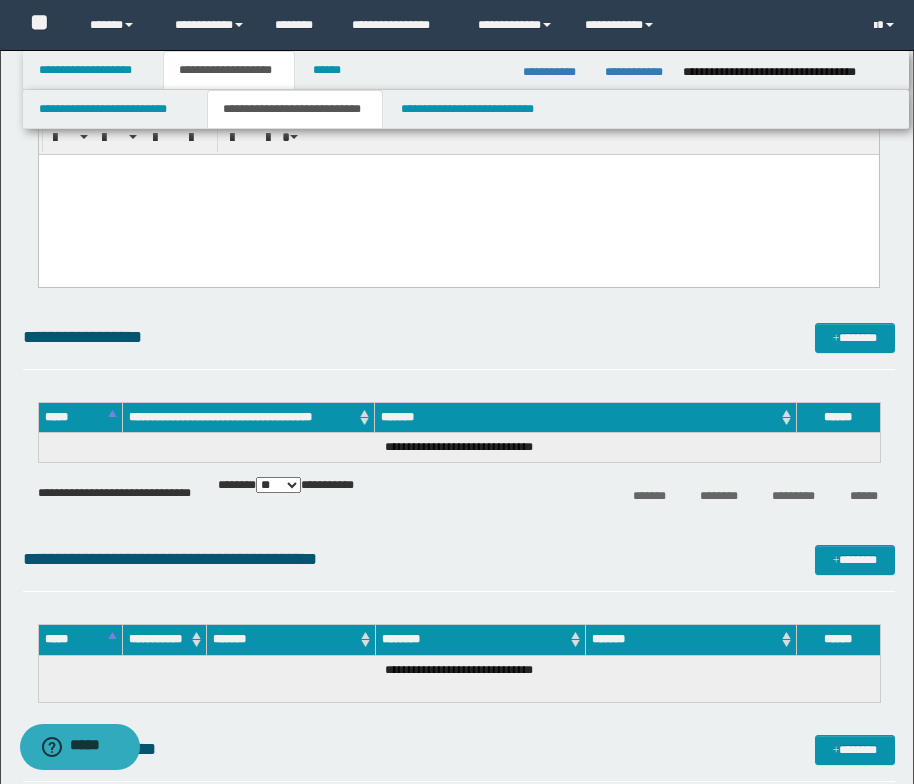 drag, startPoint x: 49, startPoint y: -1565, endPoint x: 234, endPoint y: 775, distance: 2347.3018 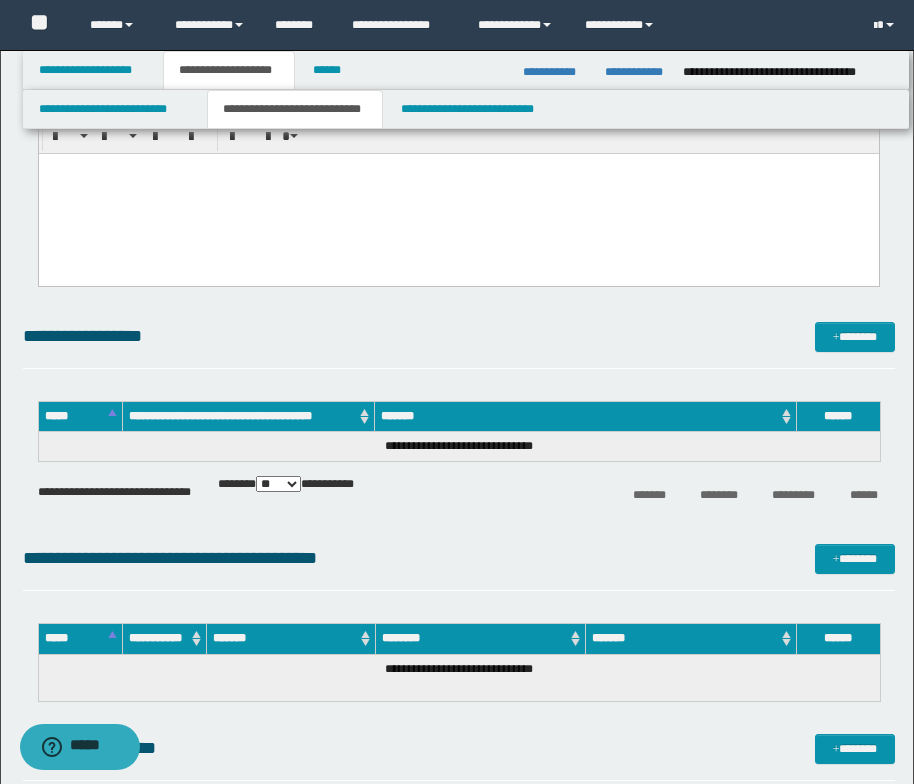 click on "**********" at bounding box center (458, -934) 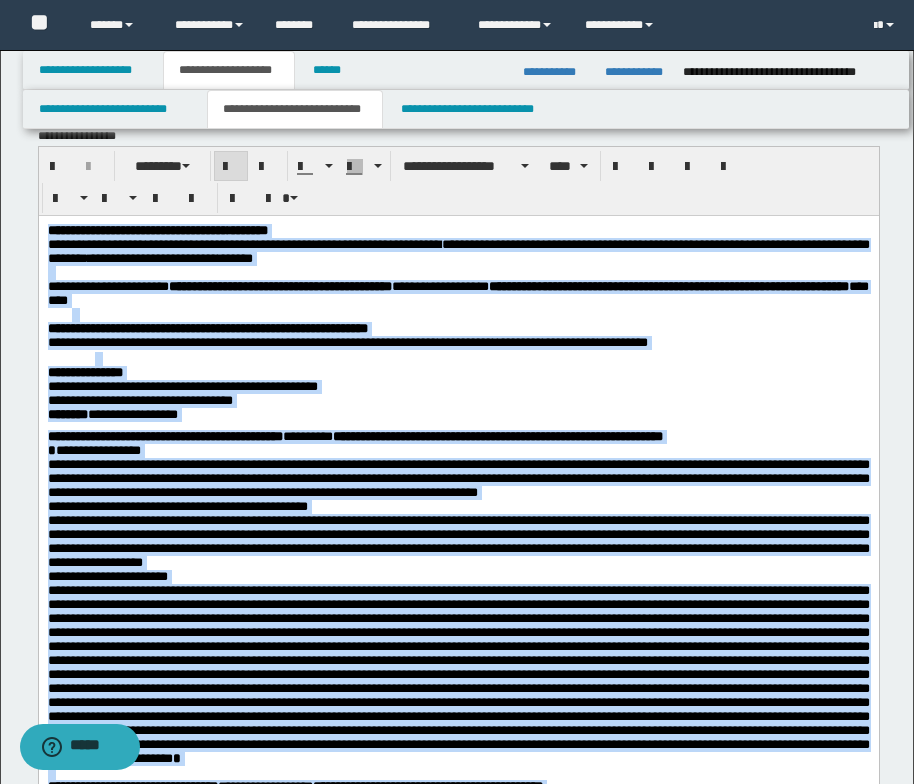 scroll, scrollTop: 0, scrollLeft: 0, axis: both 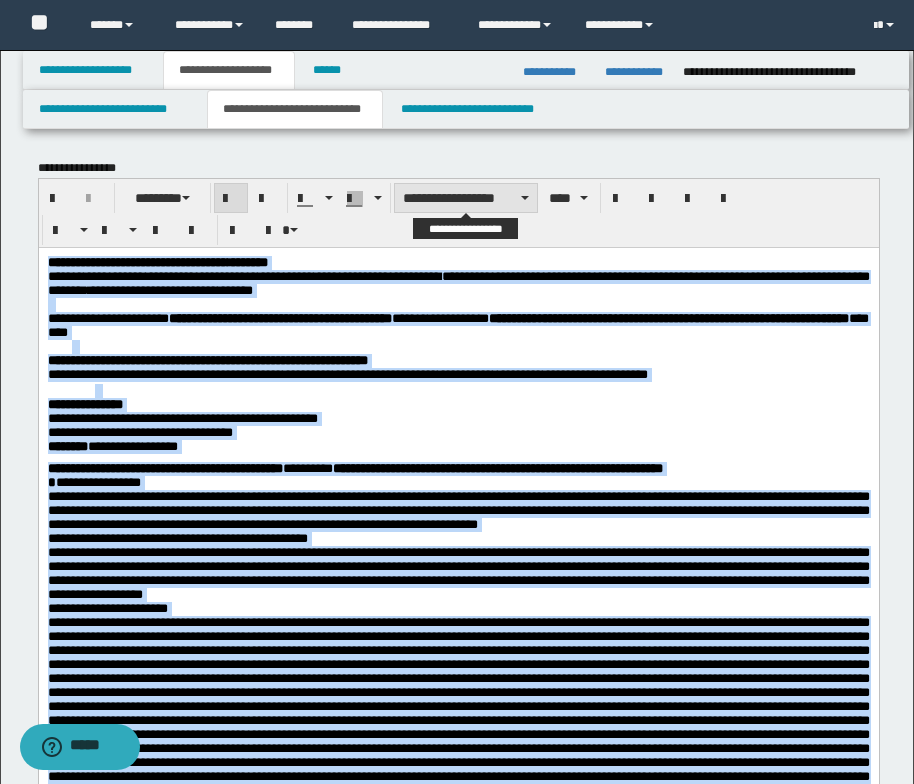 click on "**********" at bounding box center [466, 198] 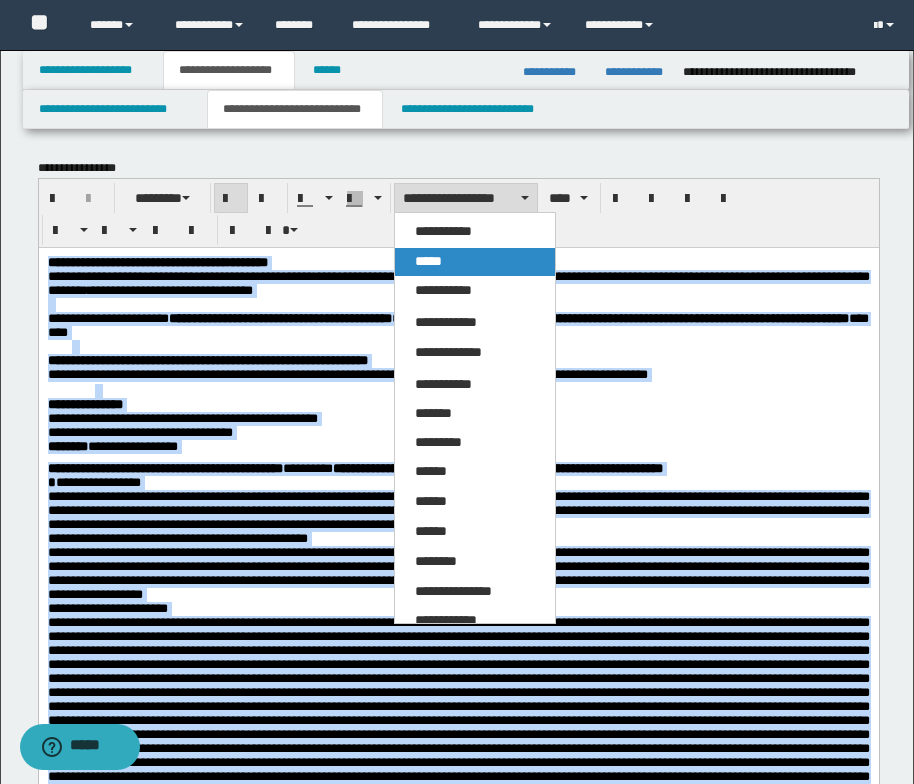 click on "*****" at bounding box center (475, 262) 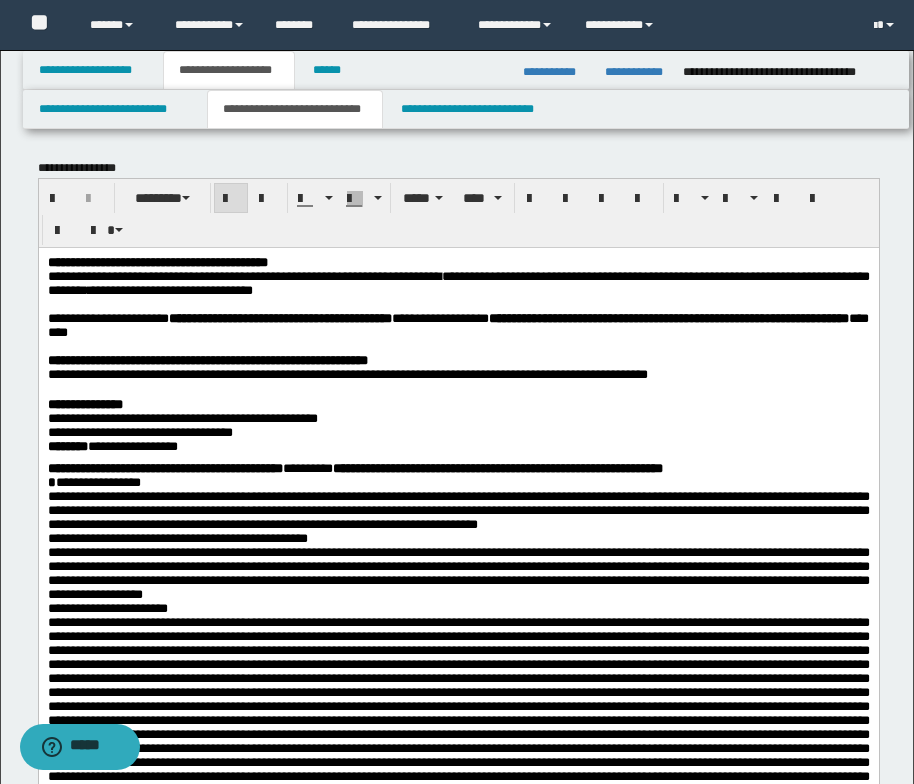 click on "**********" at bounding box center [458, 888] 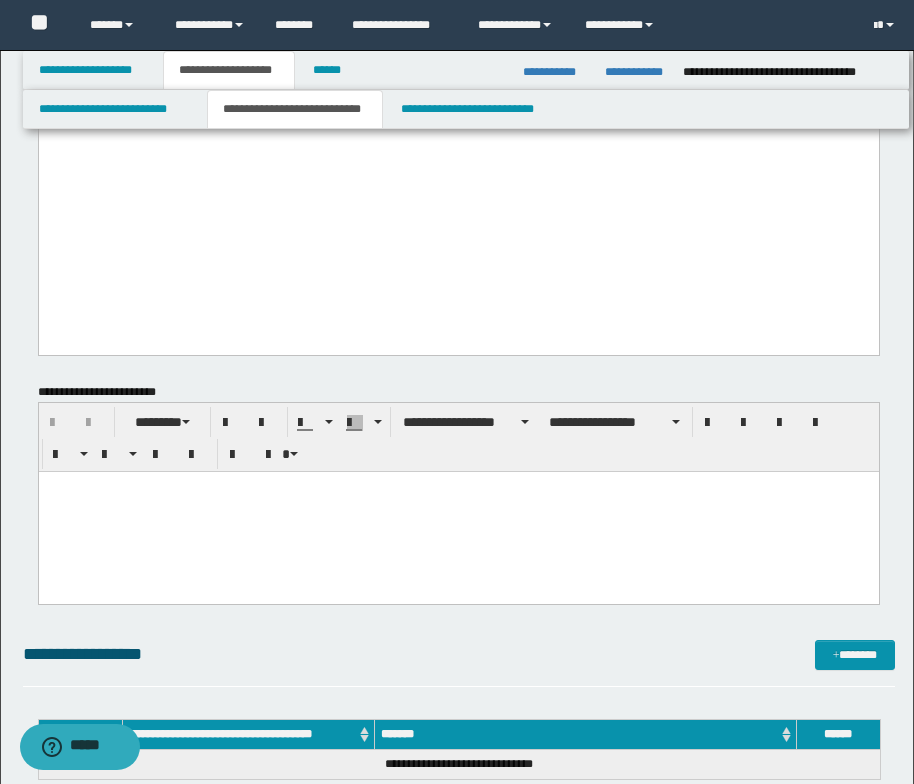 scroll, scrollTop: 1600, scrollLeft: 0, axis: vertical 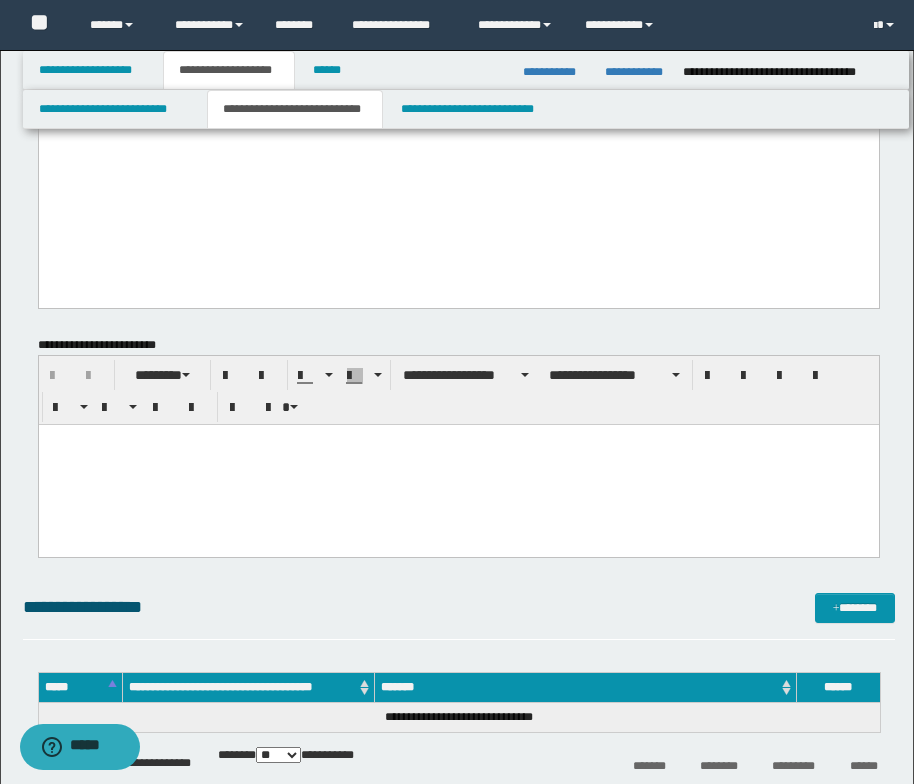 click at bounding box center [458, 439] 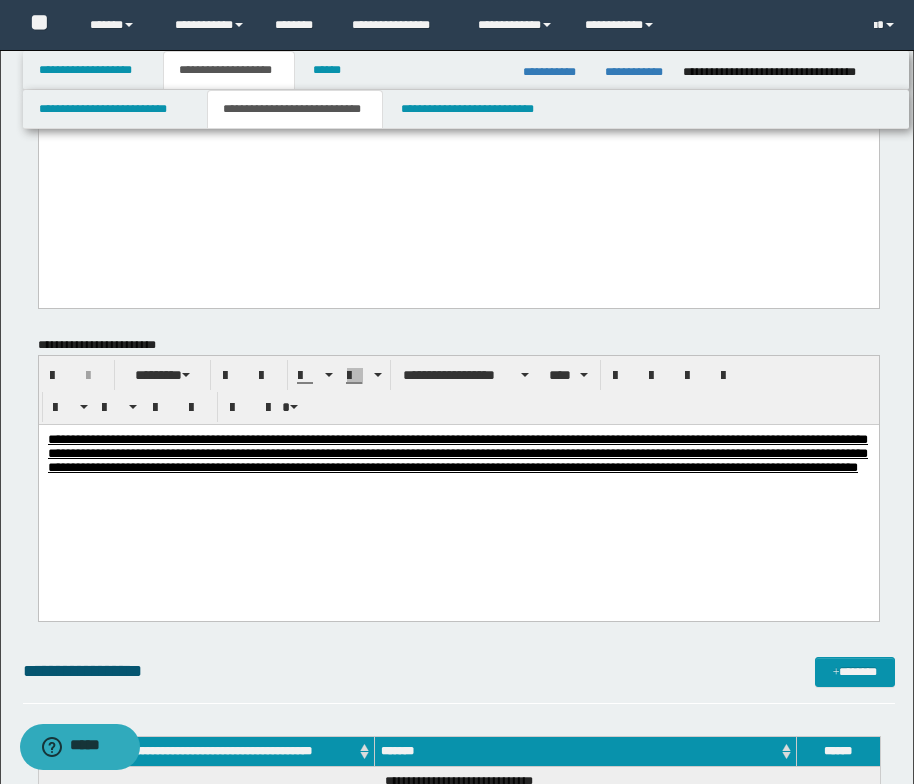 drag, startPoint x: 260, startPoint y: 495, endPoint x: 45, endPoint y: 450, distance: 219.65883 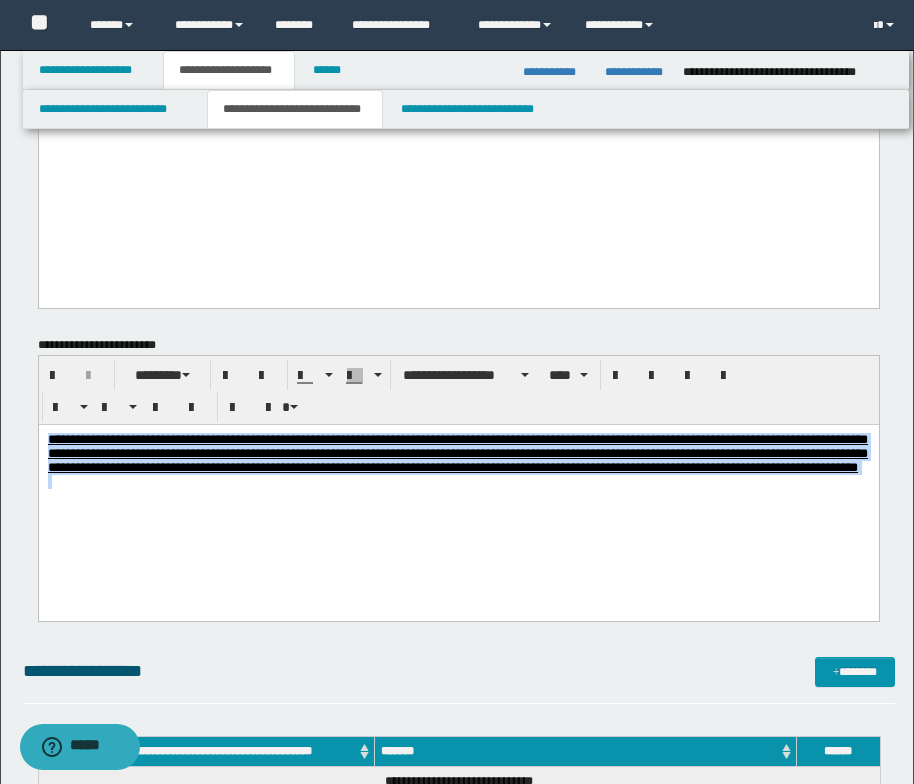 drag, startPoint x: 45, startPoint y: 434, endPoint x: 296, endPoint y: 524, distance: 266.6477 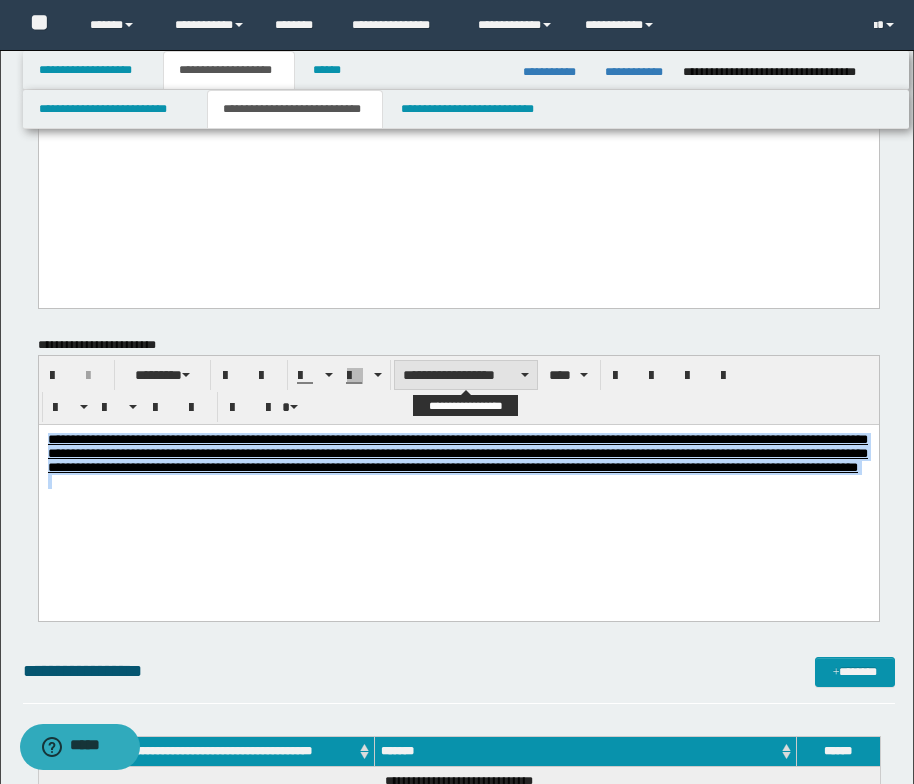 click at bounding box center [525, 375] 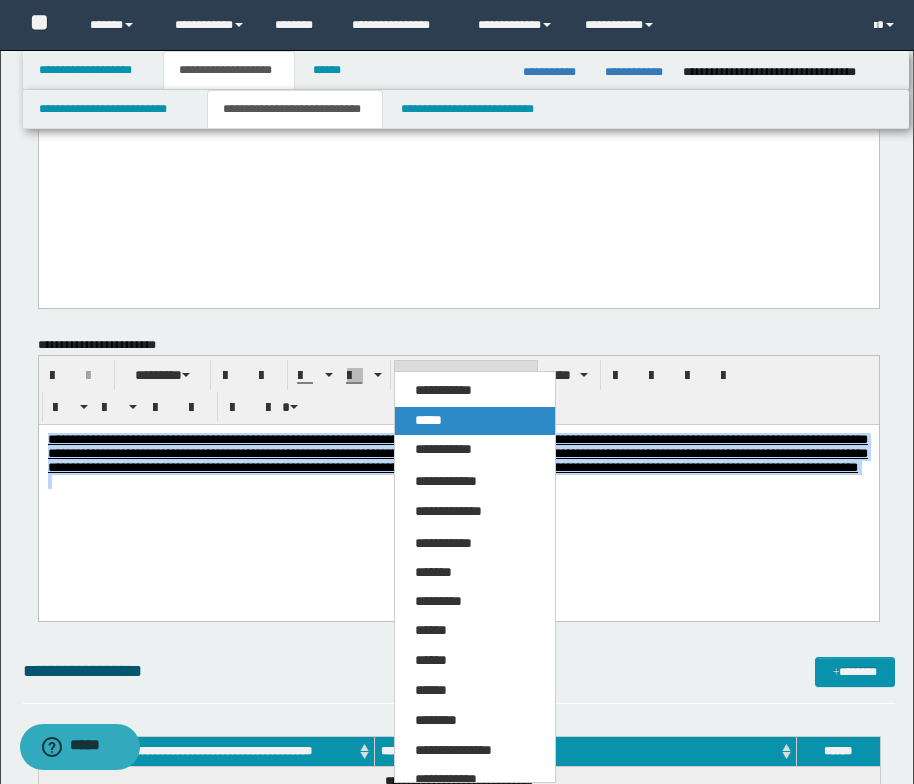 click on "*****" at bounding box center [475, 421] 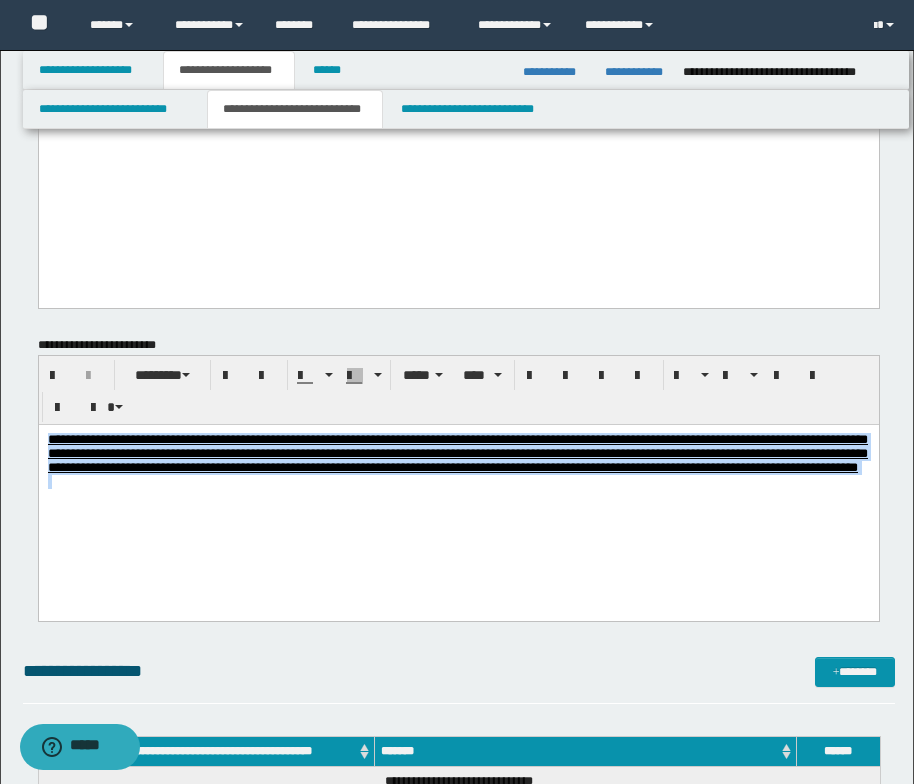 click on "**********" at bounding box center (458, 485) 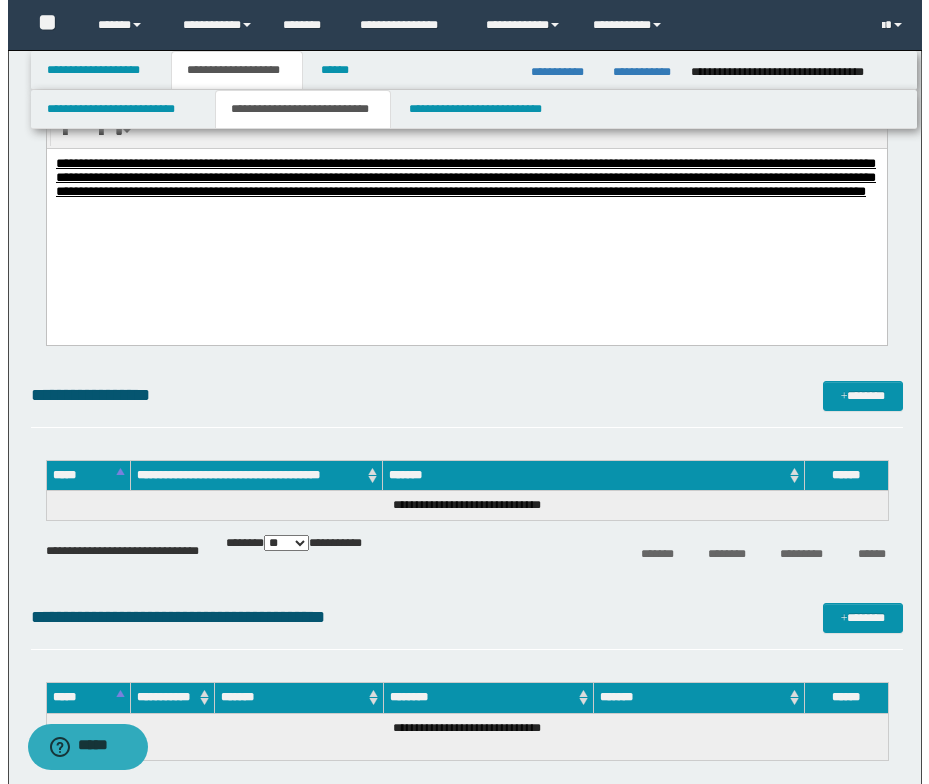 scroll, scrollTop: 1900, scrollLeft: 0, axis: vertical 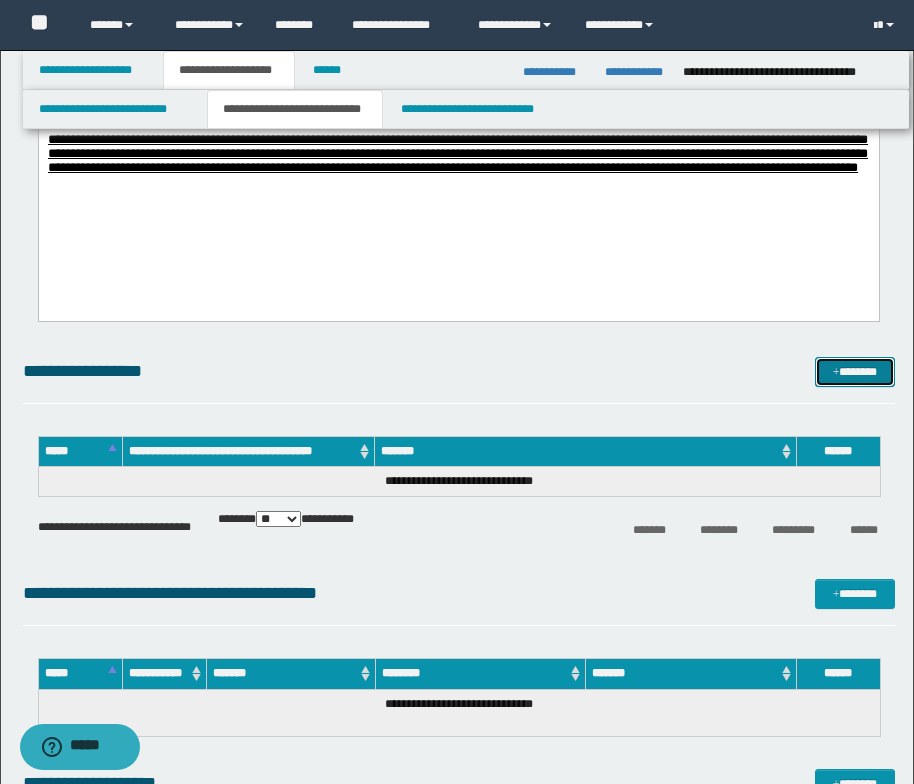 click on "*******" at bounding box center (855, 372) 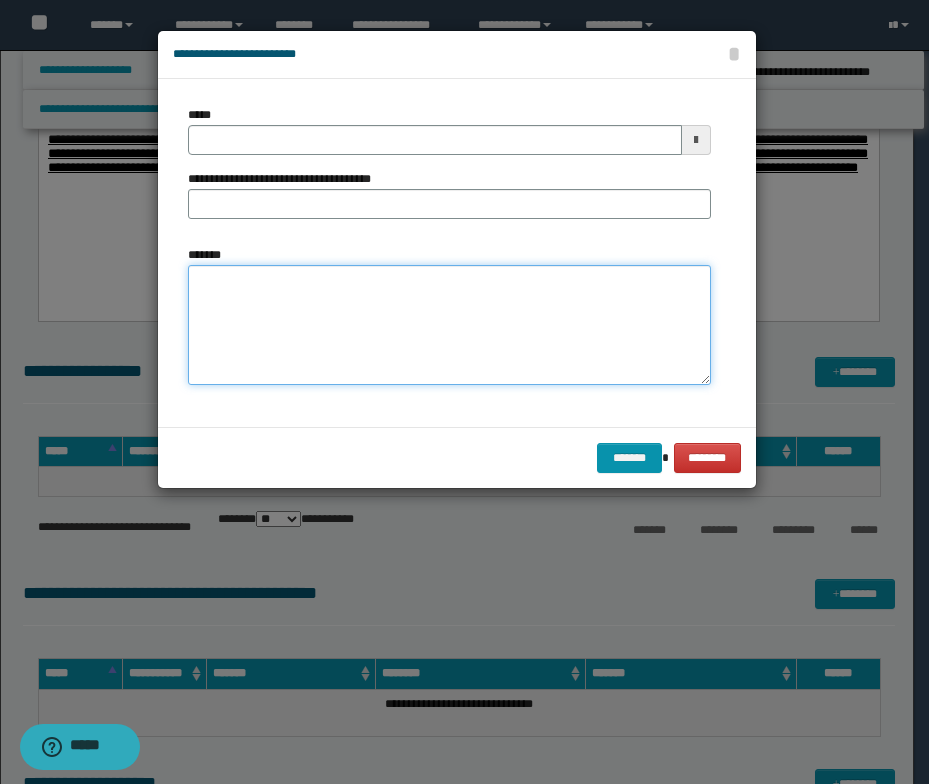 click on "*******" at bounding box center [449, 325] 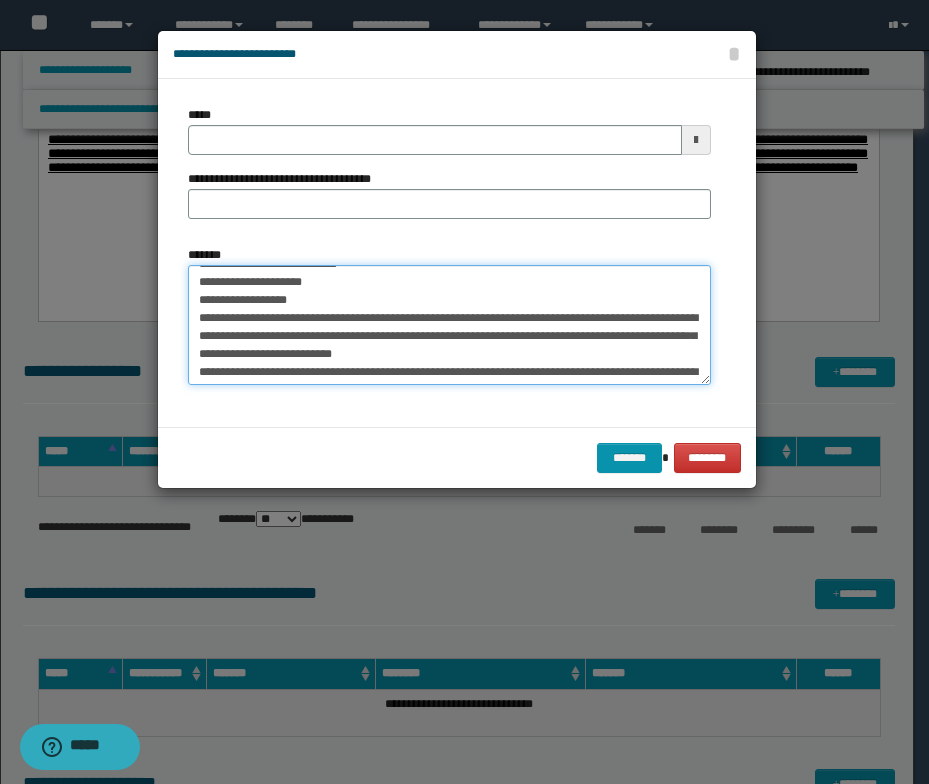 scroll, scrollTop: 0, scrollLeft: 0, axis: both 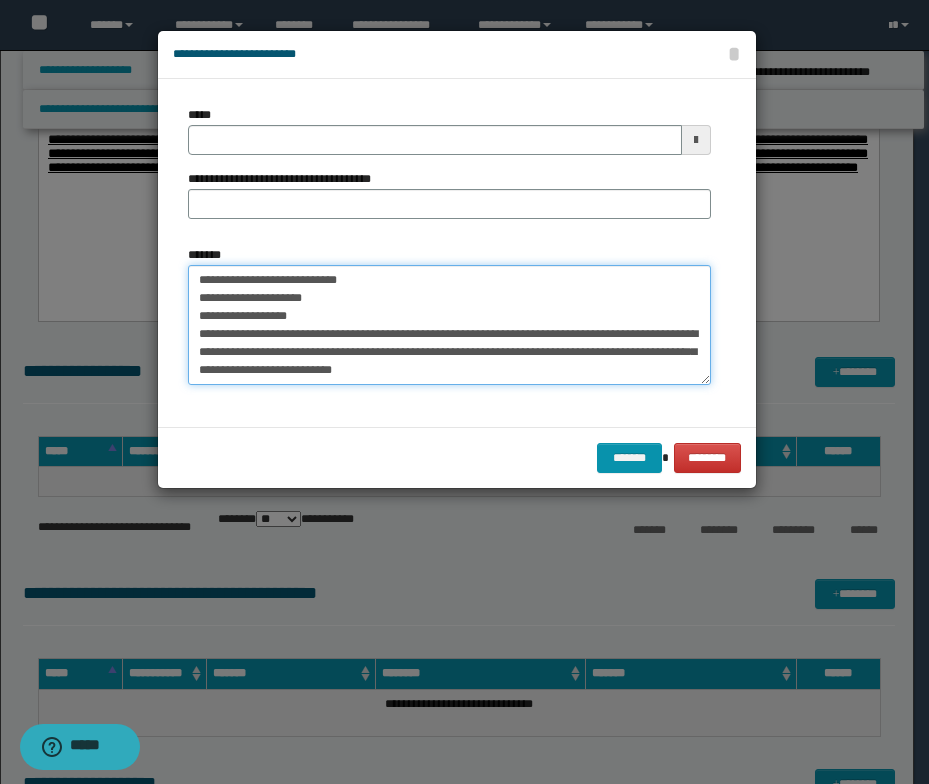 drag, startPoint x: 354, startPoint y: 281, endPoint x: 137, endPoint y: 282, distance: 217.0023 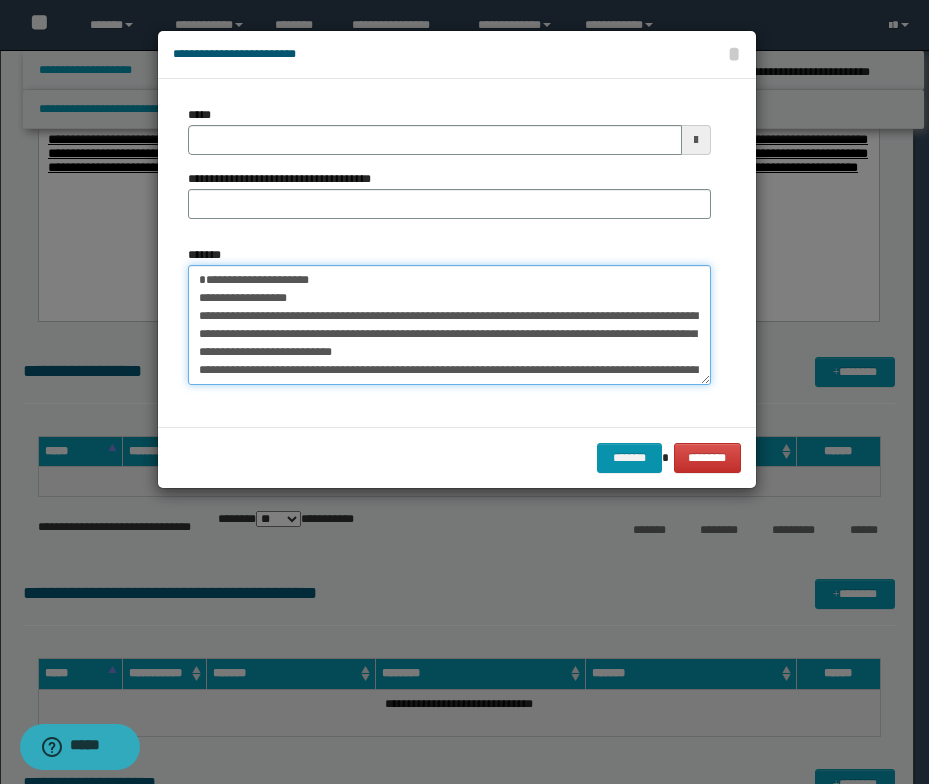 type on "**********" 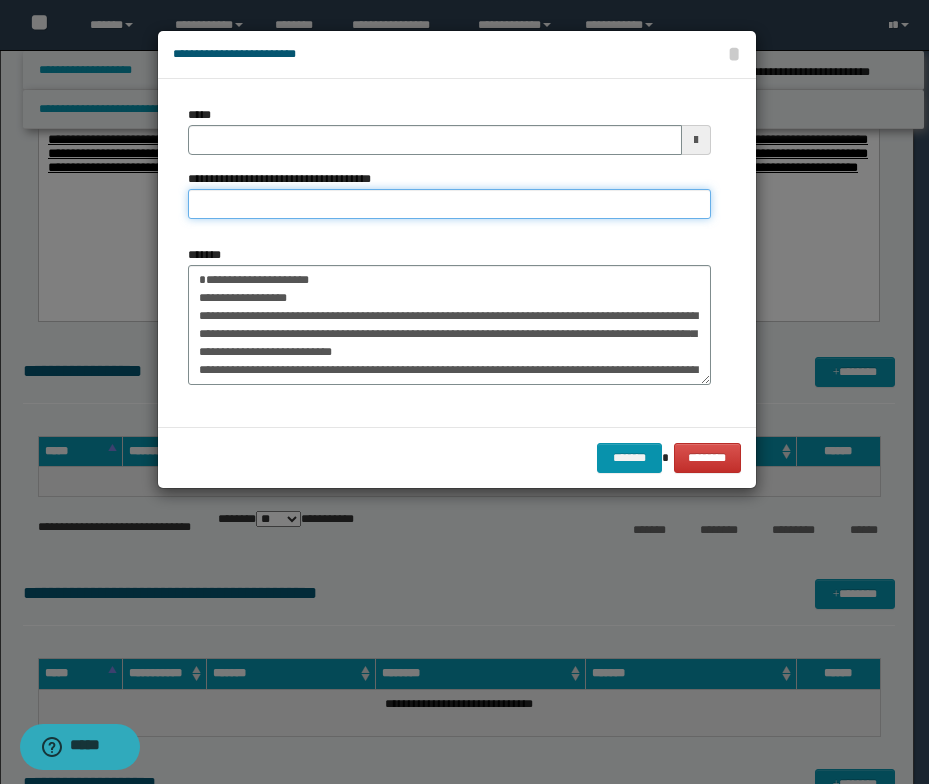 click on "**********" at bounding box center (449, 204) 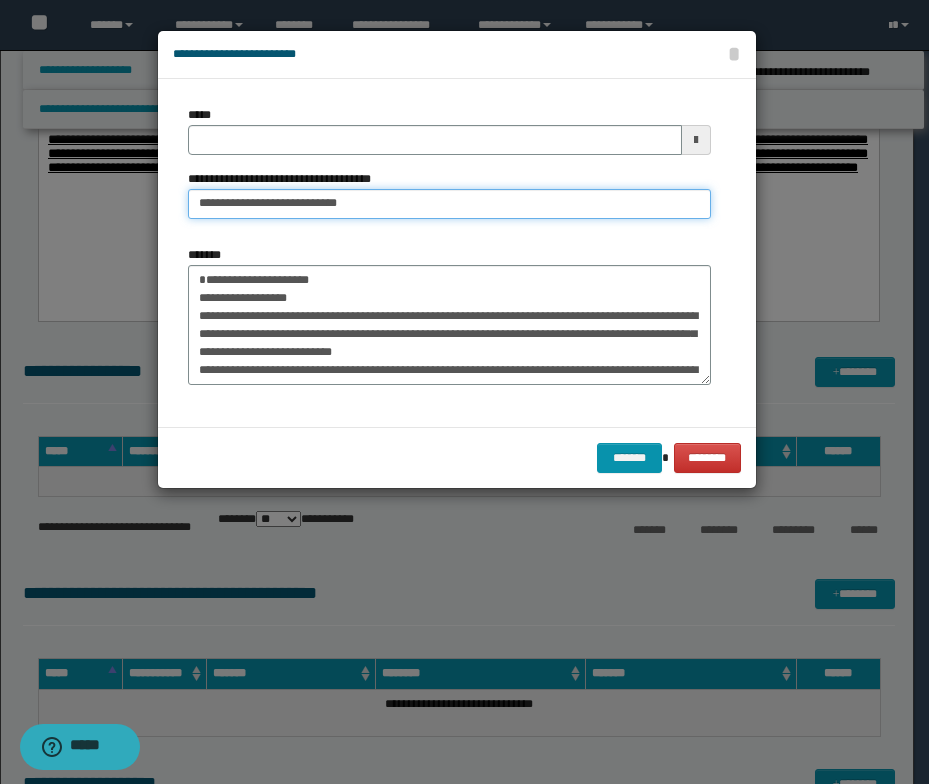 drag, startPoint x: 261, startPoint y: 202, endPoint x: 208, endPoint y: 197, distance: 53.235325 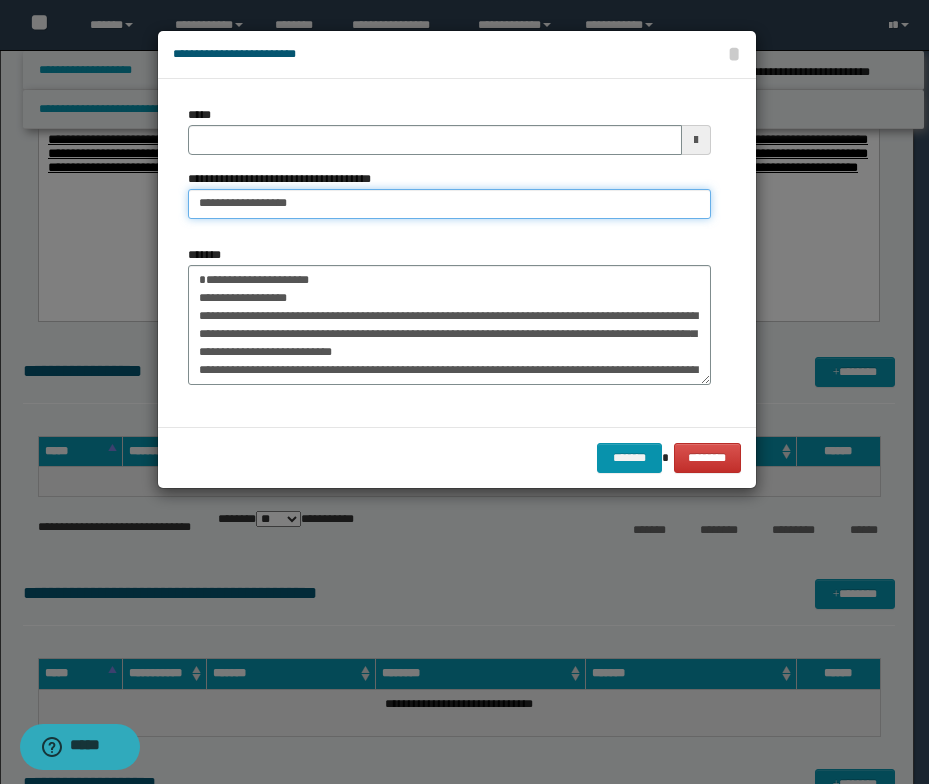 type 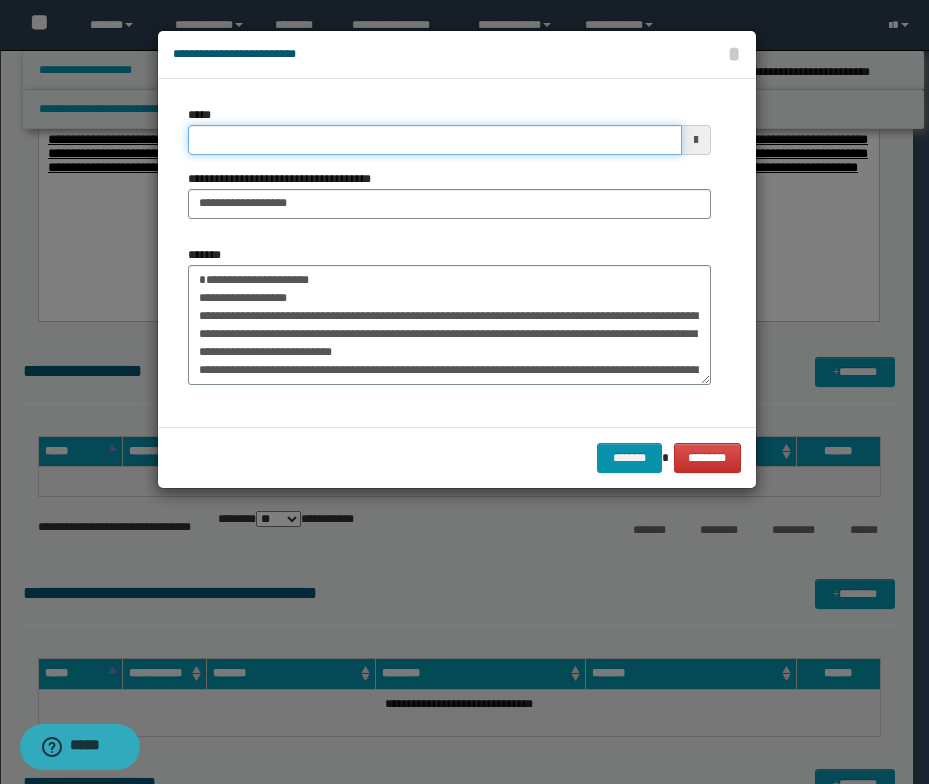 click on "*****" at bounding box center (435, 140) 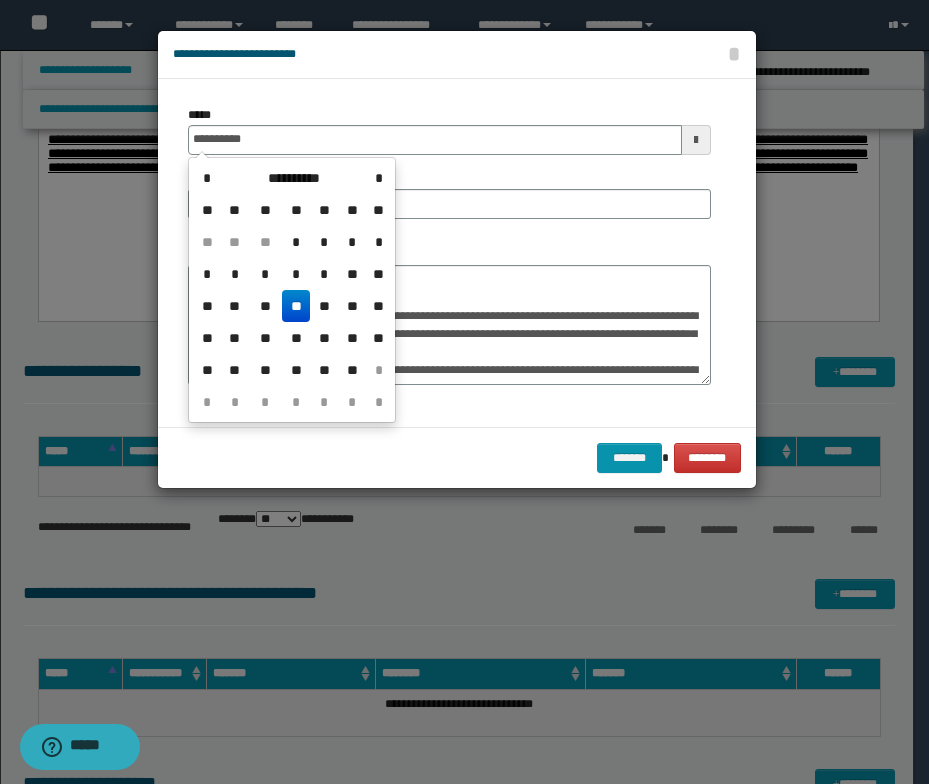 click on "**" at bounding box center (296, 306) 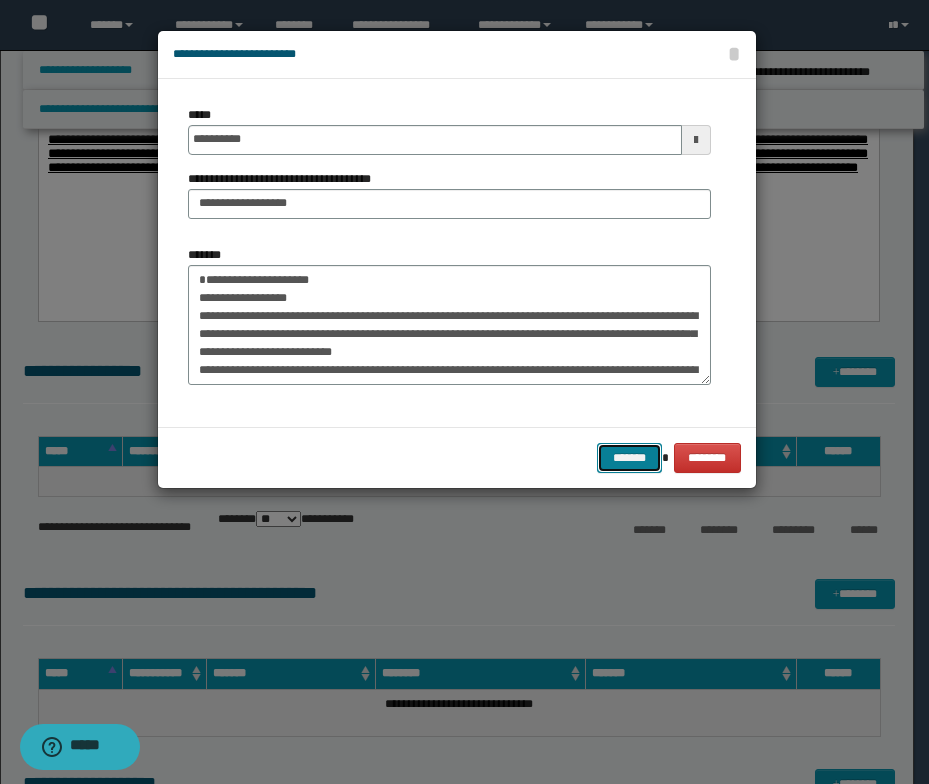 click on "*******" at bounding box center (629, 458) 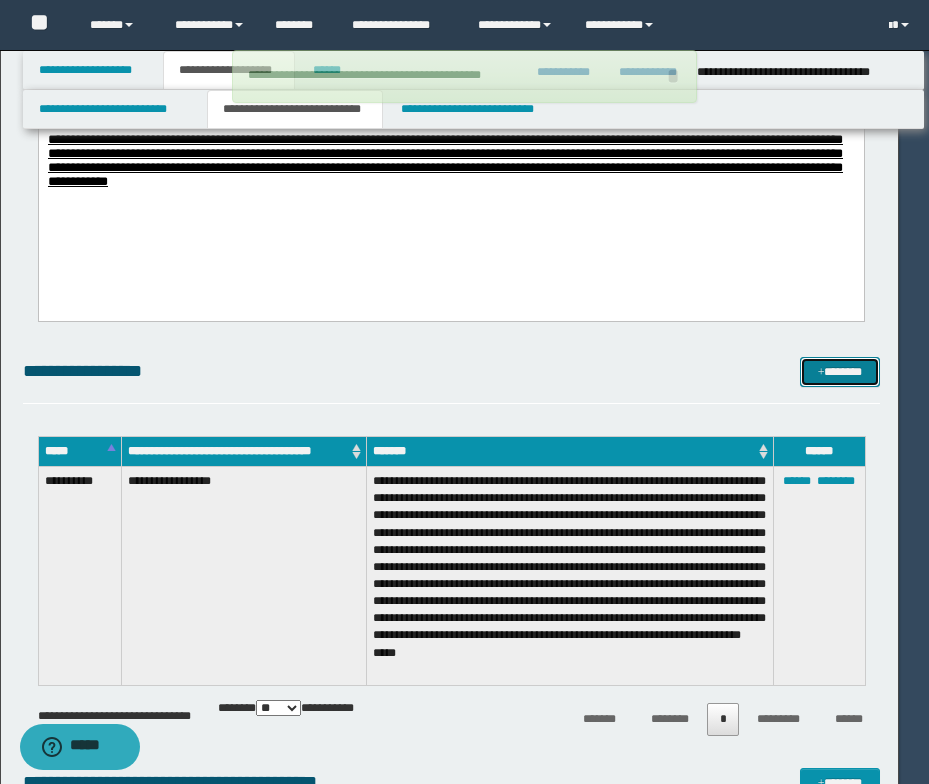 type 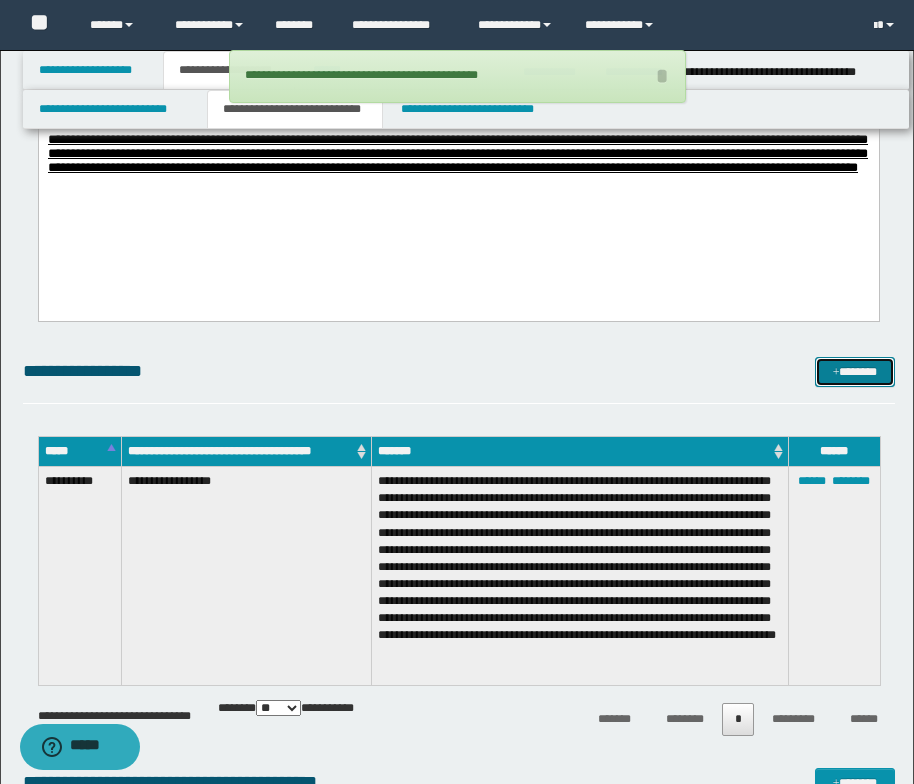 click at bounding box center (836, 373) 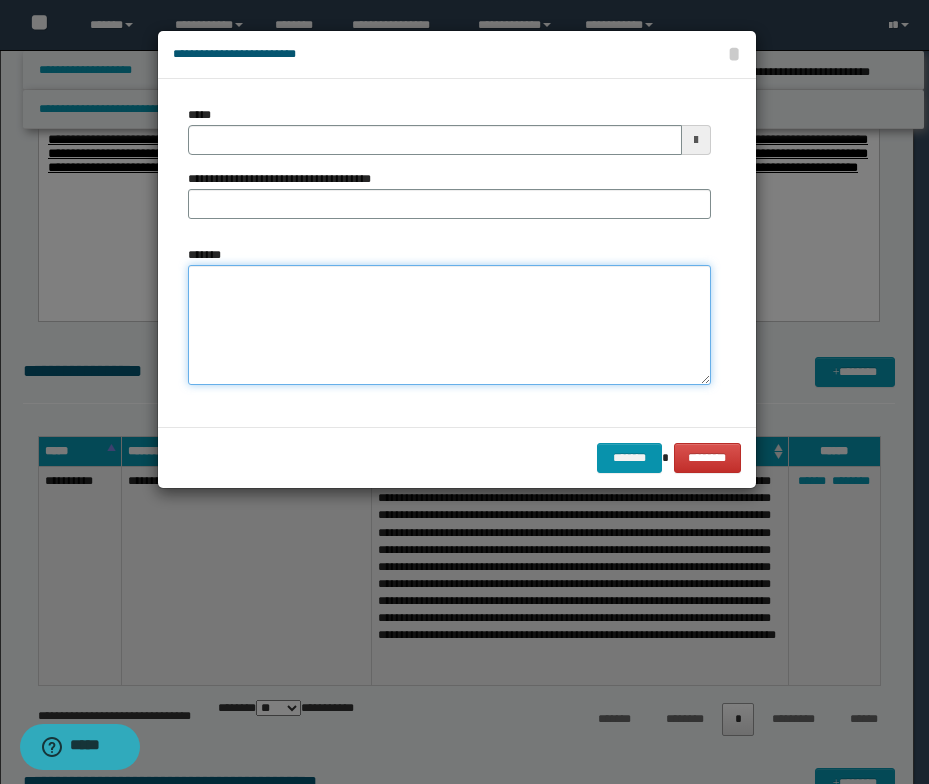 click on "*******" at bounding box center (449, 325) 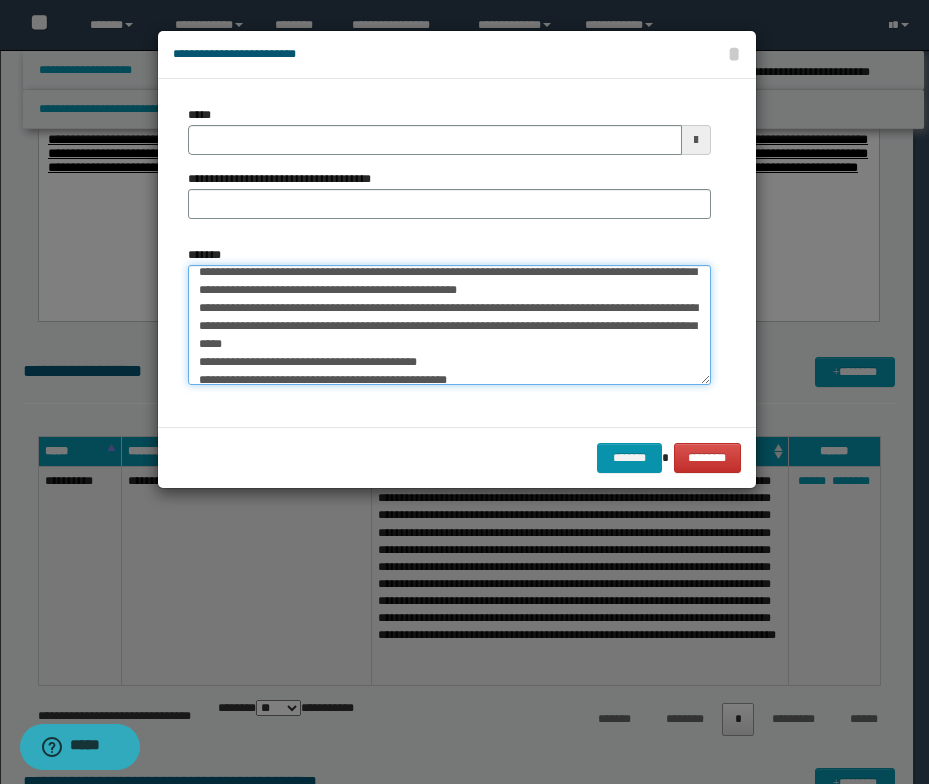 scroll, scrollTop: 0, scrollLeft: 0, axis: both 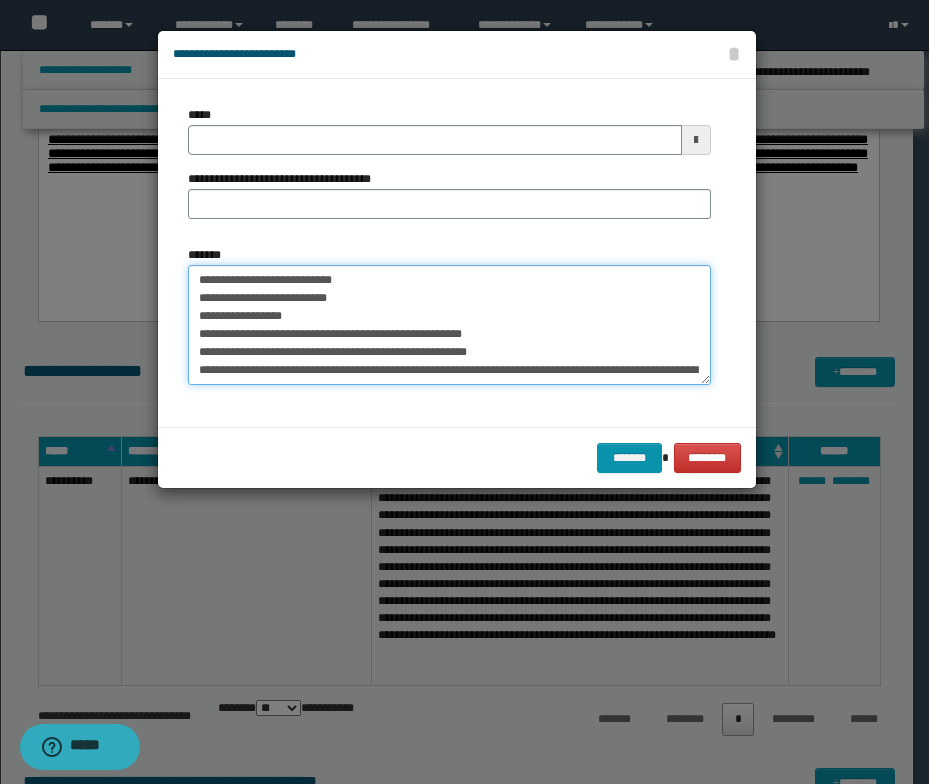 drag, startPoint x: 352, startPoint y: 275, endPoint x: 195, endPoint y: 274, distance: 157.00319 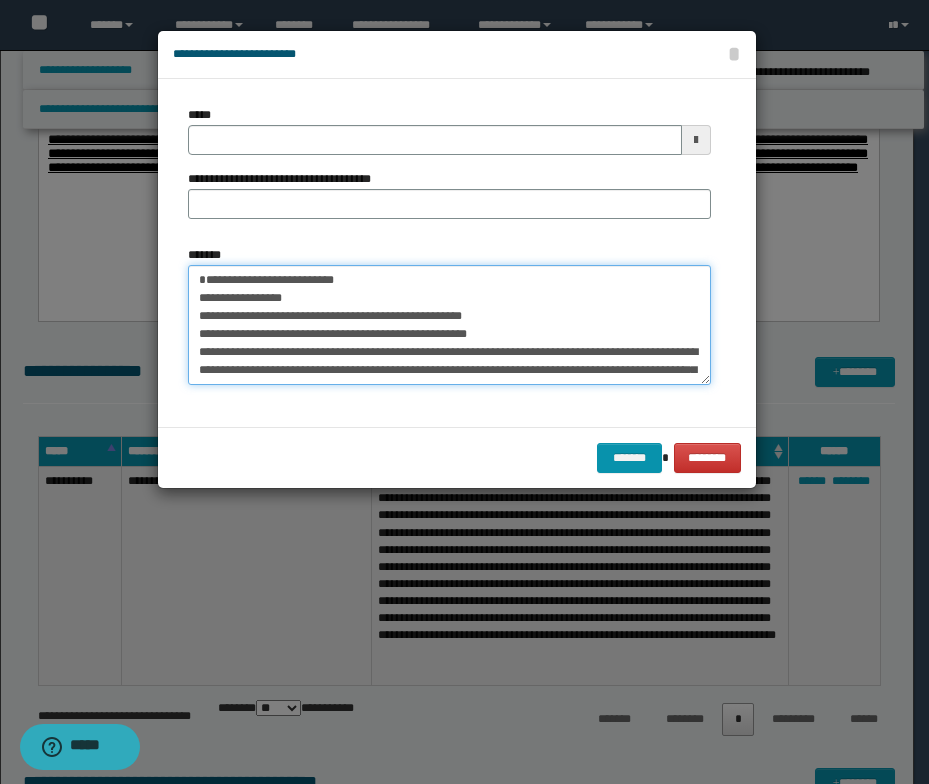 type on "**********" 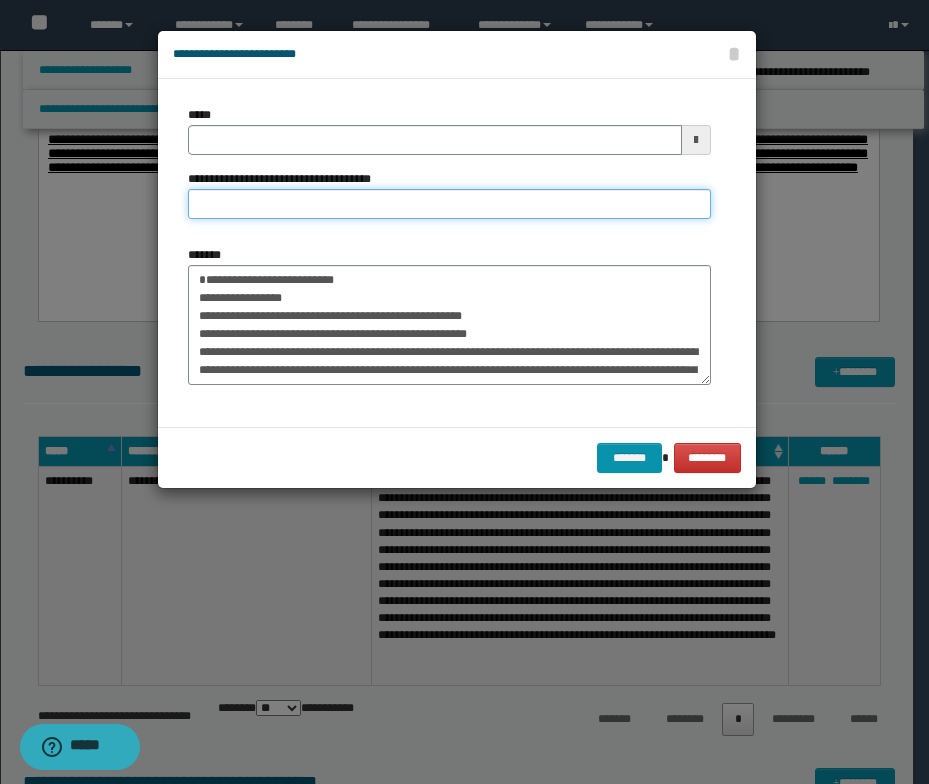 click on "**********" at bounding box center [449, 204] 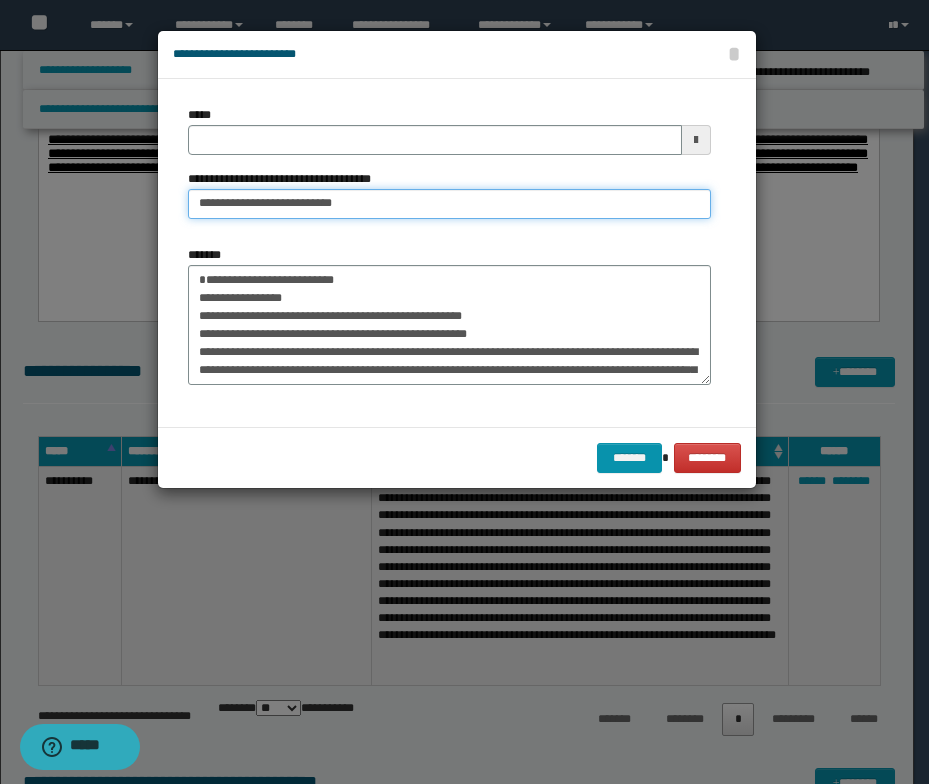 drag, startPoint x: 253, startPoint y: 203, endPoint x: 179, endPoint y: 208, distance: 74.168724 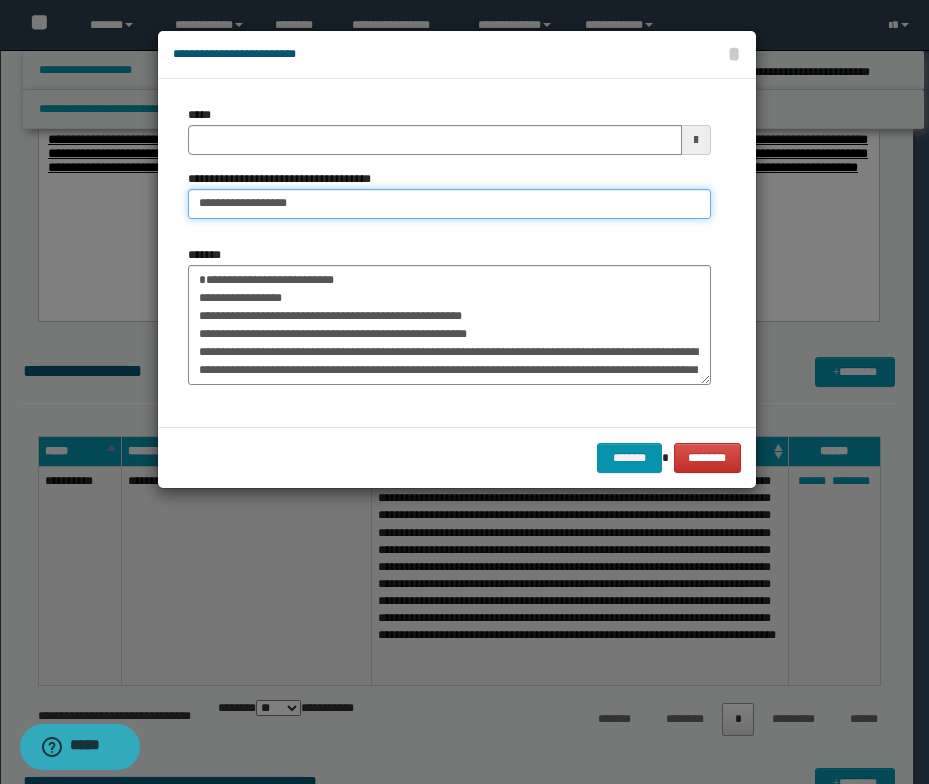type 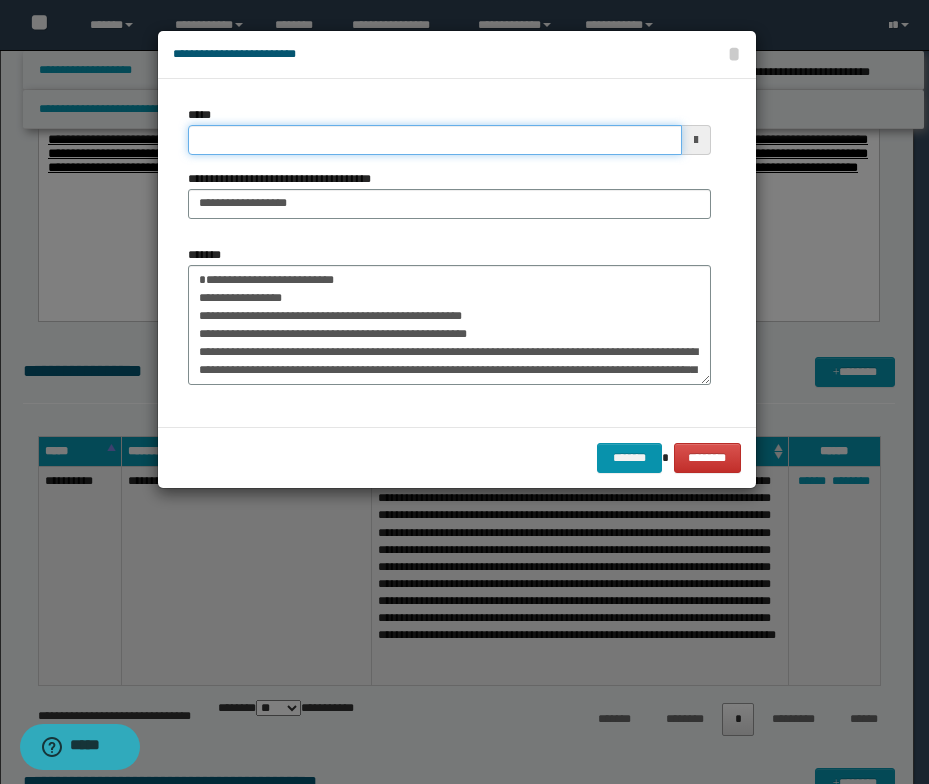 click on "*****" at bounding box center (435, 140) 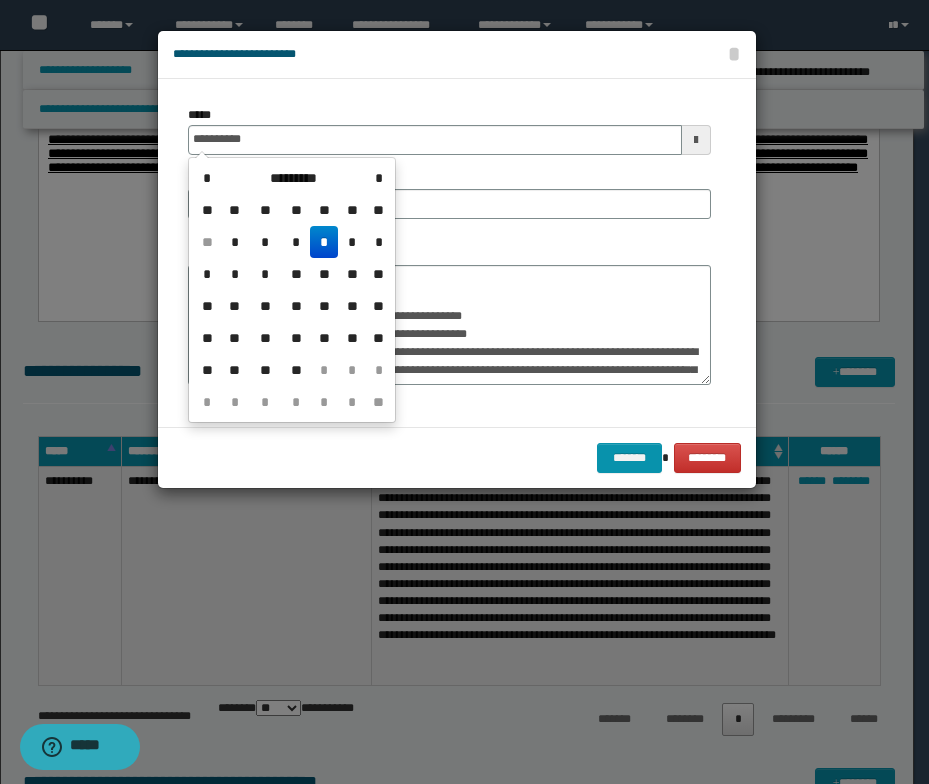 click on "*" at bounding box center [324, 242] 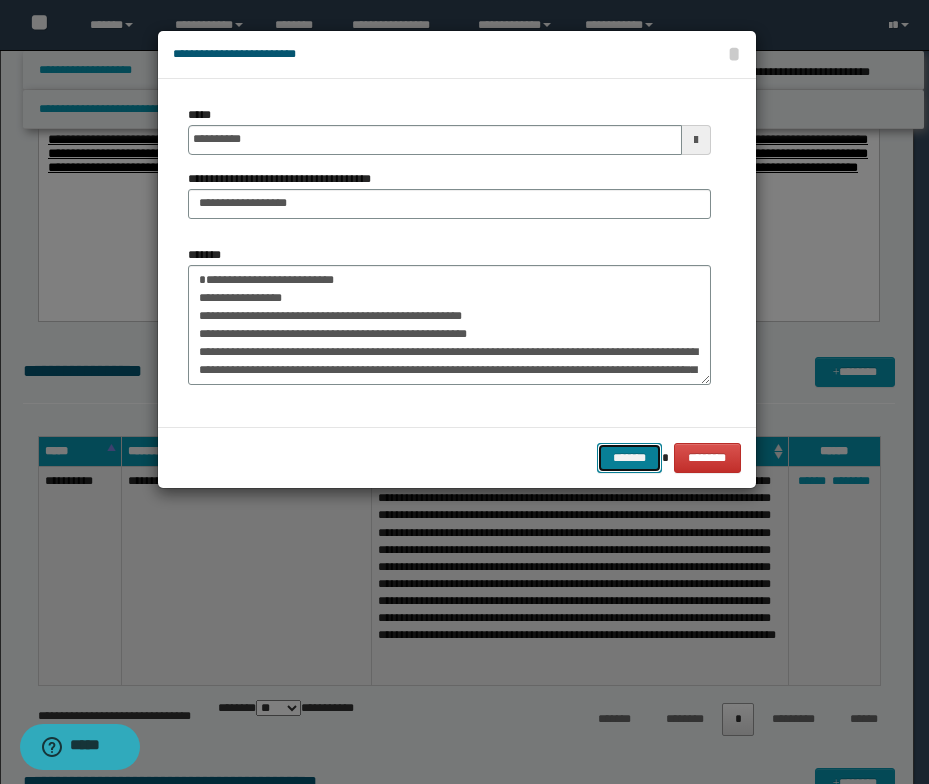 click on "*******" at bounding box center [629, 458] 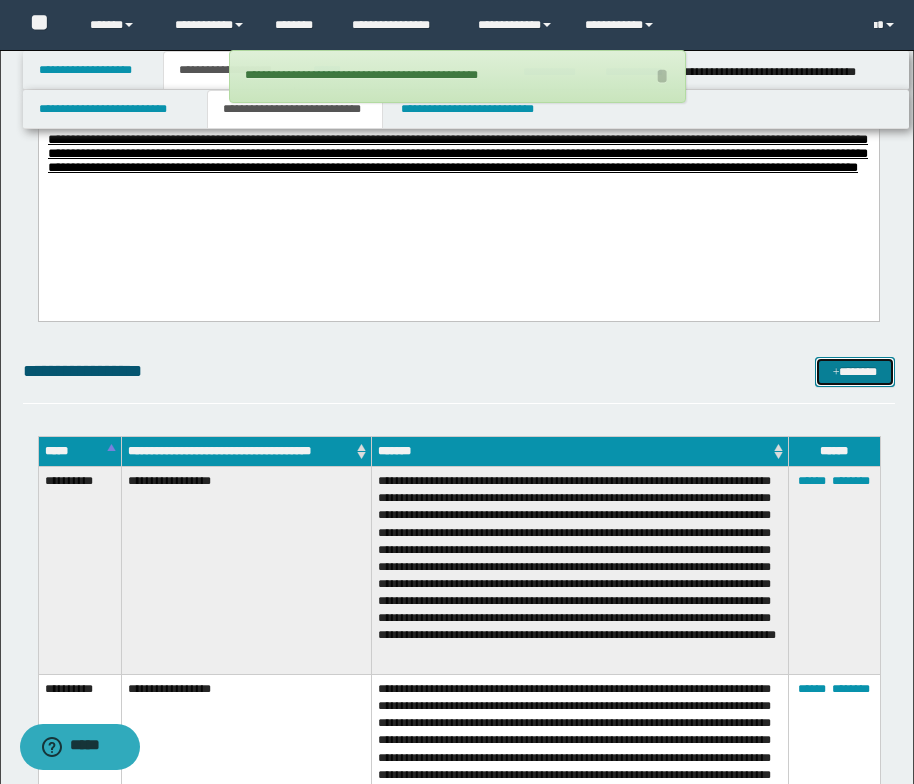 click on "*******" at bounding box center (855, 372) 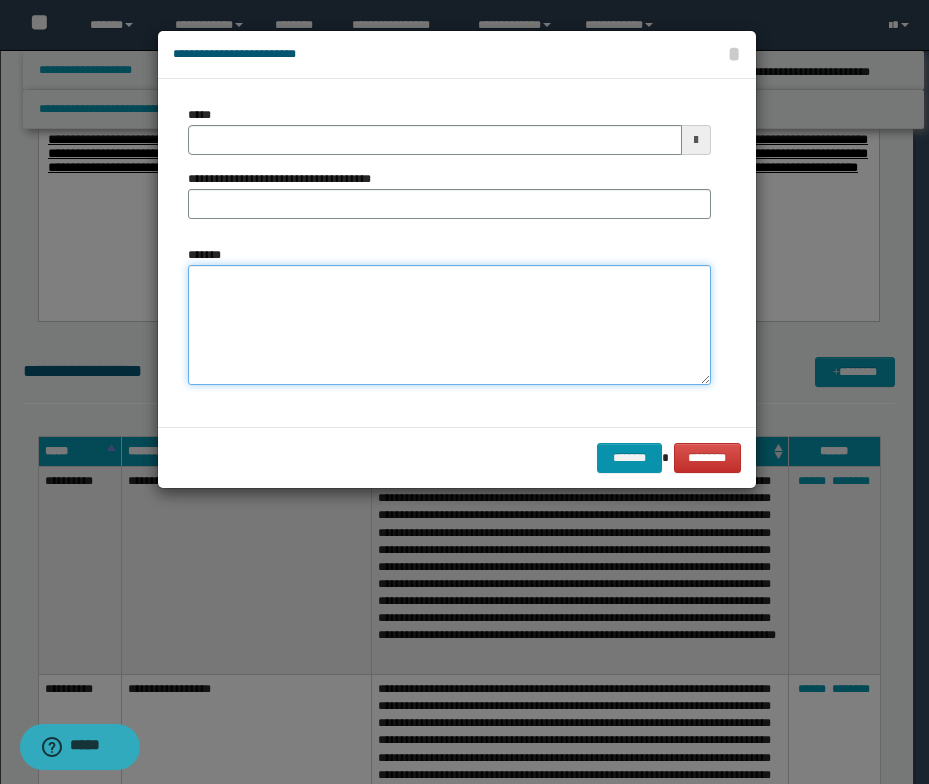 click on "*******" at bounding box center [449, 325] 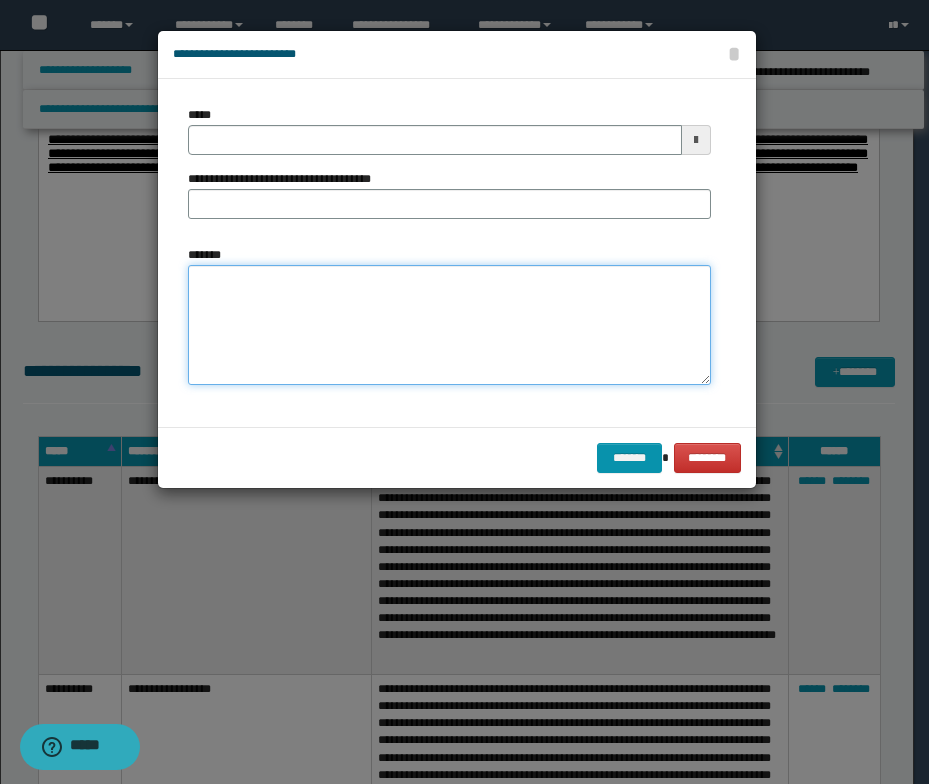 paste on "**********" 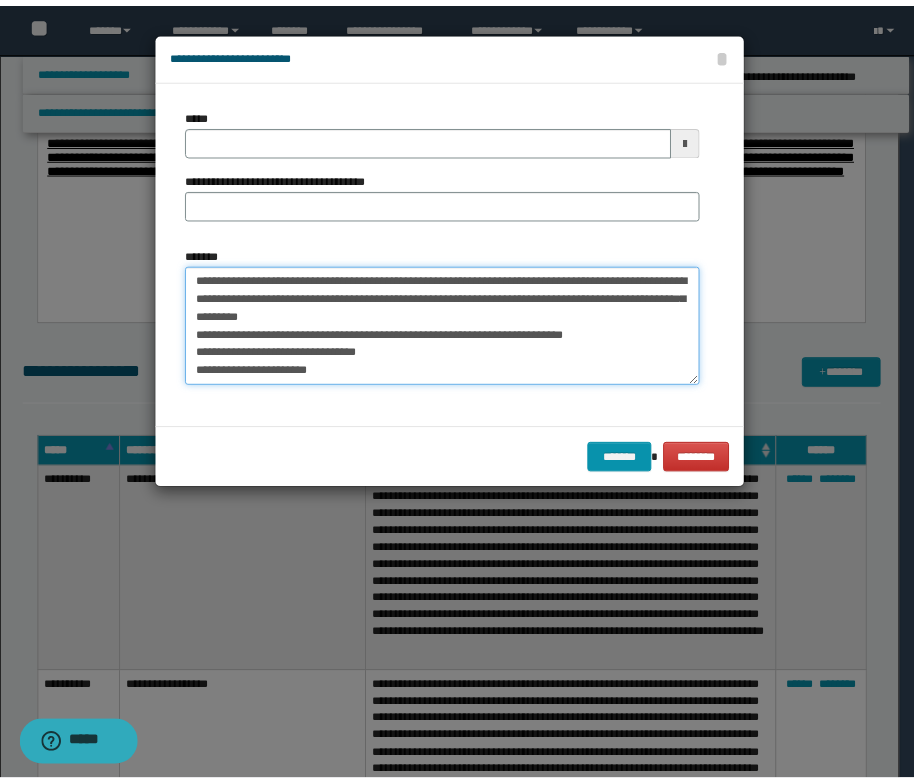 scroll, scrollTop: 0, scrollLeft: 0, axis: both 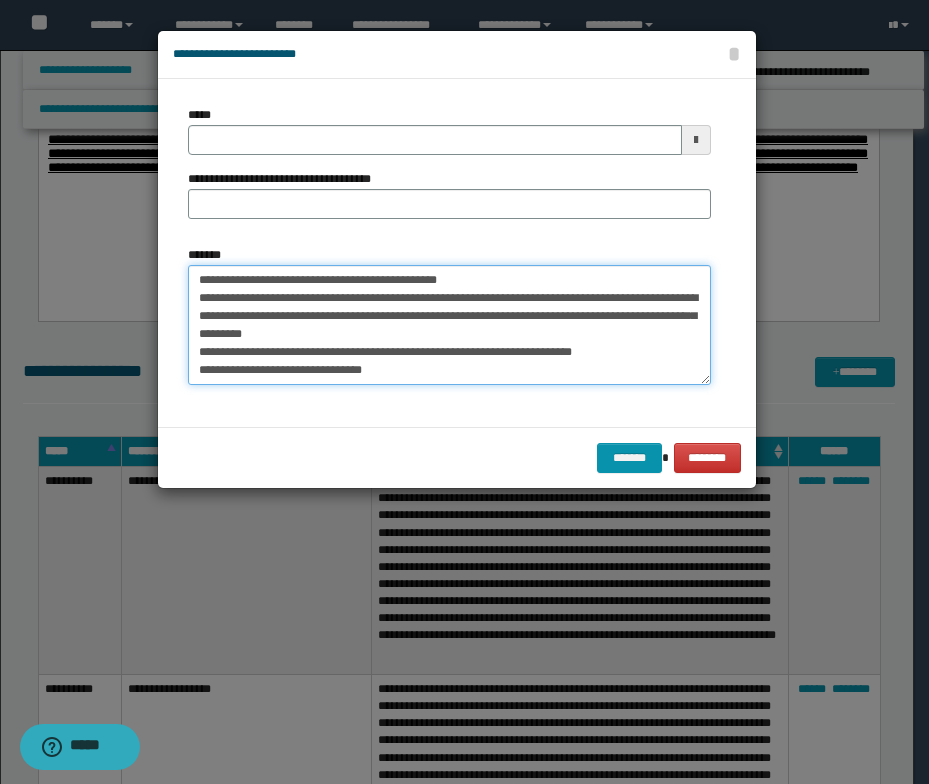 drag, startPoint x: 472, startPoint y: 278, endPoint x: 190, endPoint y: 277, distance: 282.00177 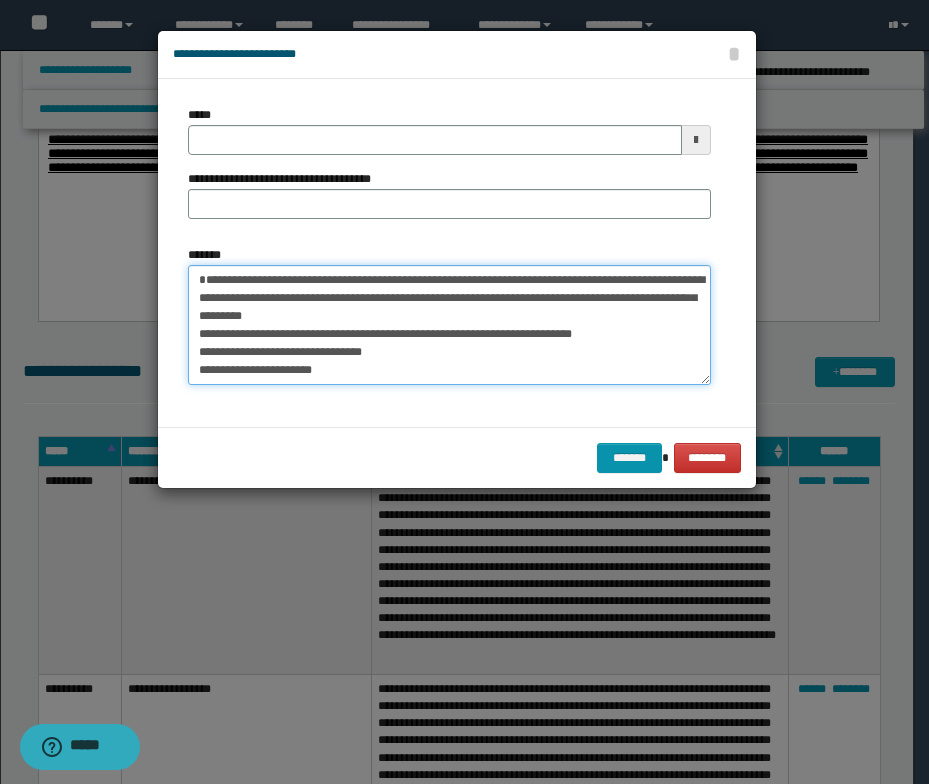type on "**********" 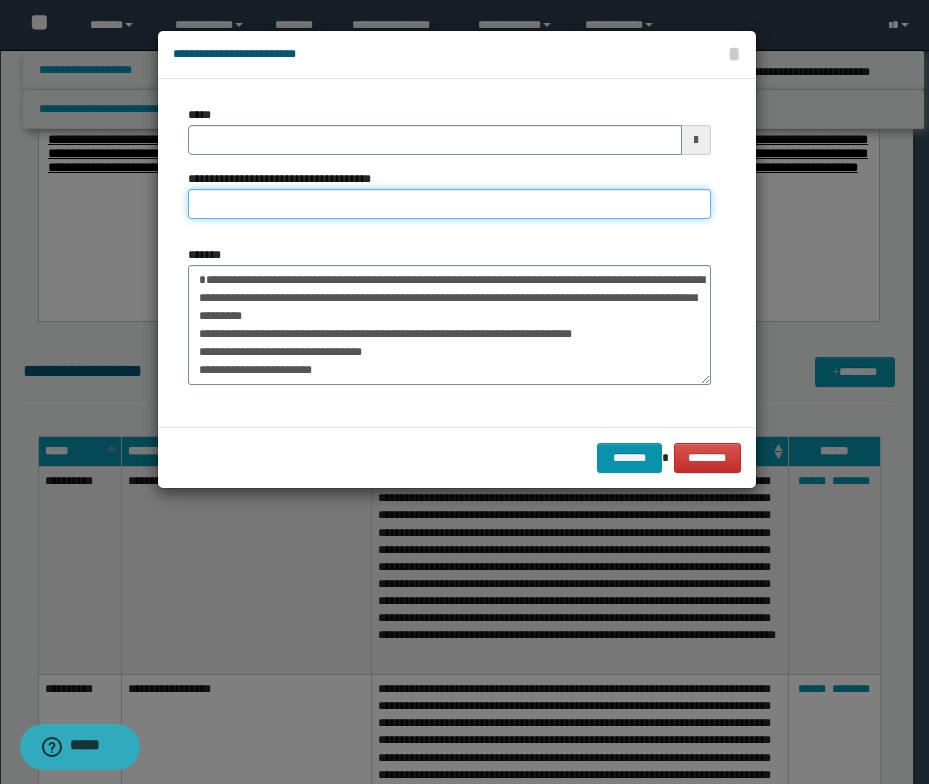 click on "**********" at bounding box center (449, 204) 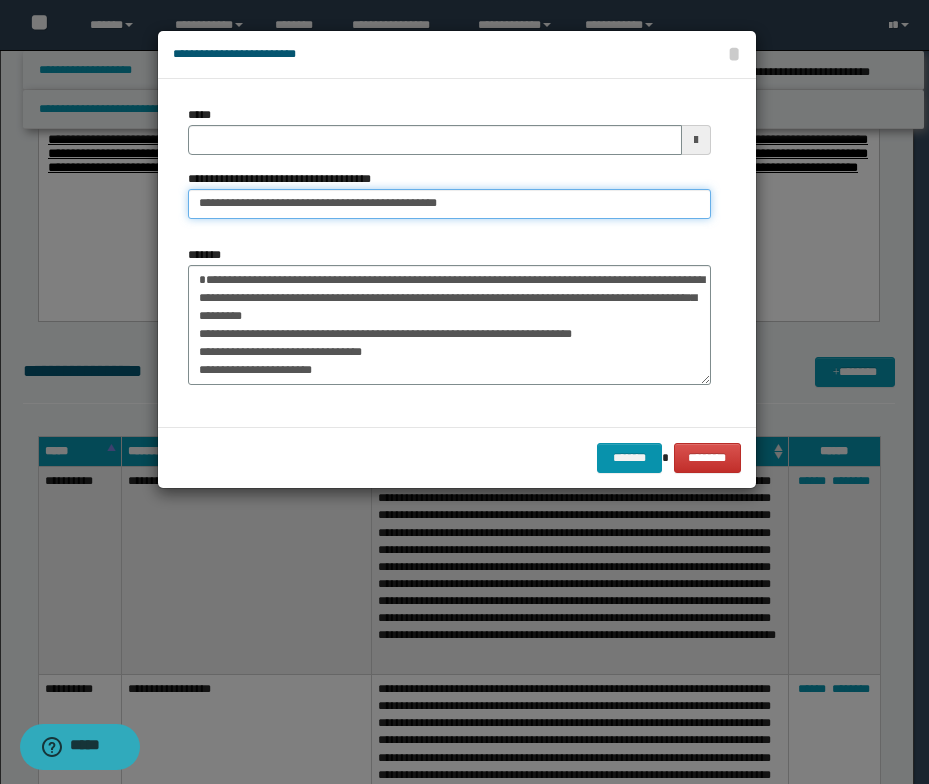 drag, startPoint x: 274, startPoint y: 206, endPoint x: 201, endPoint y: 206, distance: 73 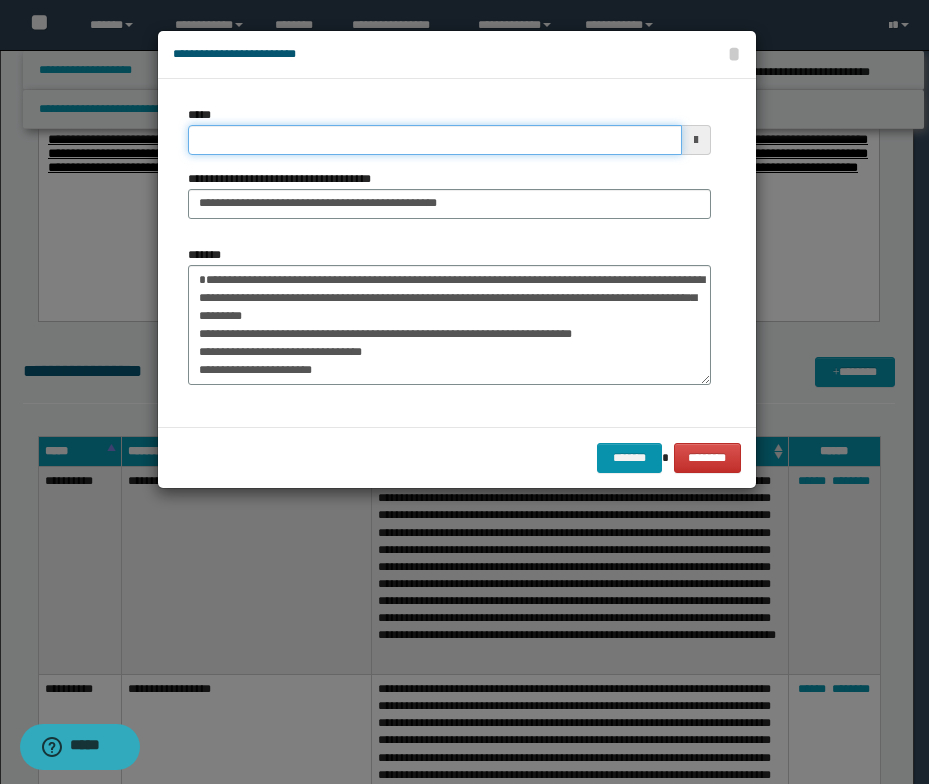 click on "*****" at bounding box center [435, 140] 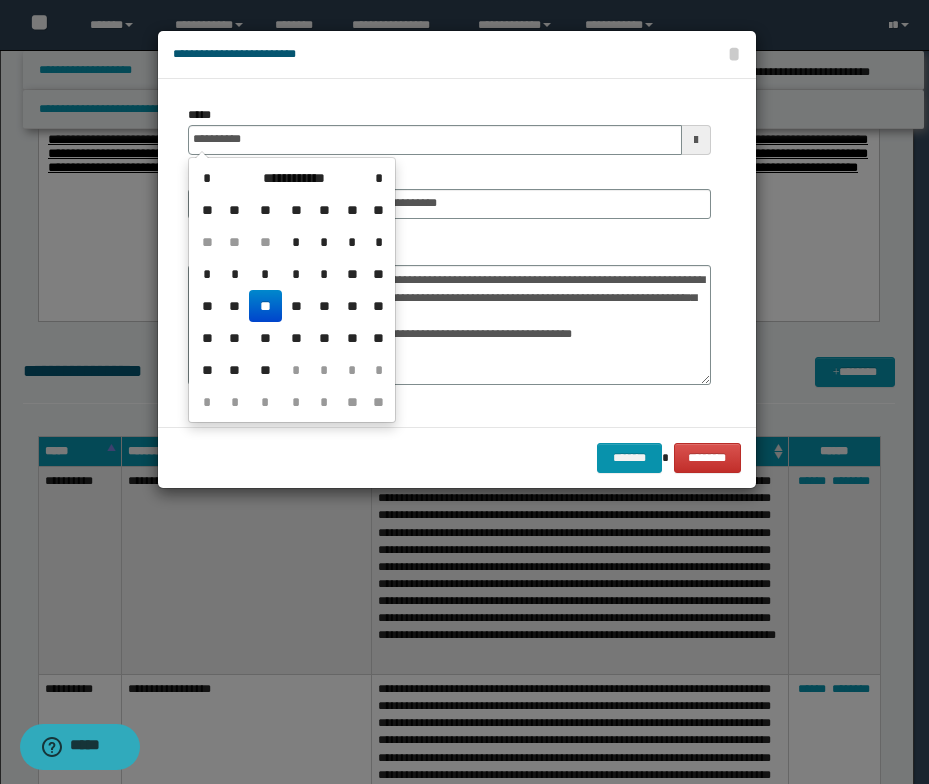 click on "**" at bounding box center (265, 306) 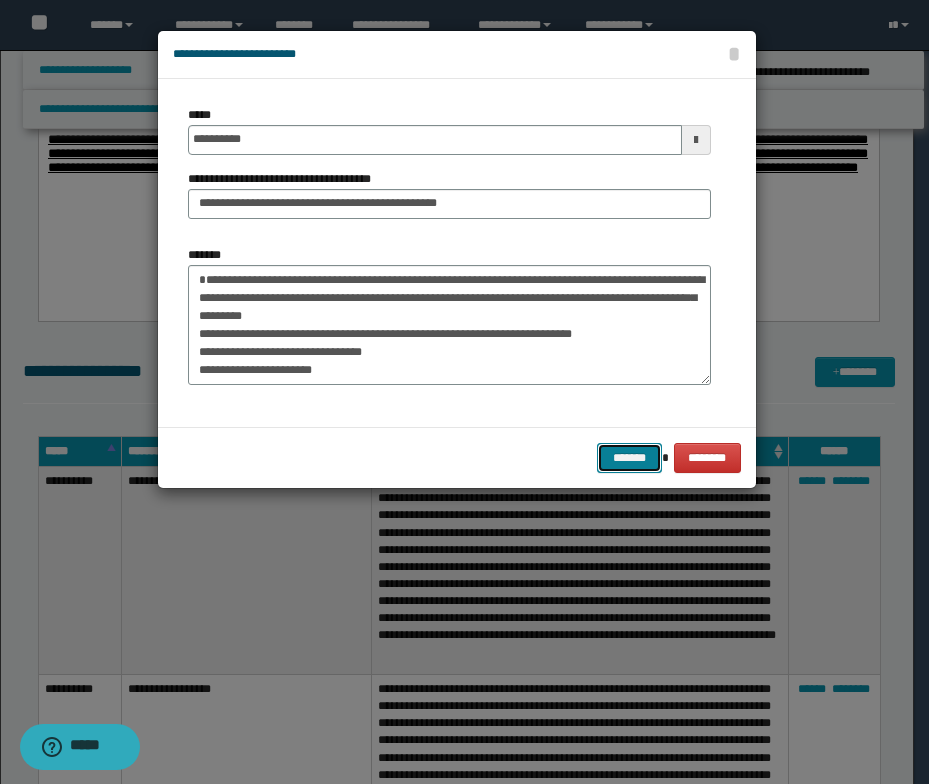 click on "*******" at bounding box center [629, 458] 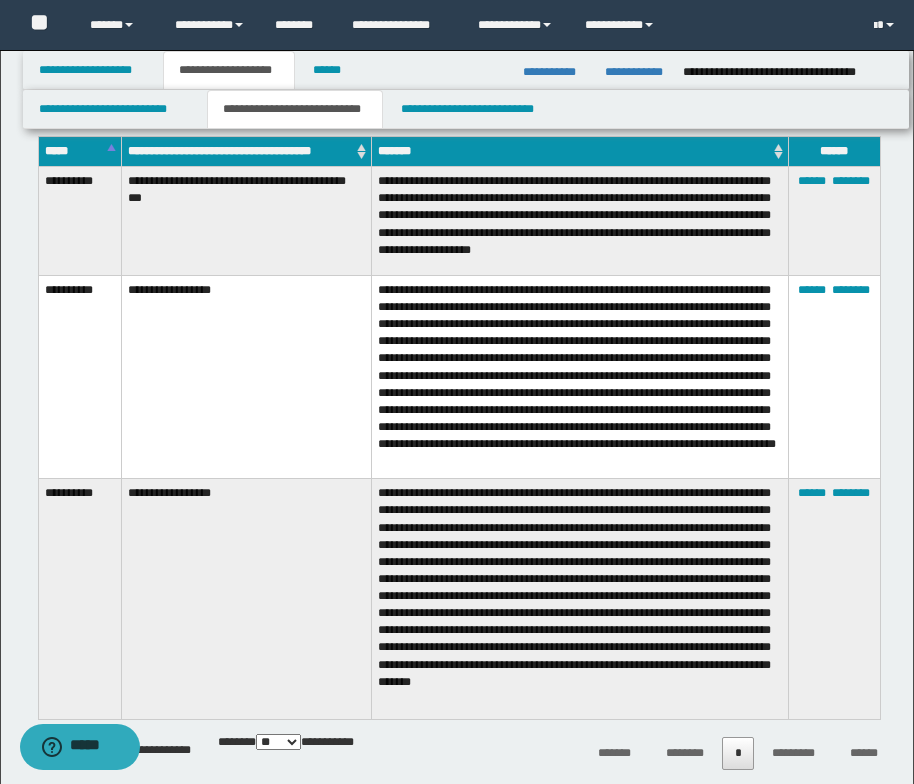 scroll, scrollTop: 2100, scrollLeft: 0, axis: vertical 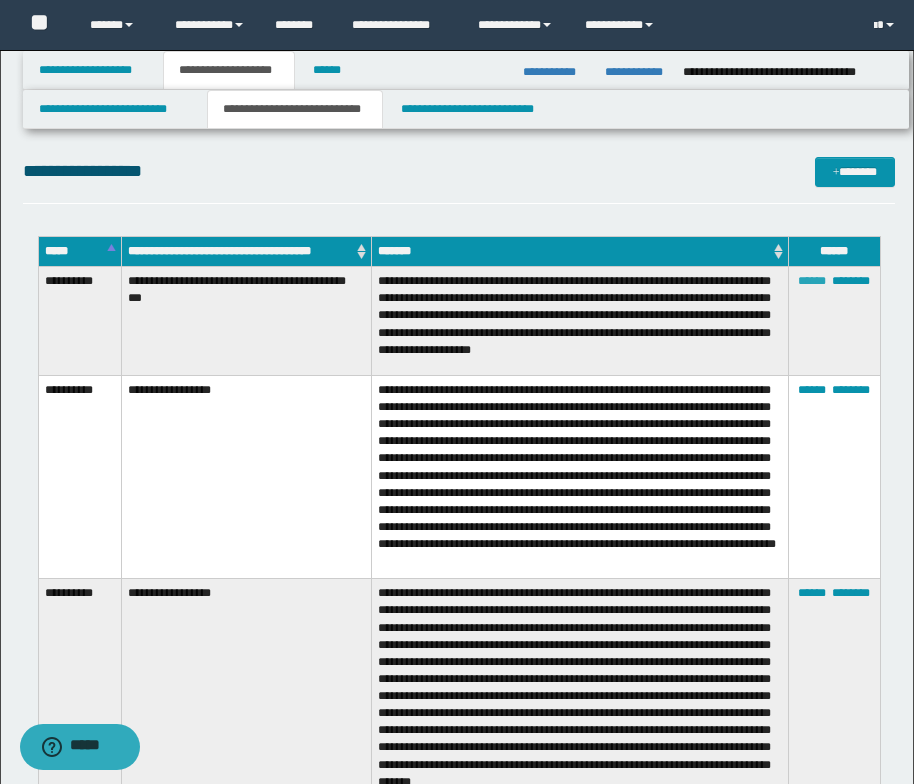 click on "******" at bounding box center (812, 281) 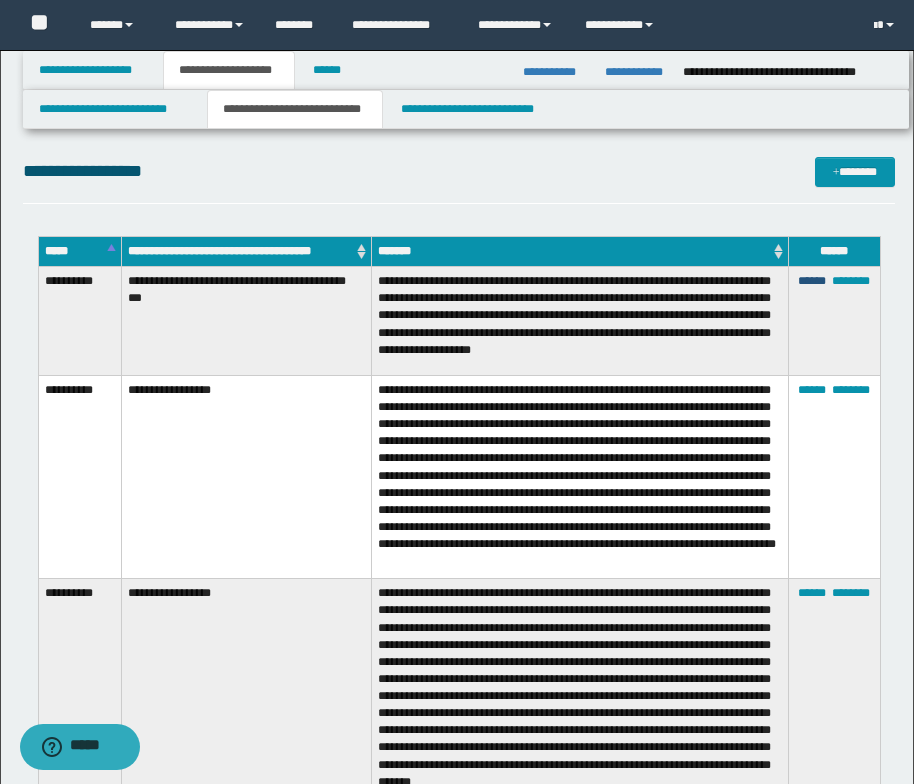 type on "**********" 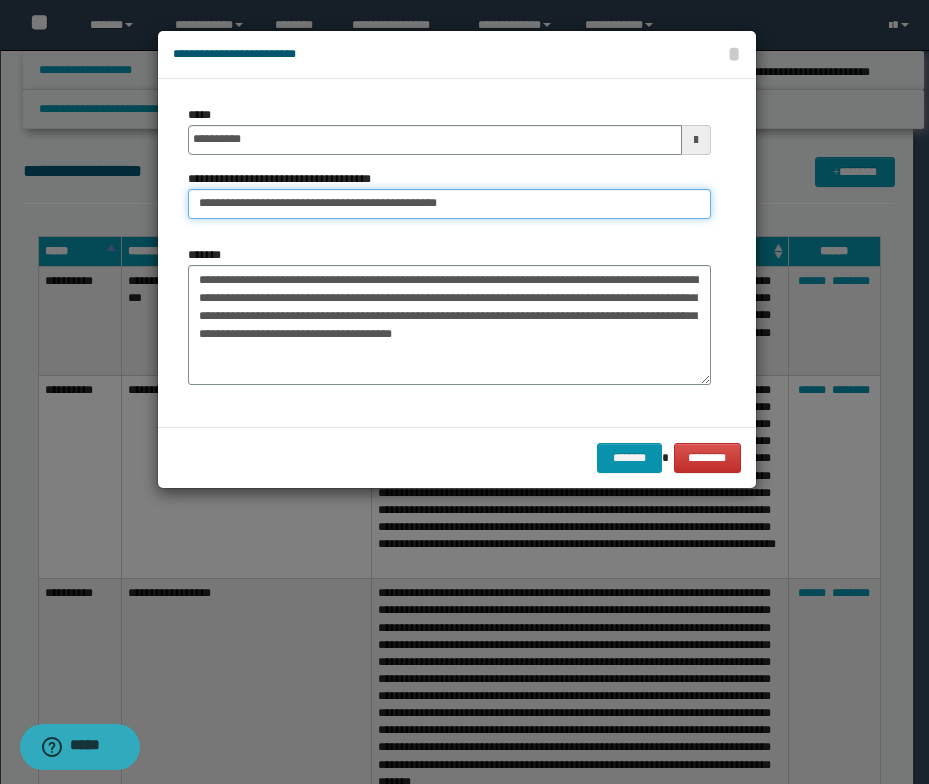drag, startPoint x: 276, startPoint y: 204, endPoint x: 198, endPoint y: 207, distance: 78.05767 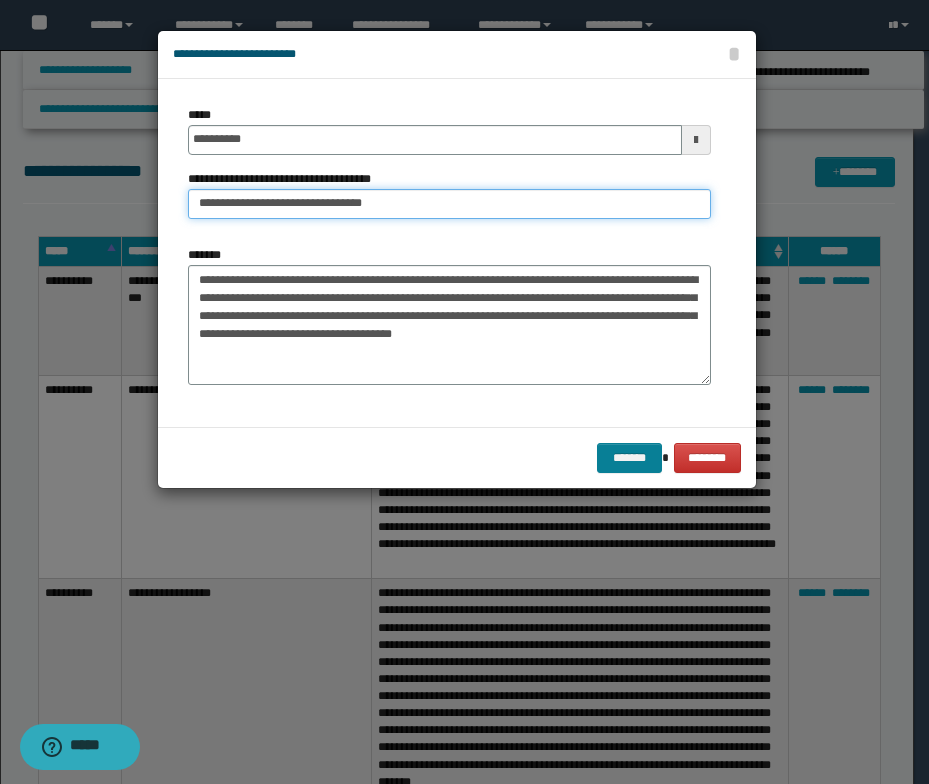 type on "**********" 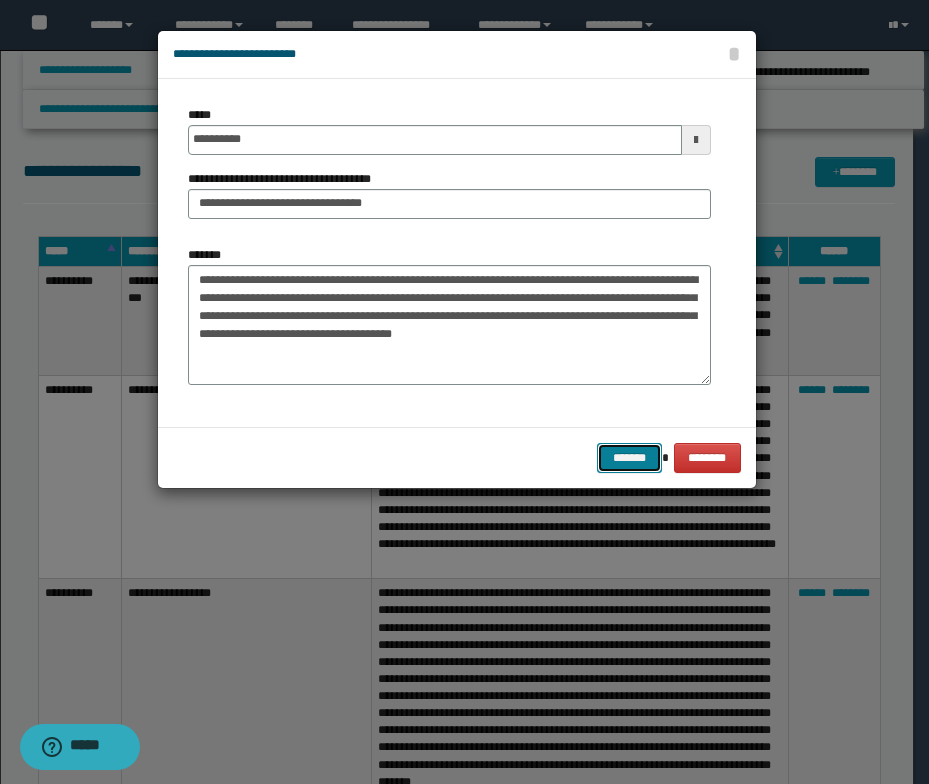click on "*******" at bounding box center (629, 458) 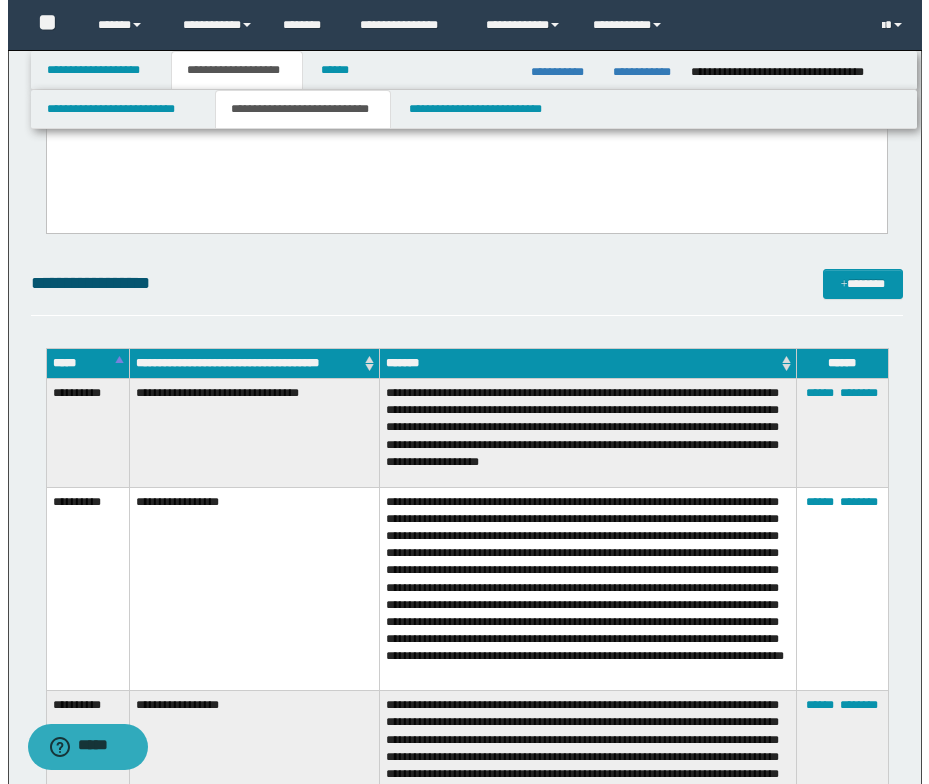 scroll, scrollTop: 2000, scrollLeft: 0, axis: vertical 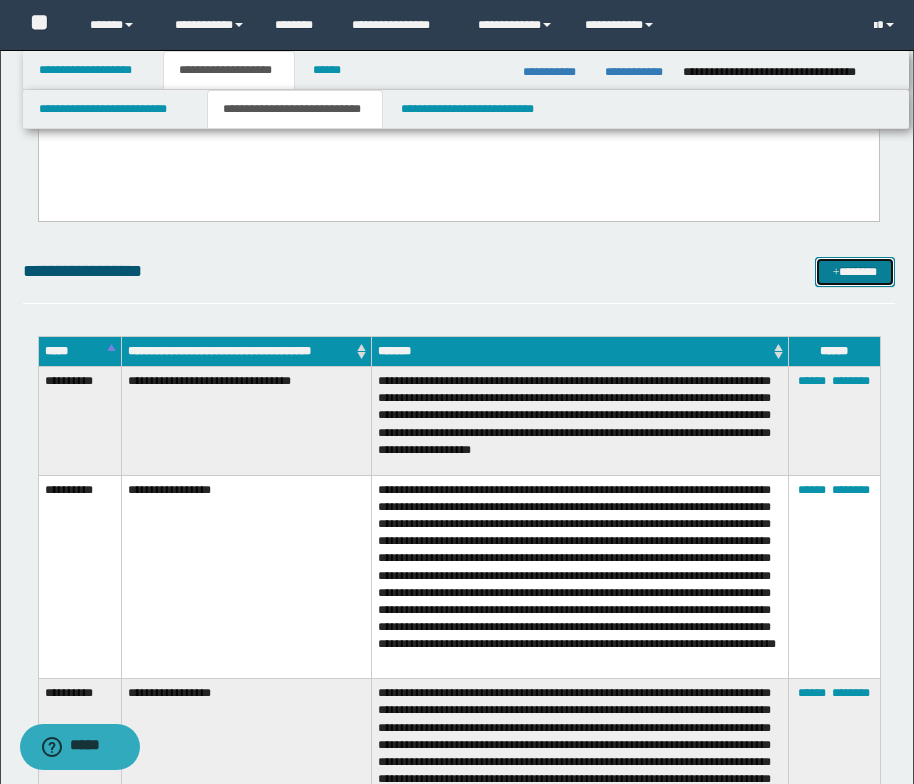 click at bounding box center (836, 273) 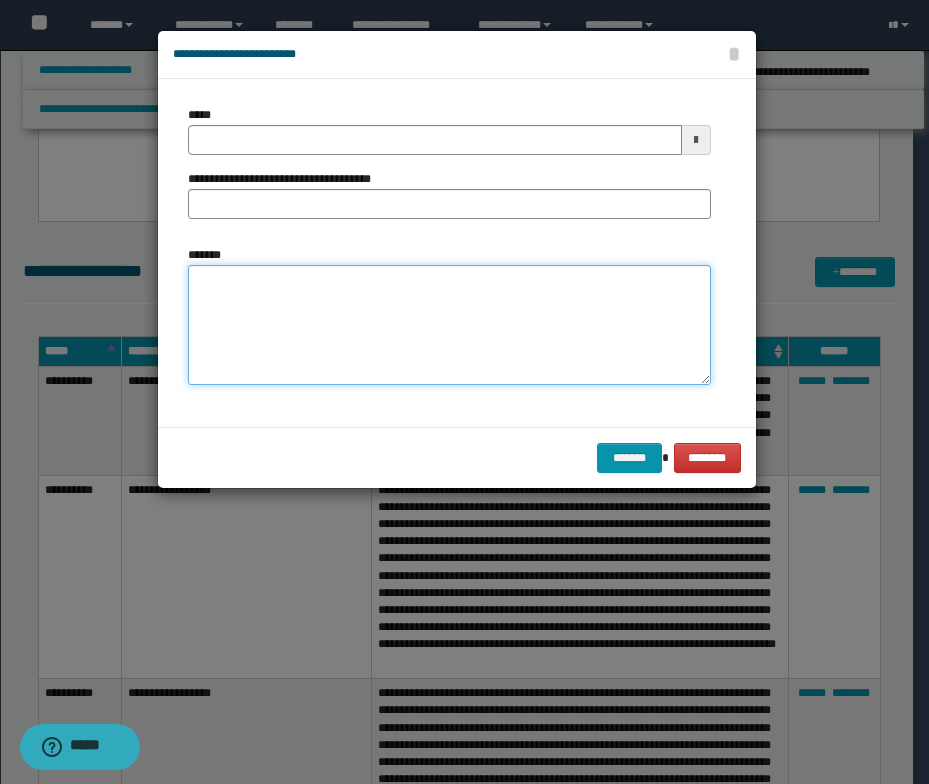 click on "*******" at bounding box center (449, 325) 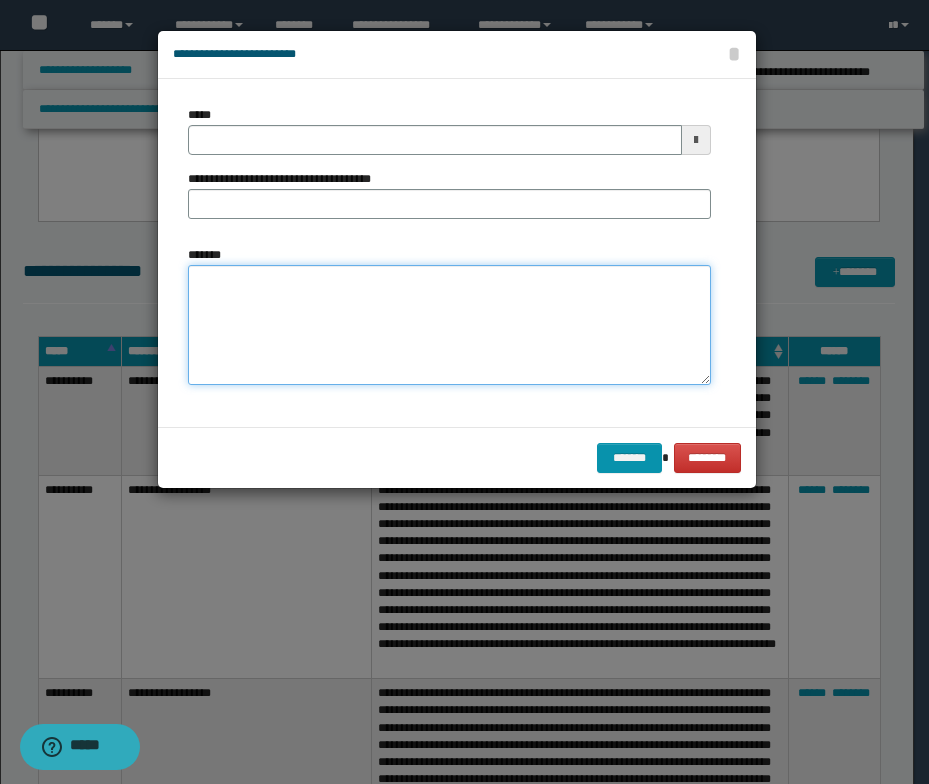 paste on "**********" 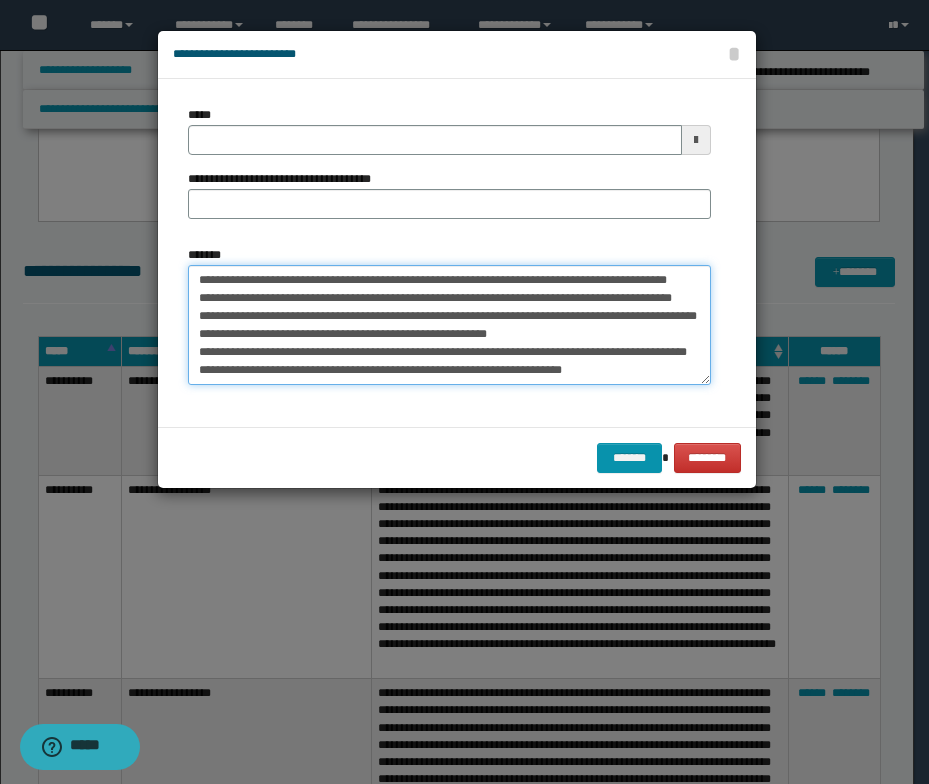 scroll, scrollTop: 134, scrollLeft: 0, axis: vertical 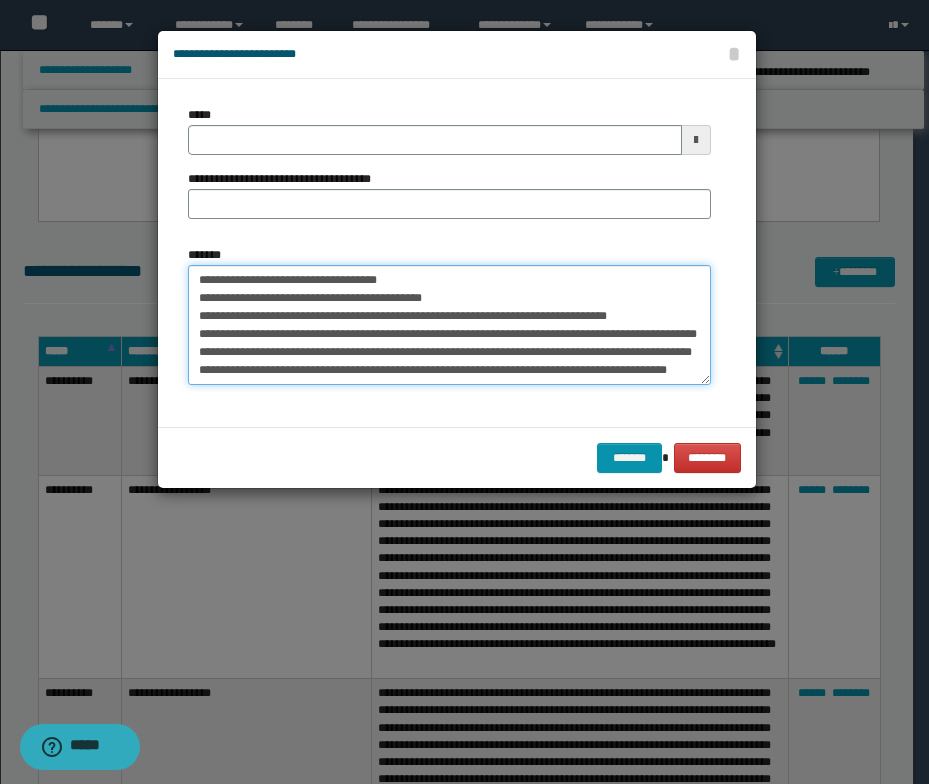 drag, startPoint x: 411, startPoint y: 278, endPoint x: 181, endPoint y: 272, distance: 230.07825 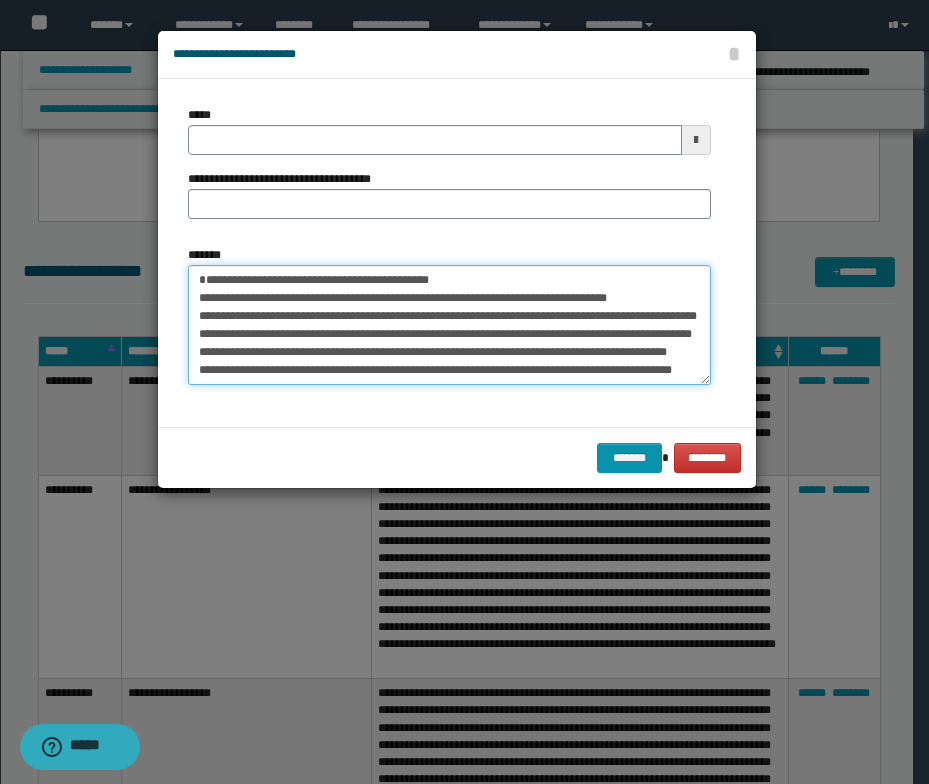 type on "**********" 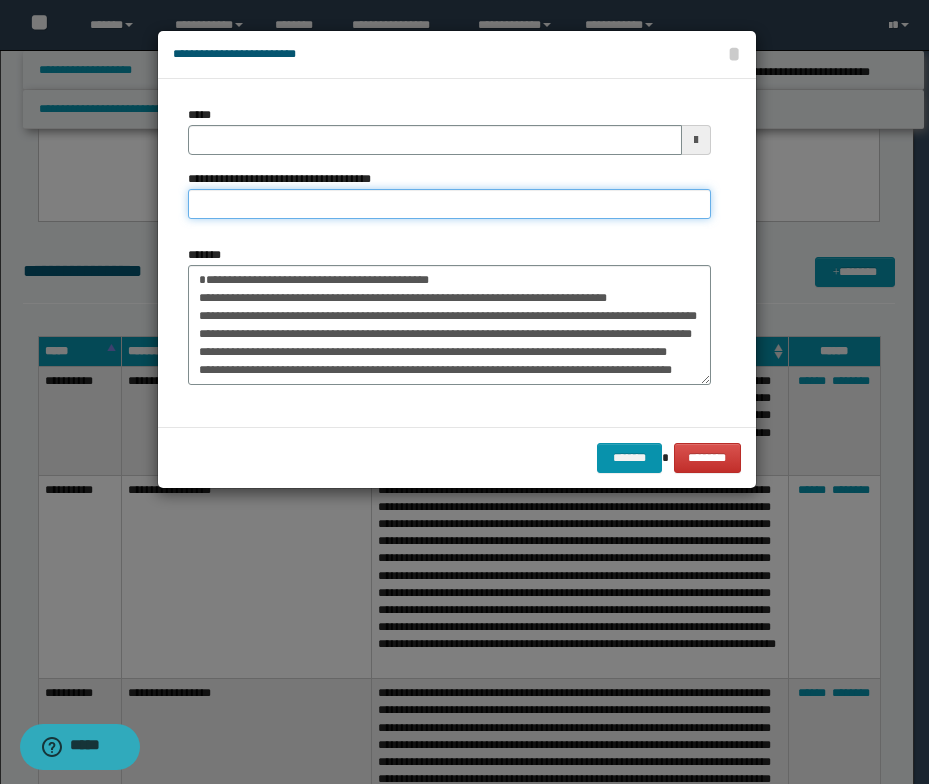 click on "**********" at bounding box center [449, 204] 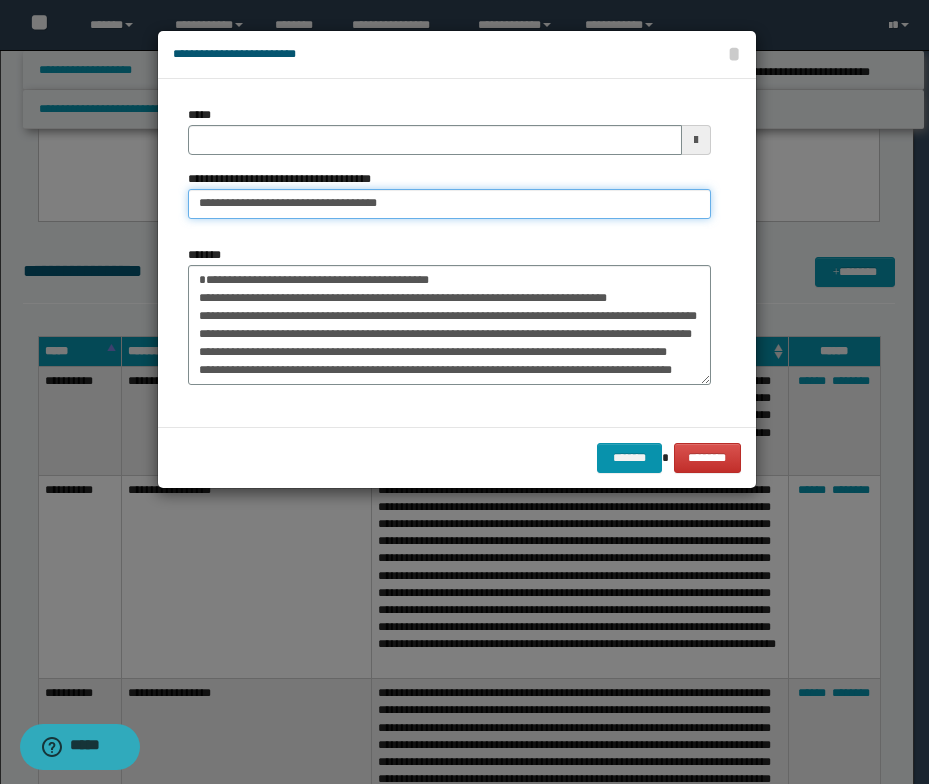drag, startPoint x: 265, startPoint y: 202, endPoint x: 178, endPoint y: 199, distance: 87.05171 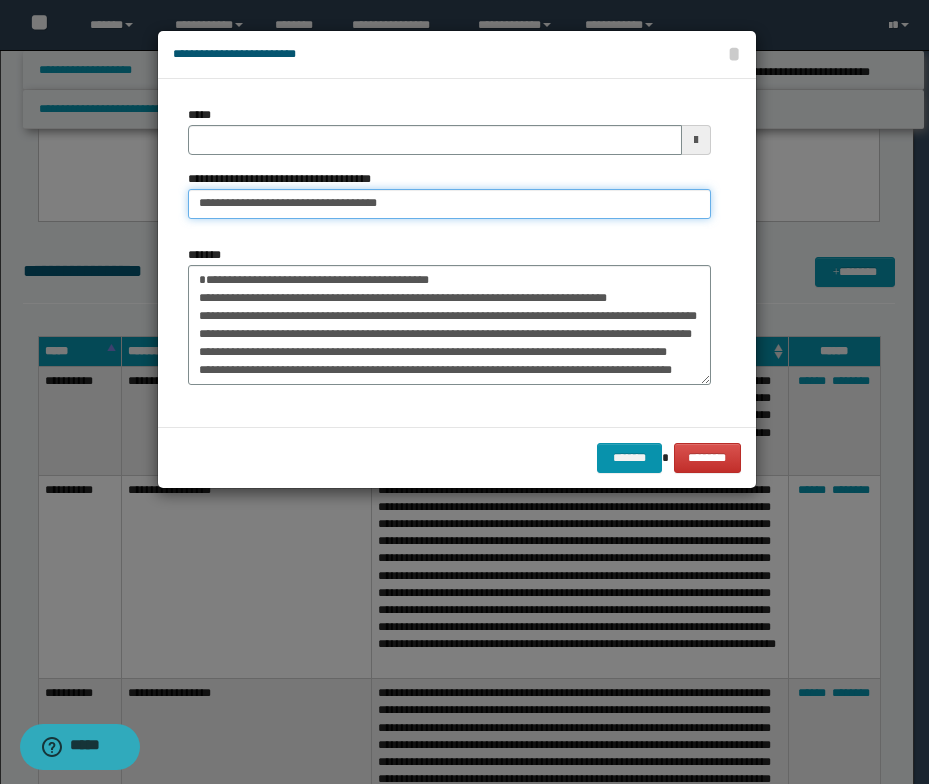 type on "**********" 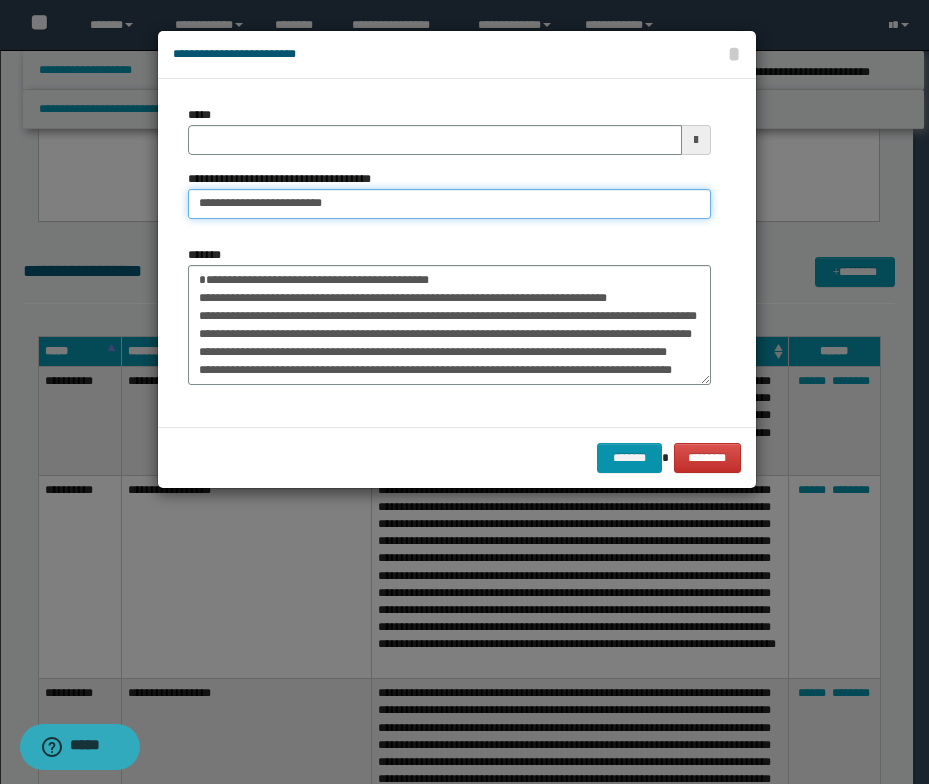 type 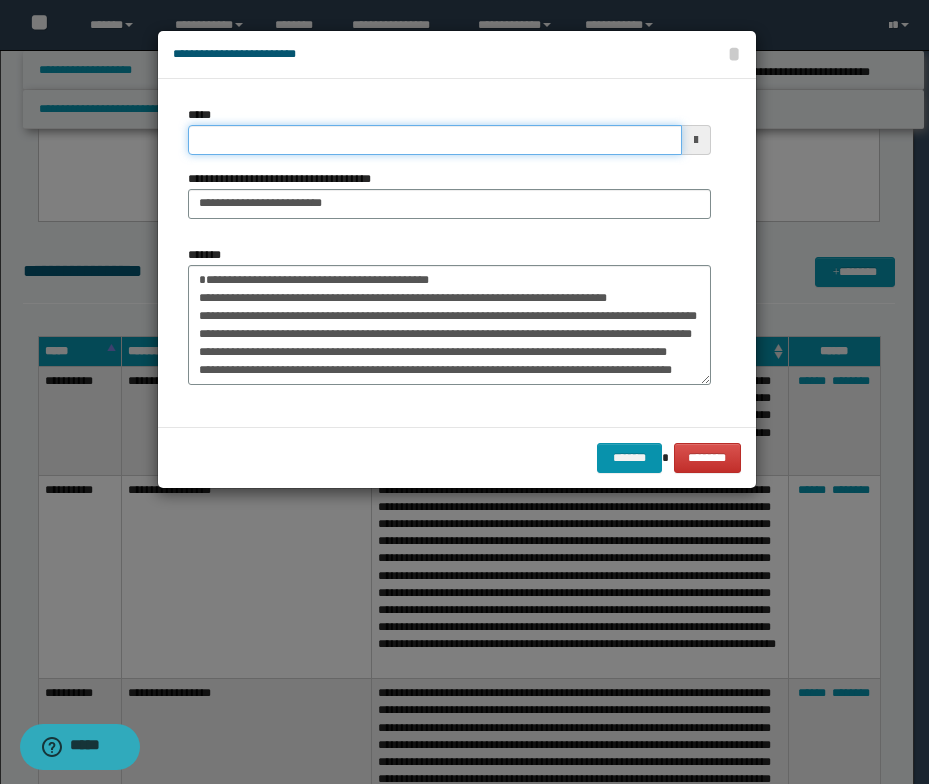 click on "*****" at bounding box center [435, 140] 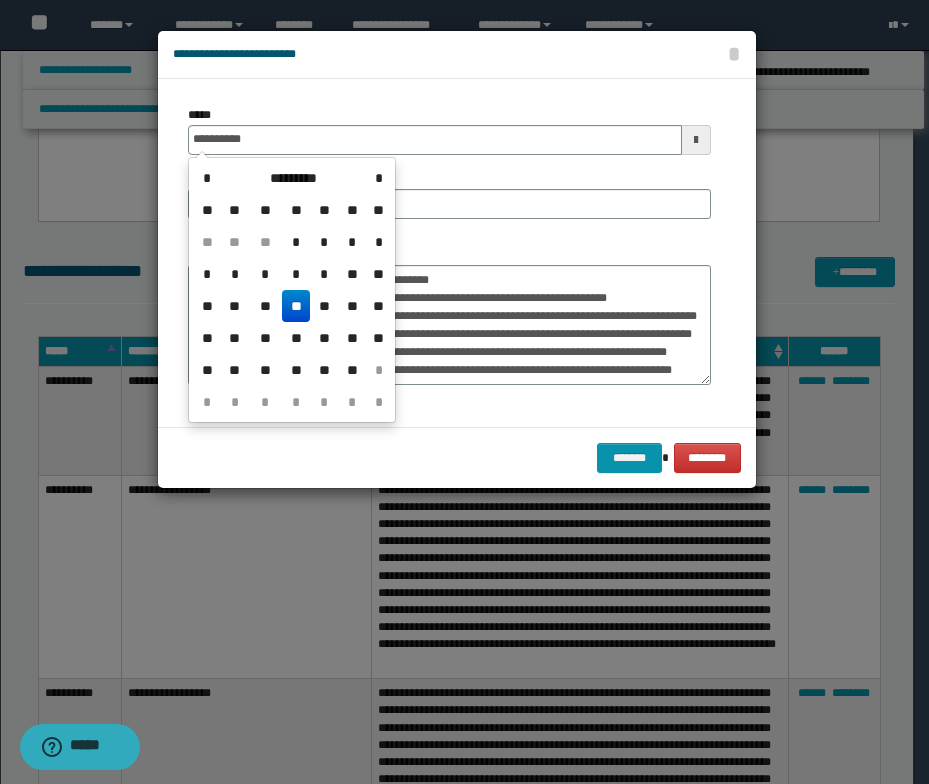 click on "**" at bounding box center [296, 306] 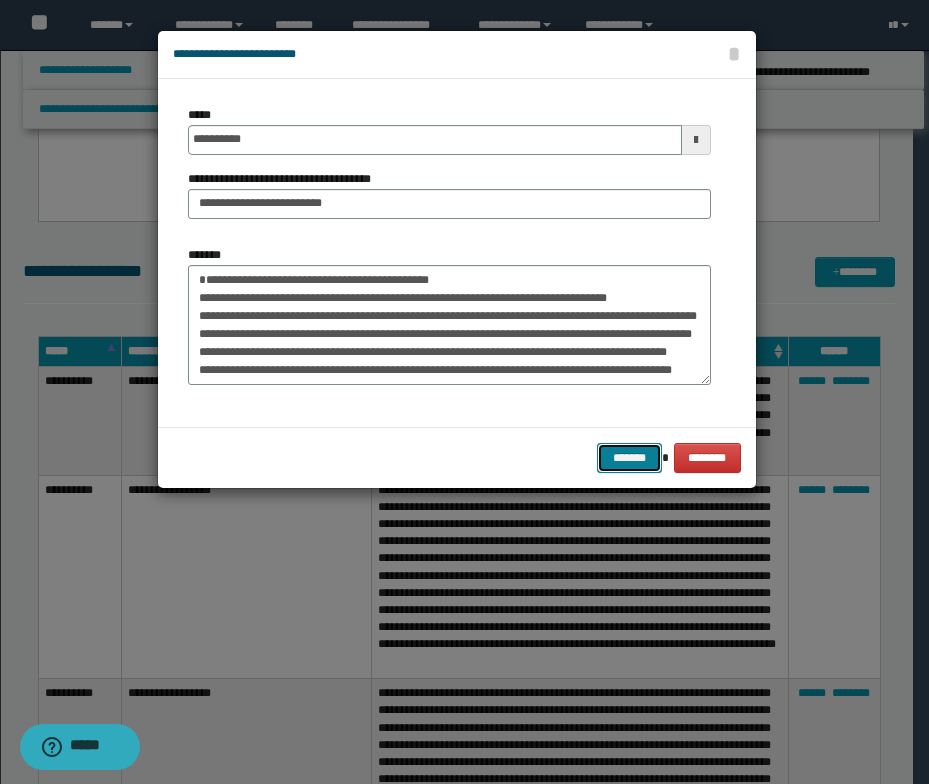 click on "*******" at bounding box center [629, 458] 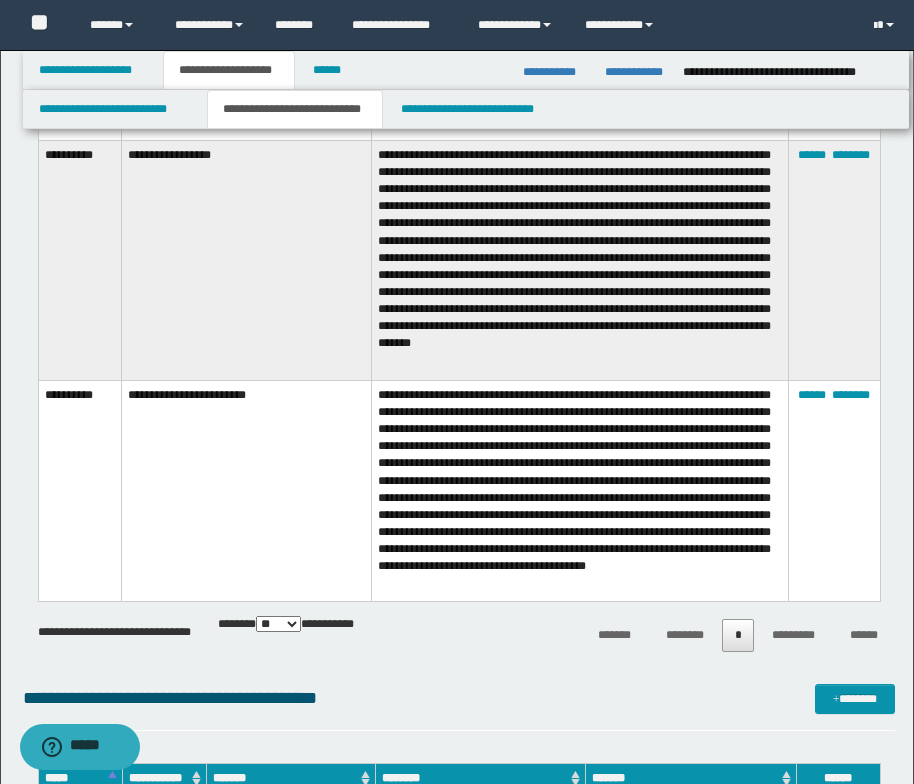 scroll, scrollTop: 2700, scrollLeft: 0, axis: vertical 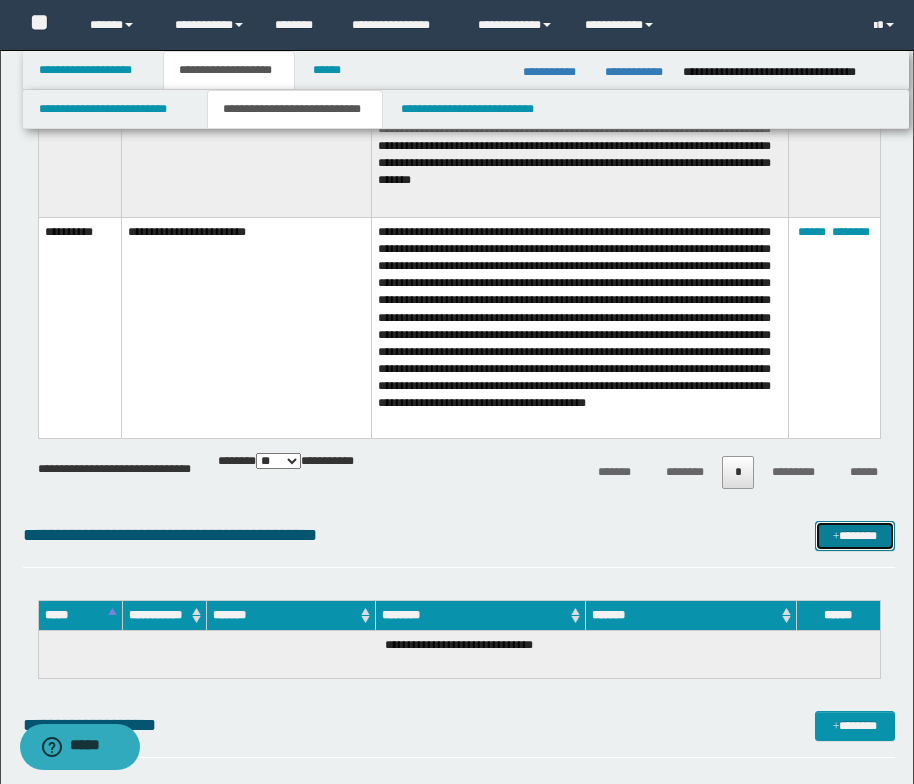 click on "*******" at bounding box center [855, 536] 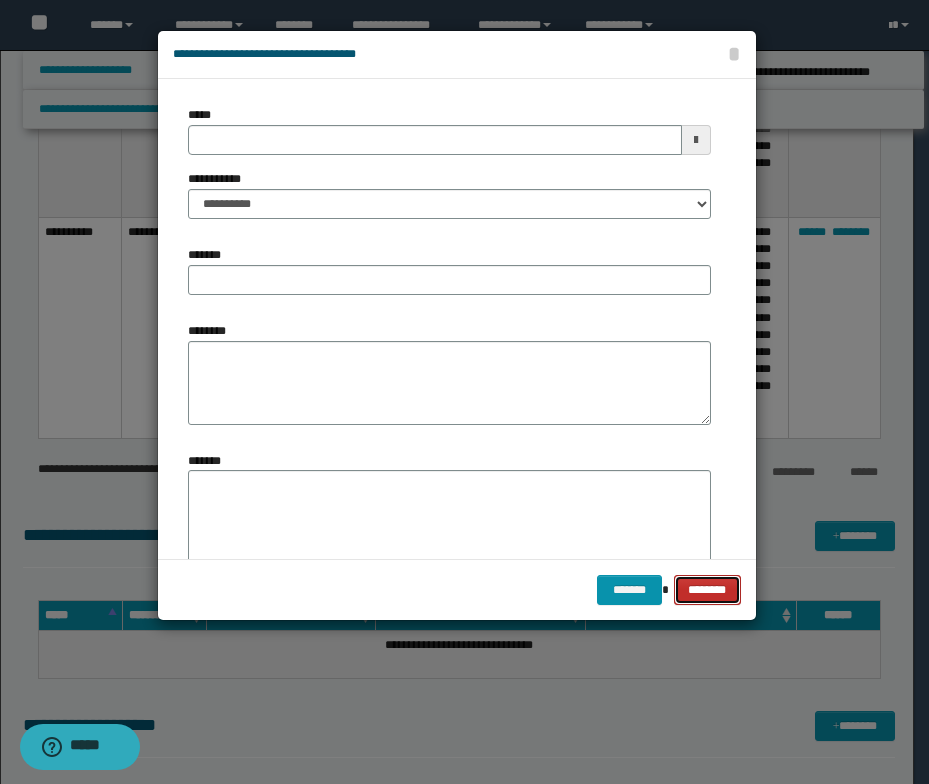 click on "********" at bounding box center [707, 590] 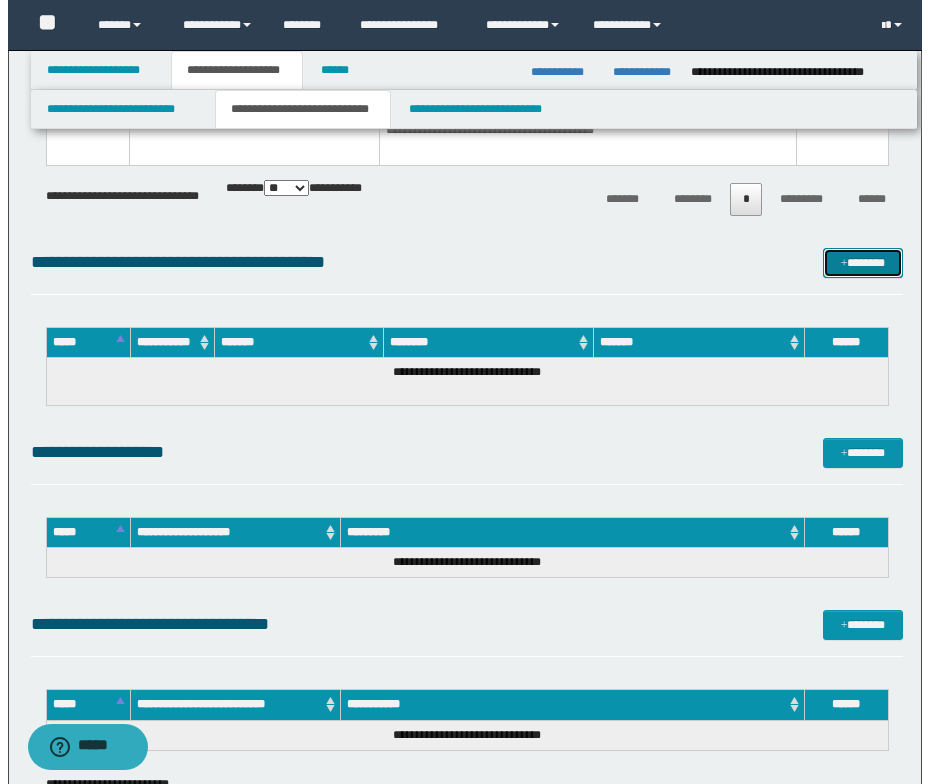 scroll, scrollTop: 3000, scrollLeft: 0, axis: vertical 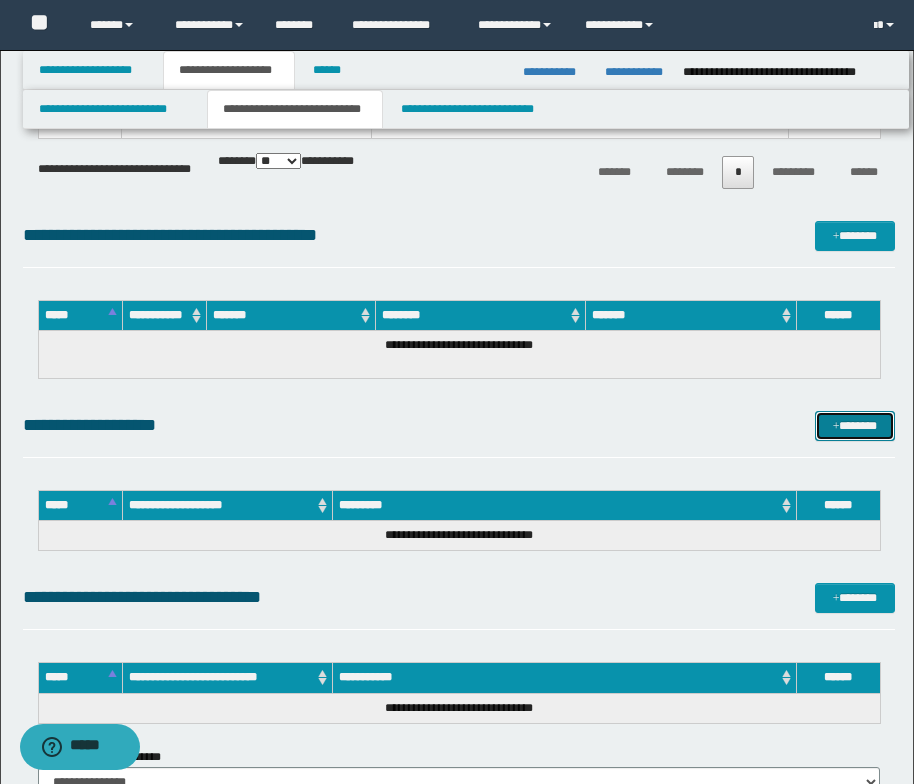 click on "*******" at bounding box center (855, 426) 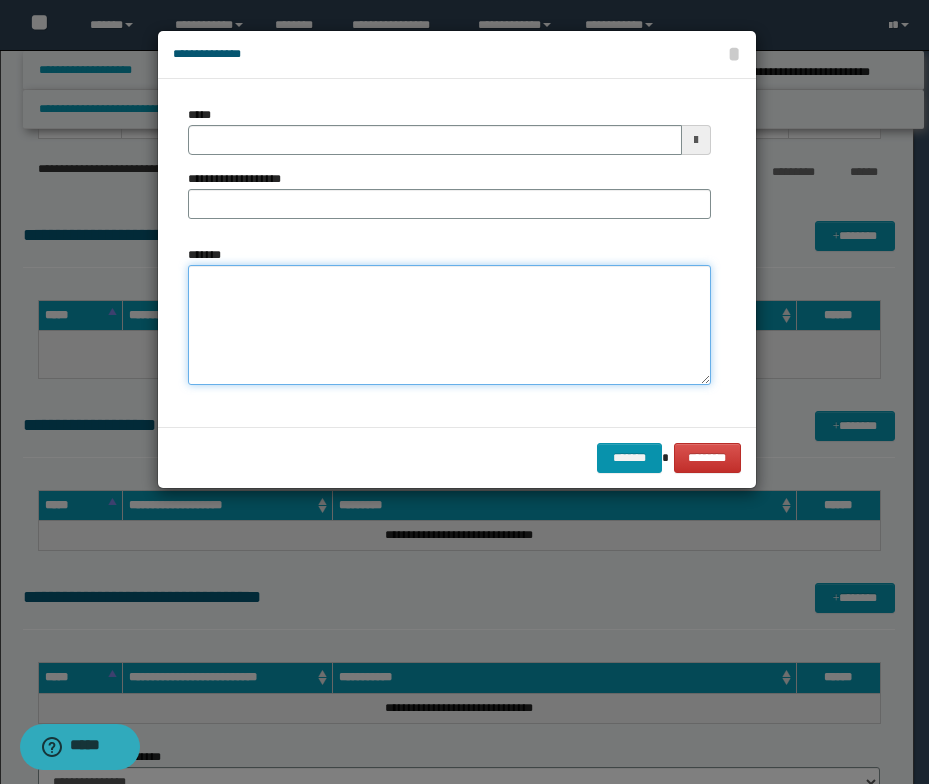 click on "*******" at bounding box center [449, 325] 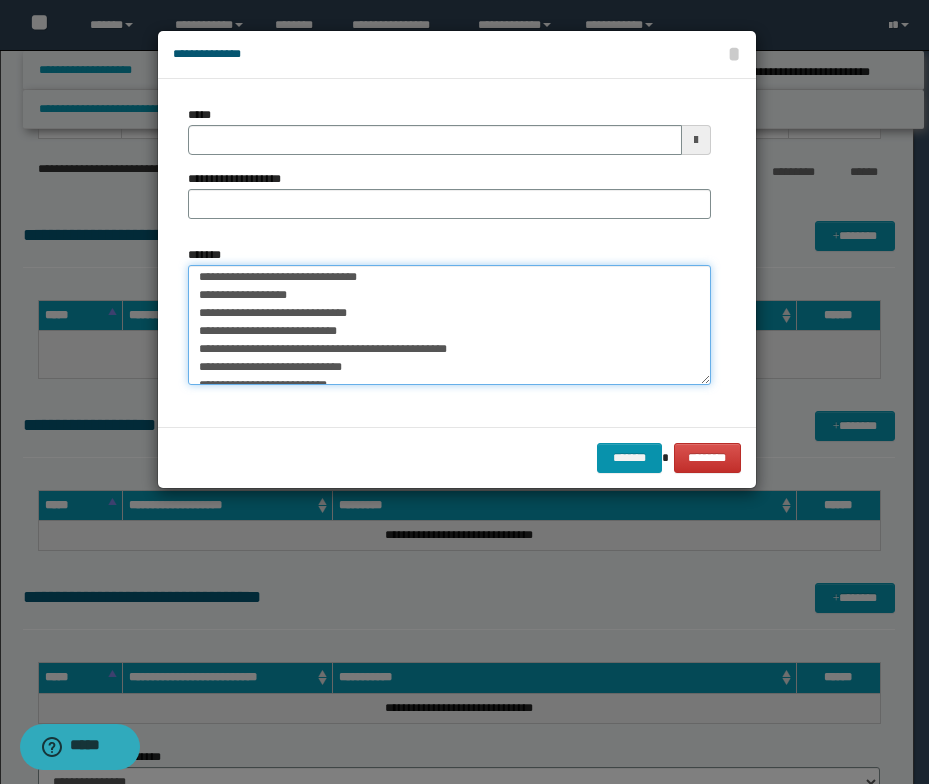 scroll, scrollTop: 0, scrollLeft: 0, axis: both 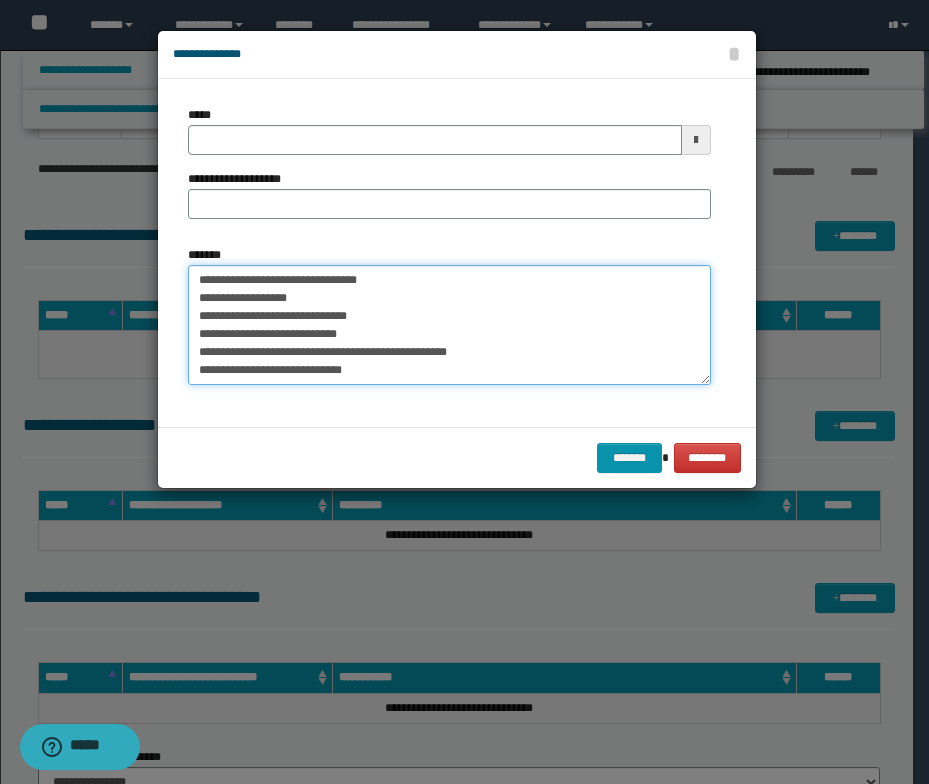 drag, startPoint x: 387, startPoint y: 283, endPoint x: 188, endPoint y: 274, distance: 199.20341 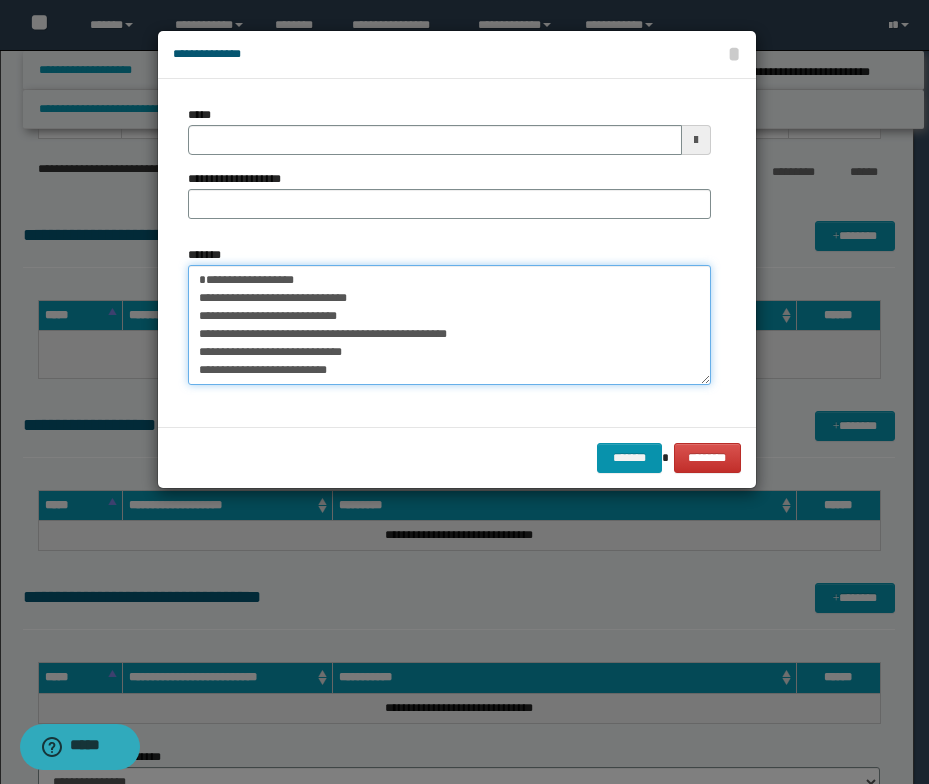 type on "**********" 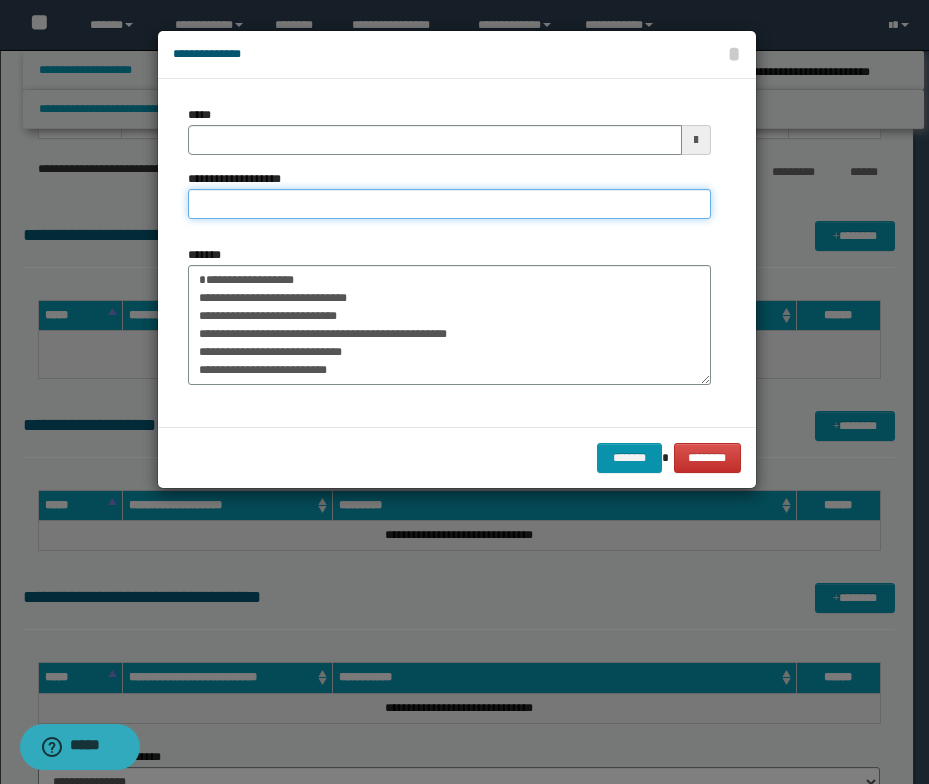 click on "**********" at bounding box center (449, 204) 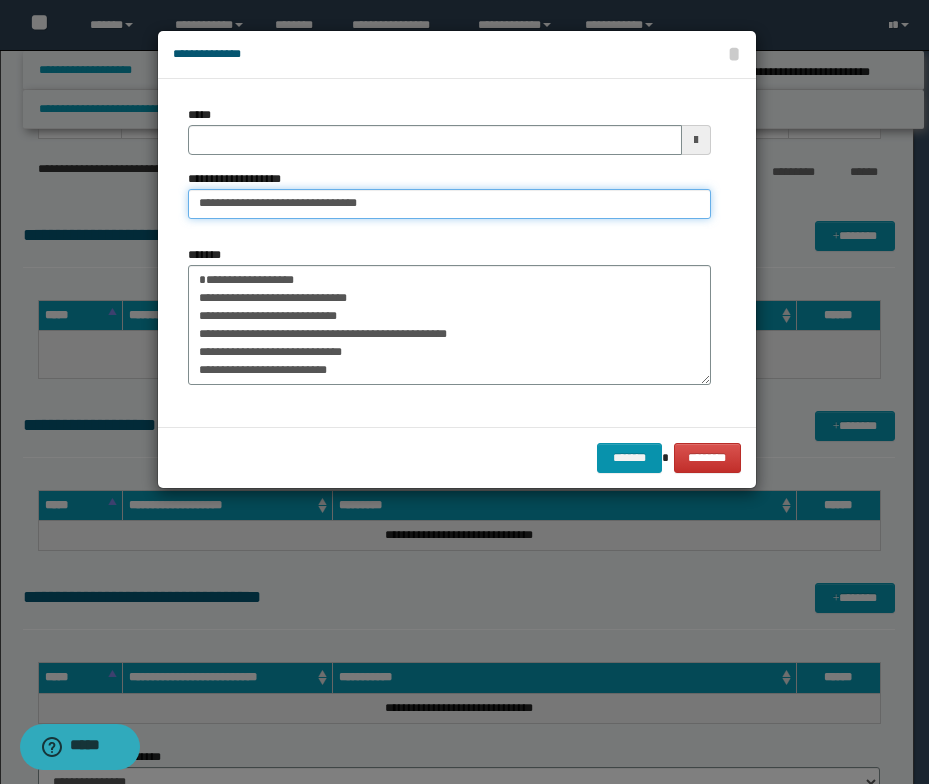 drag, startPoint x: 266, startPoint y: 204, endPoint x: 199, endPoint y: 204, distance: 67 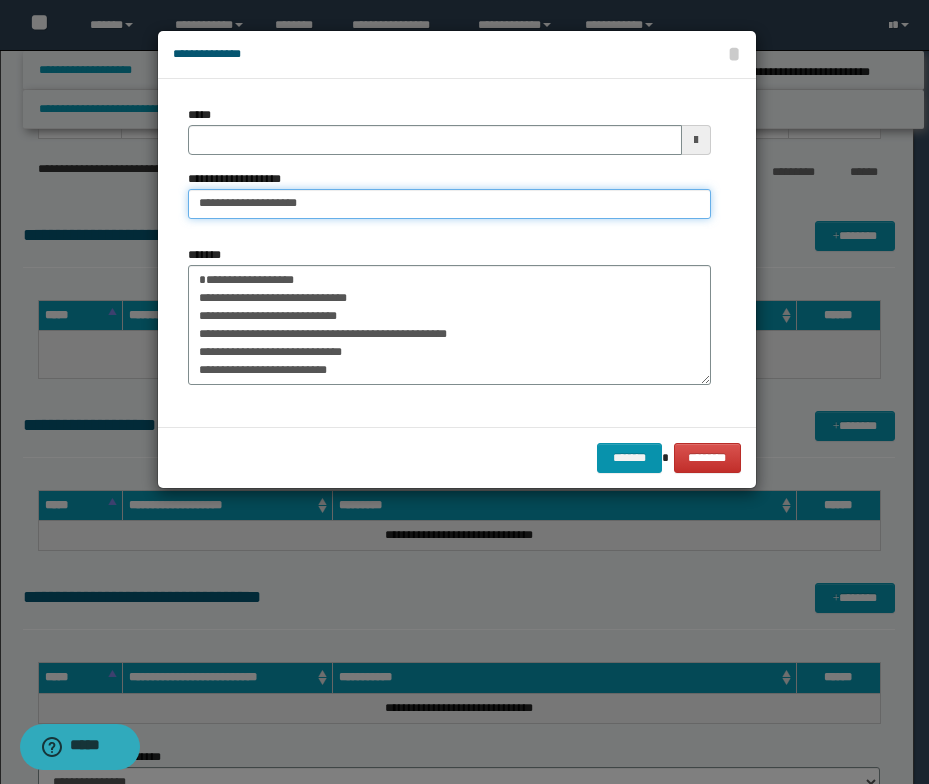 type 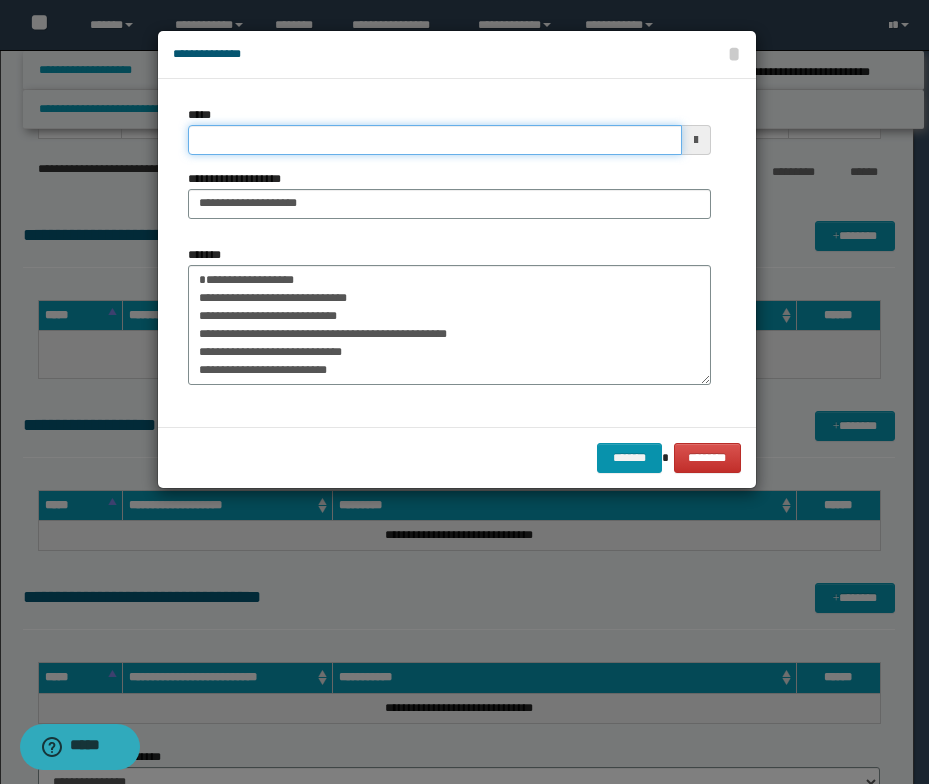 click on "*****" at bounding box center [435, 140] 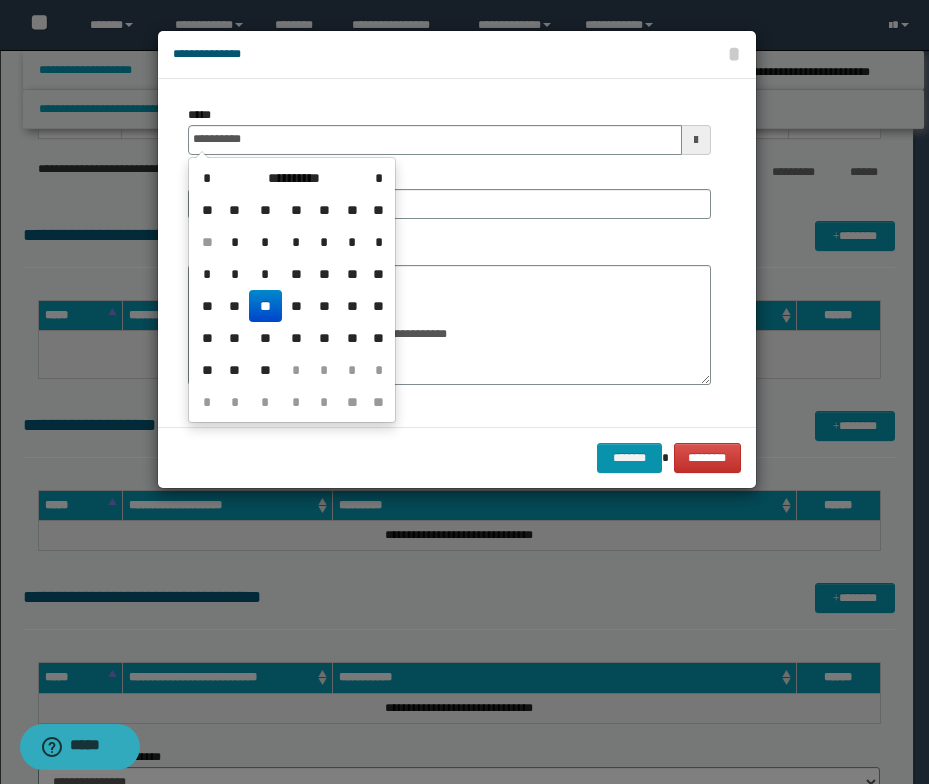 click on "**" at bounding box center (265, 306) 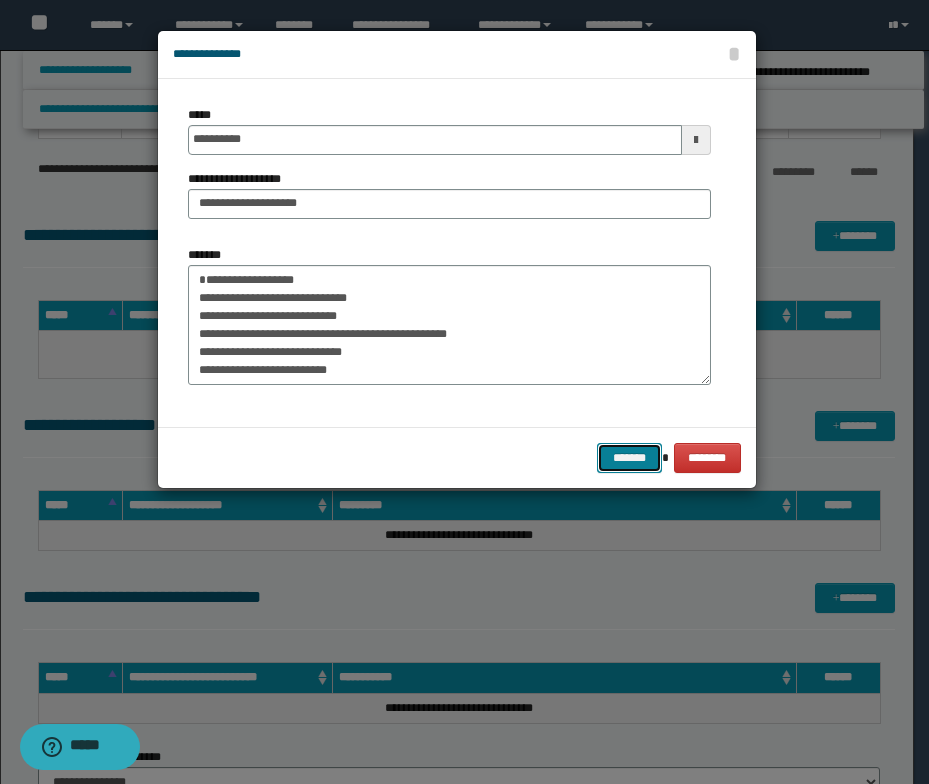 click on "*******" at bounding box center (629, 458) 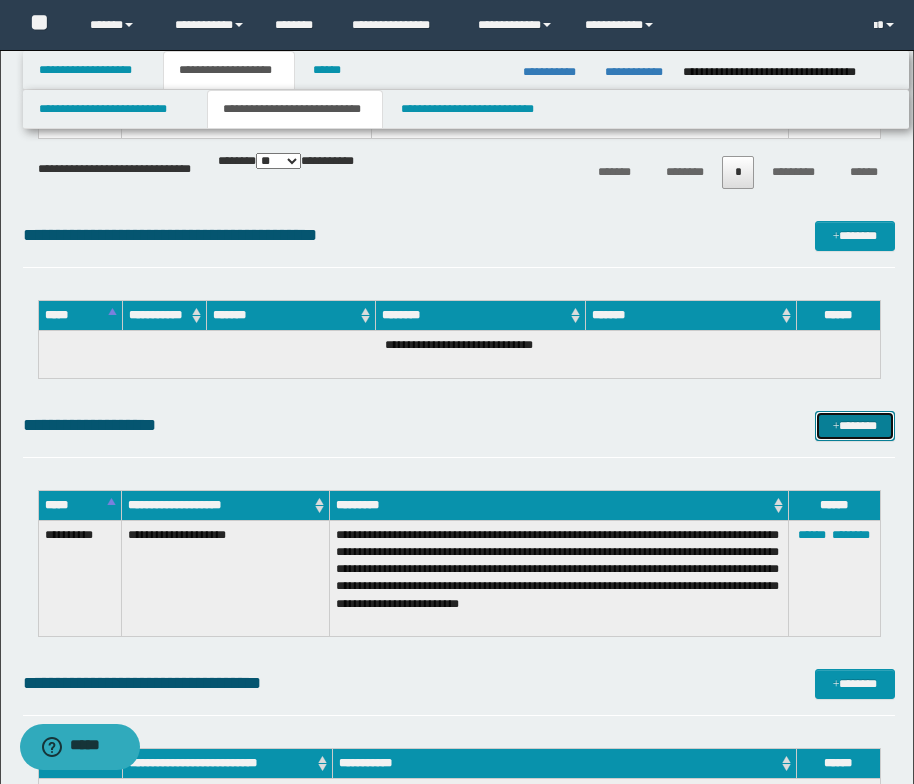 click on "*******" at bounding box center [855, 426] 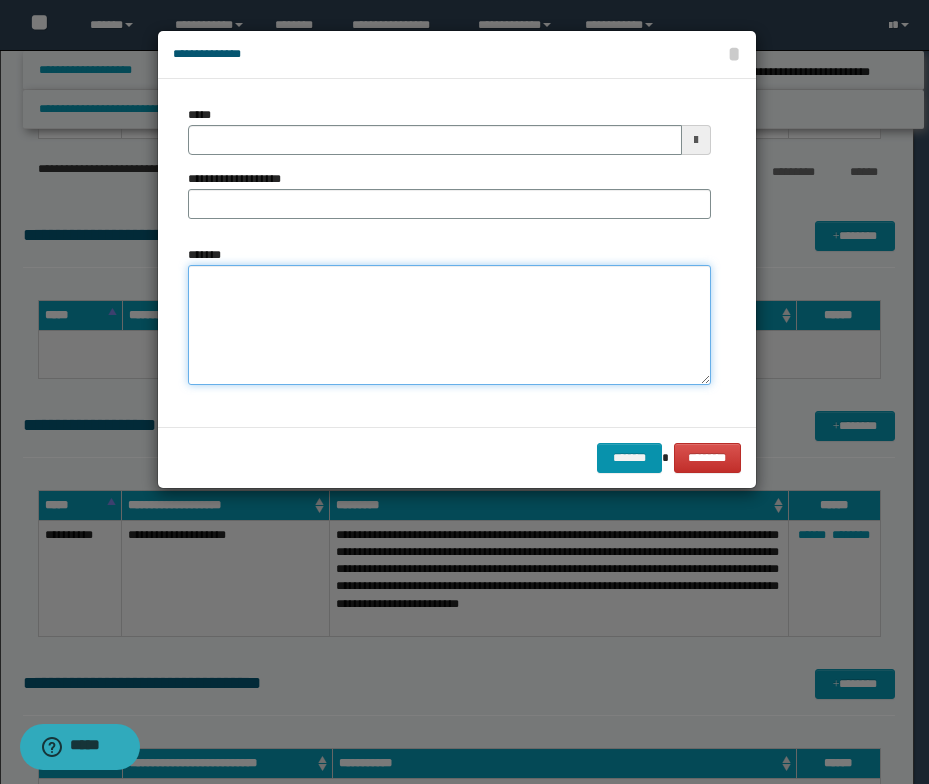 click on "*******" at bounding box center (449, 325) 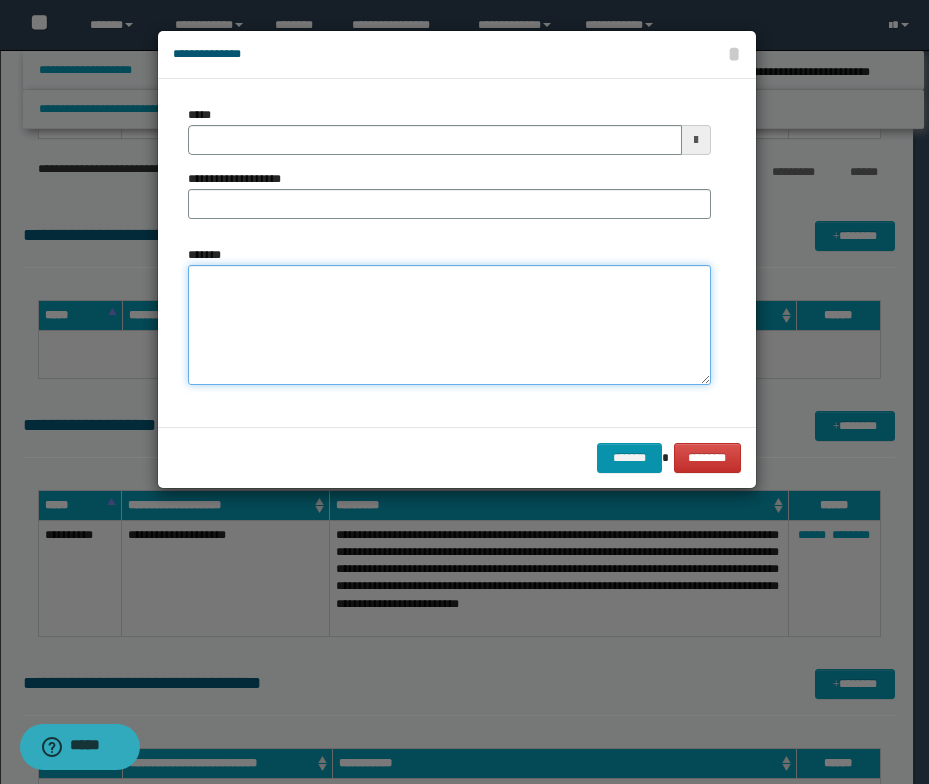 paste on "**********" 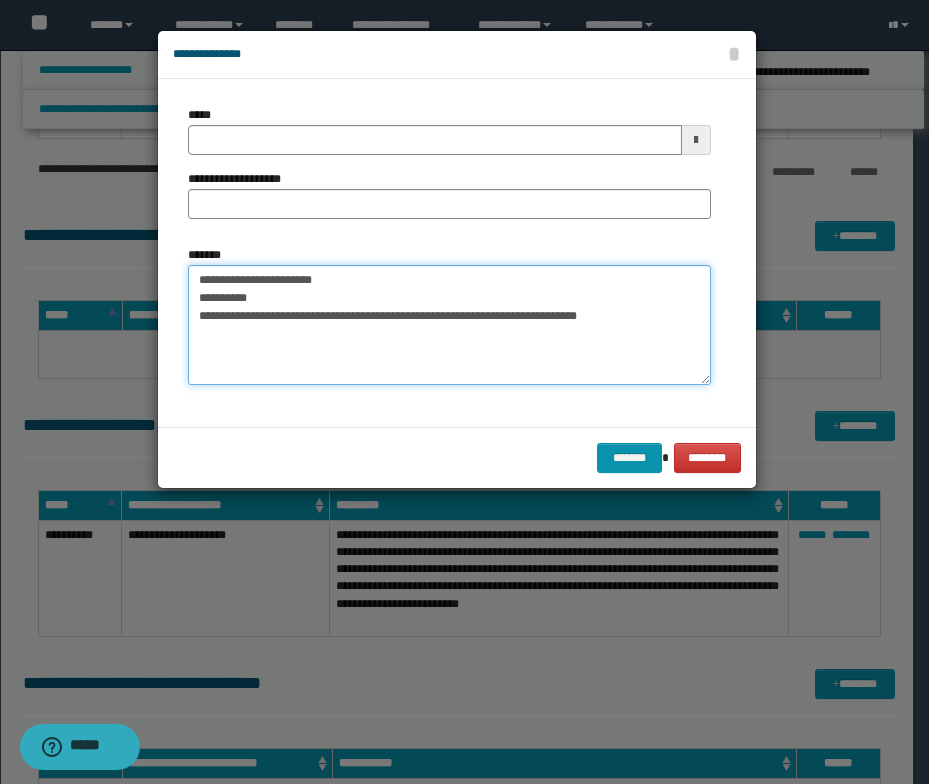 drag, startPoint x: 353, startPoint y: 279, endPoint x: 196, endPoint y: 277, distance: 157.01274 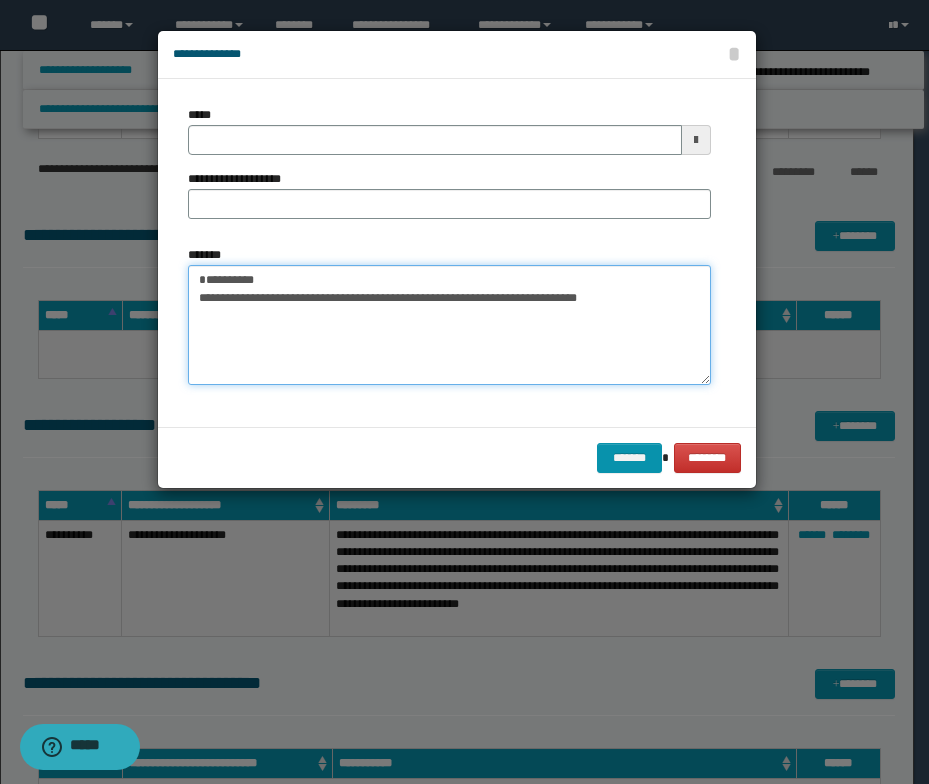 type on "**********" 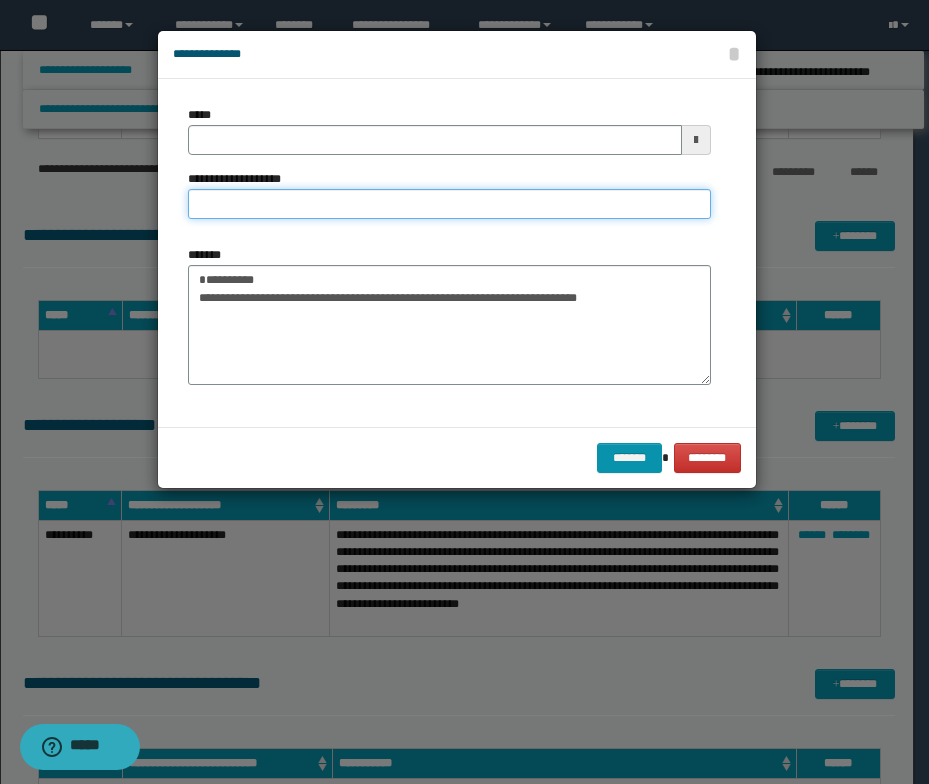 click on "**********" at bounding box center [449, 204] 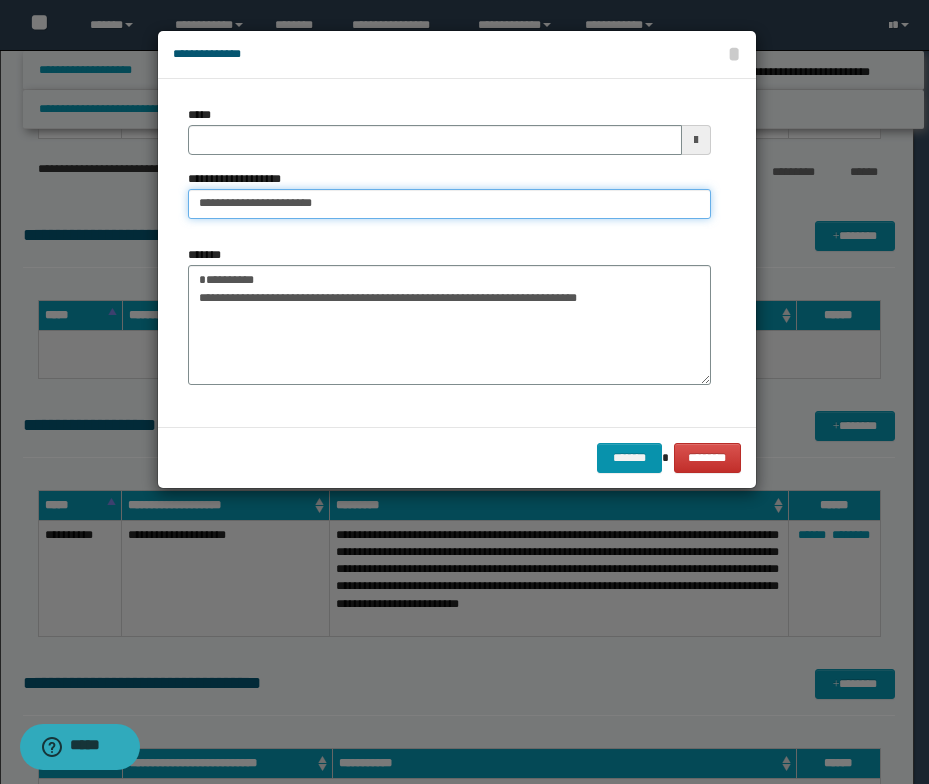 drag, startPoint x: 249, startPoint y: 204, endPoint x: 193, endPoint y: 201, distance: 56.0803 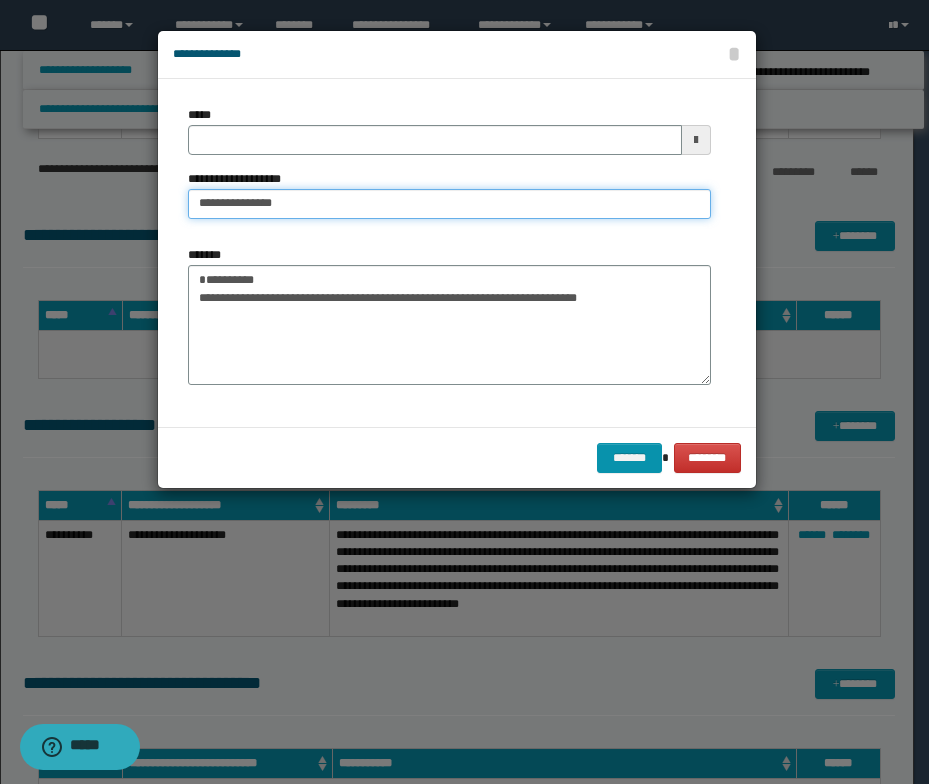 type 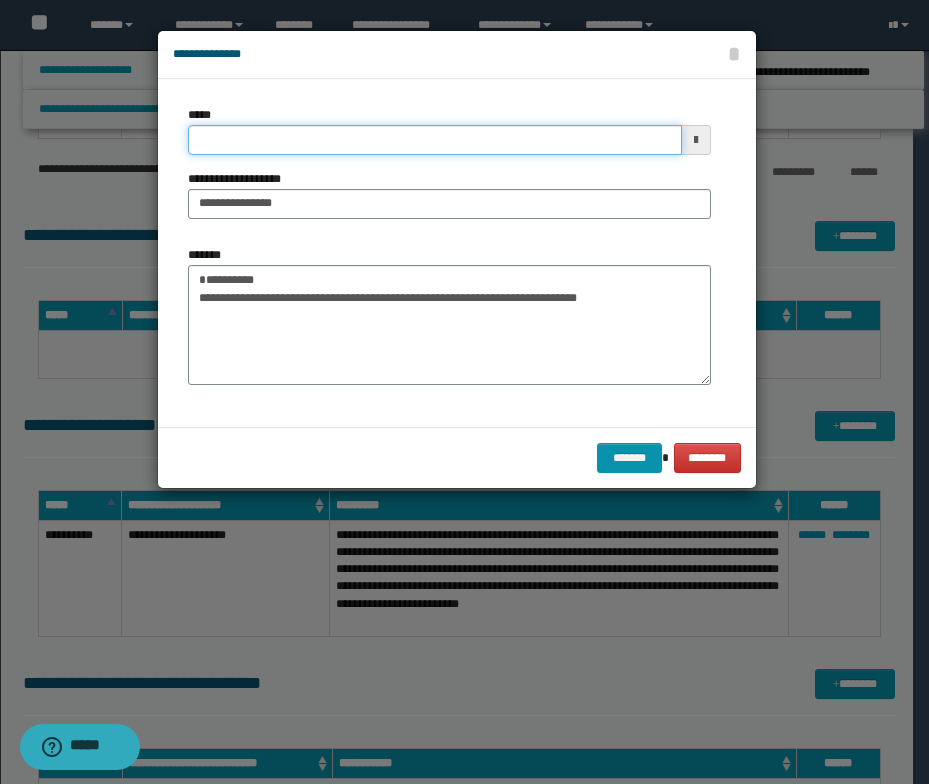 click on "*****" at bounding box center (435, 140) 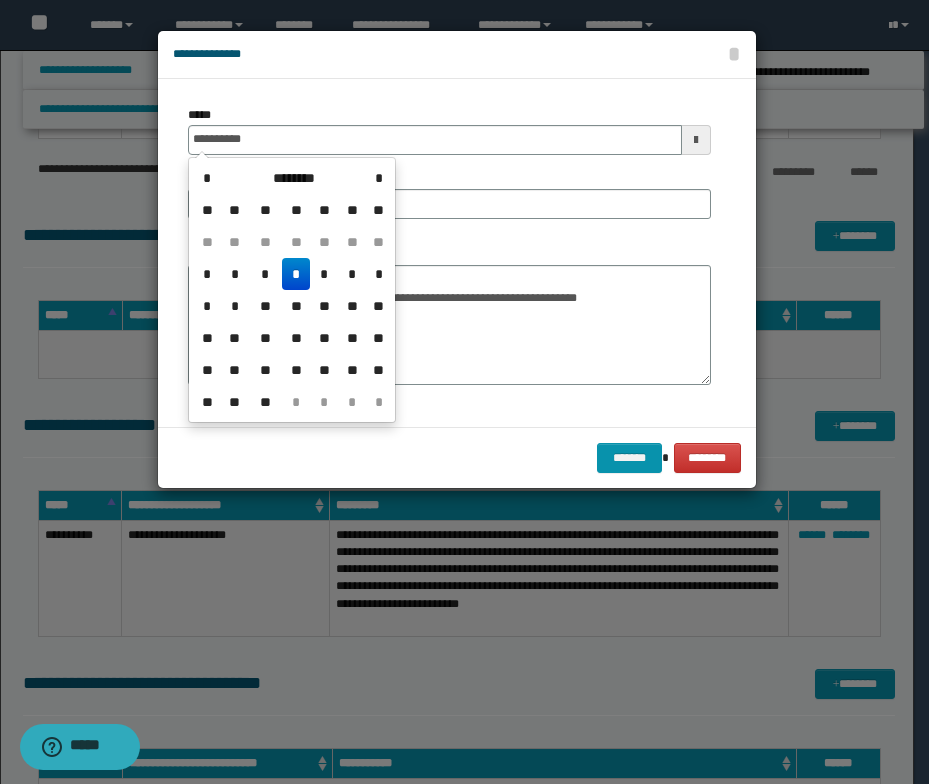 click on "*" at bounding box center [296, 274] 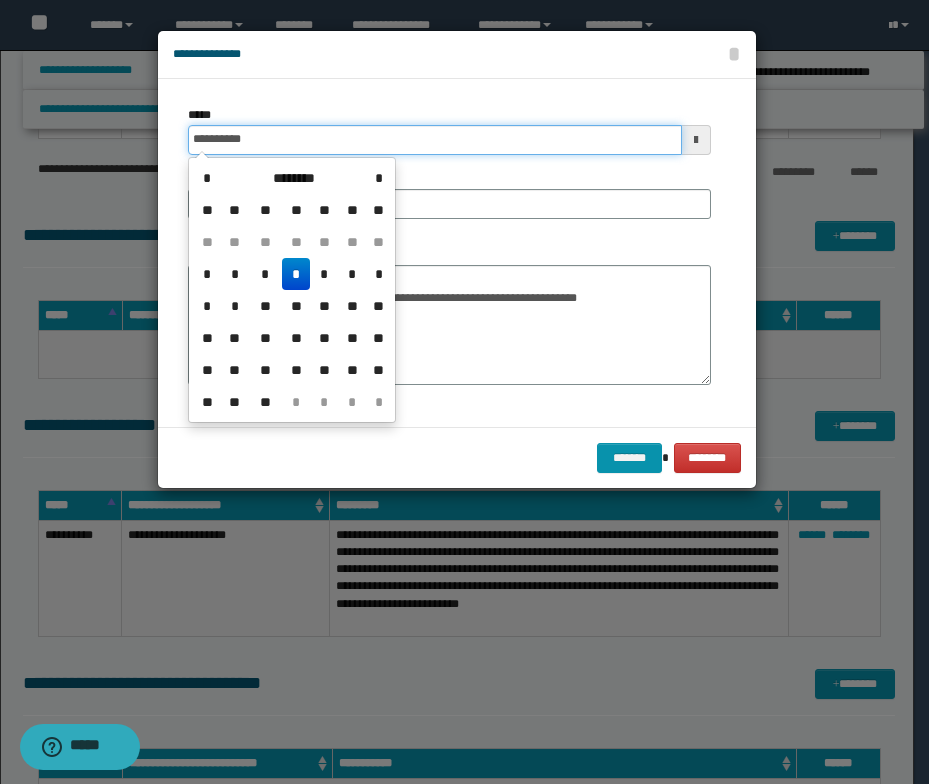 click on "**********" at bounding box center (435, 140) 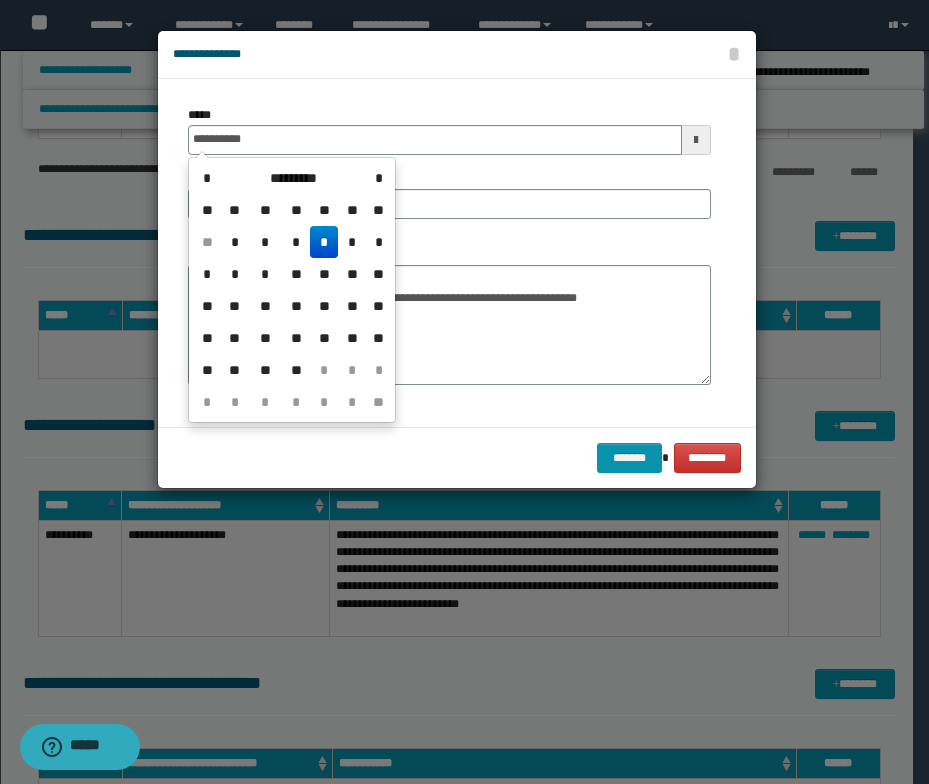 click on "*" at bounding box center [324, 242] 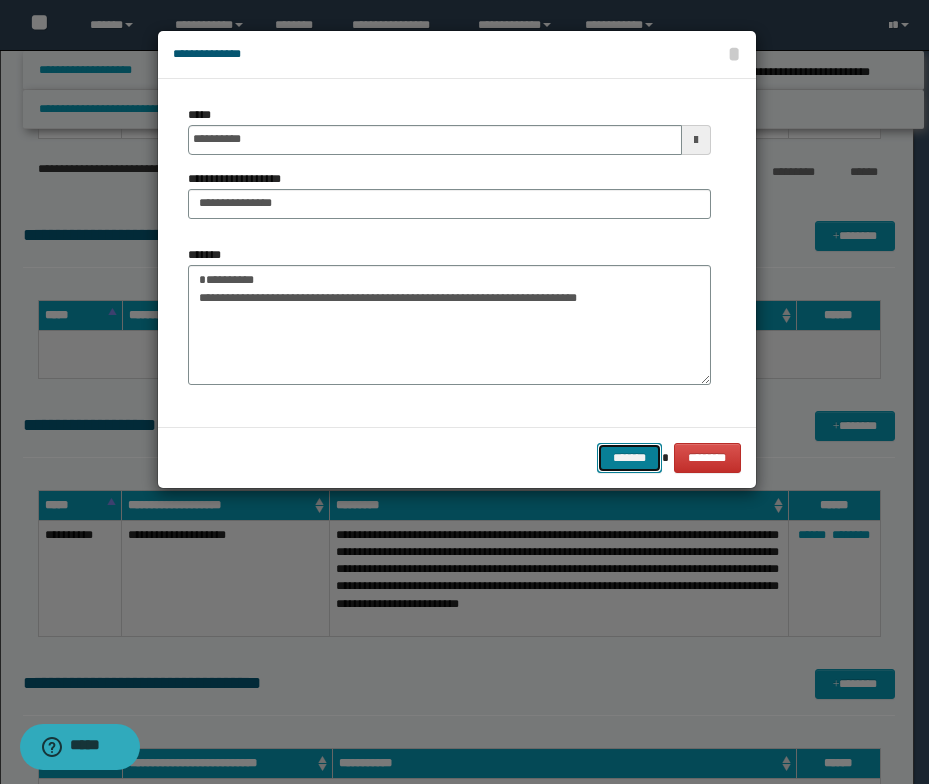 click on "*******" at bounding box center (629, 458) 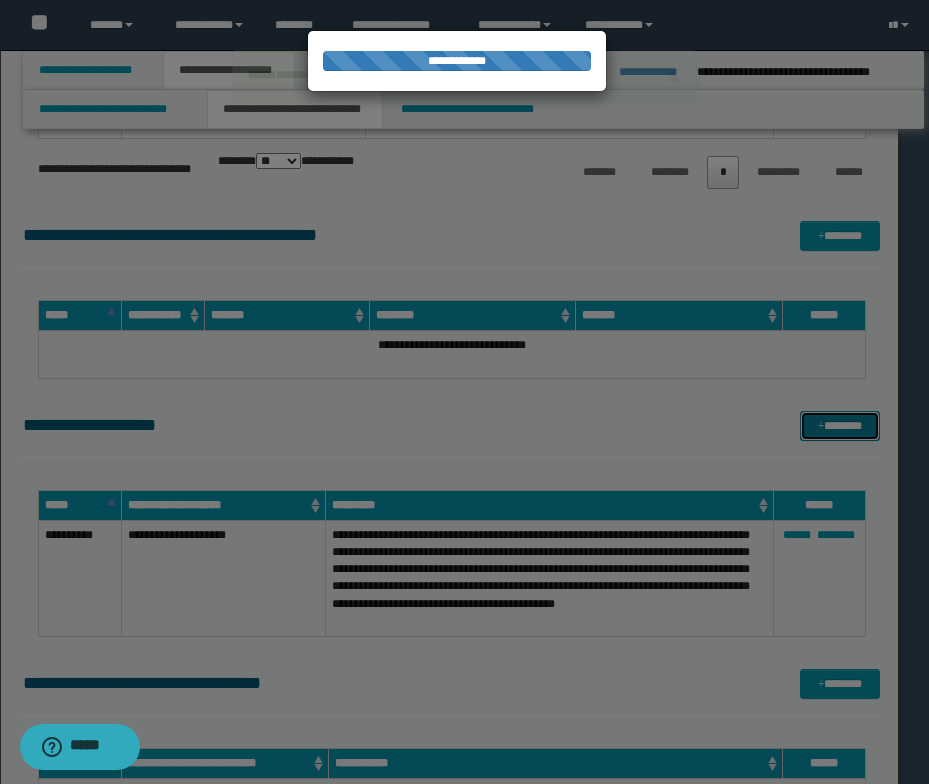 type 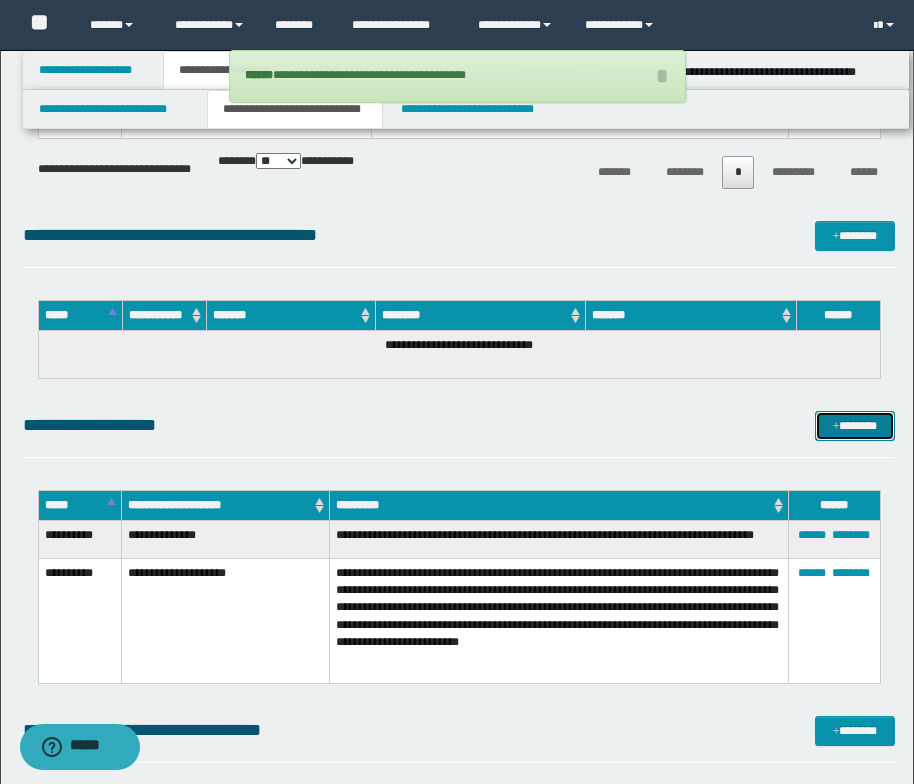 click at bounding box center (836, 427) 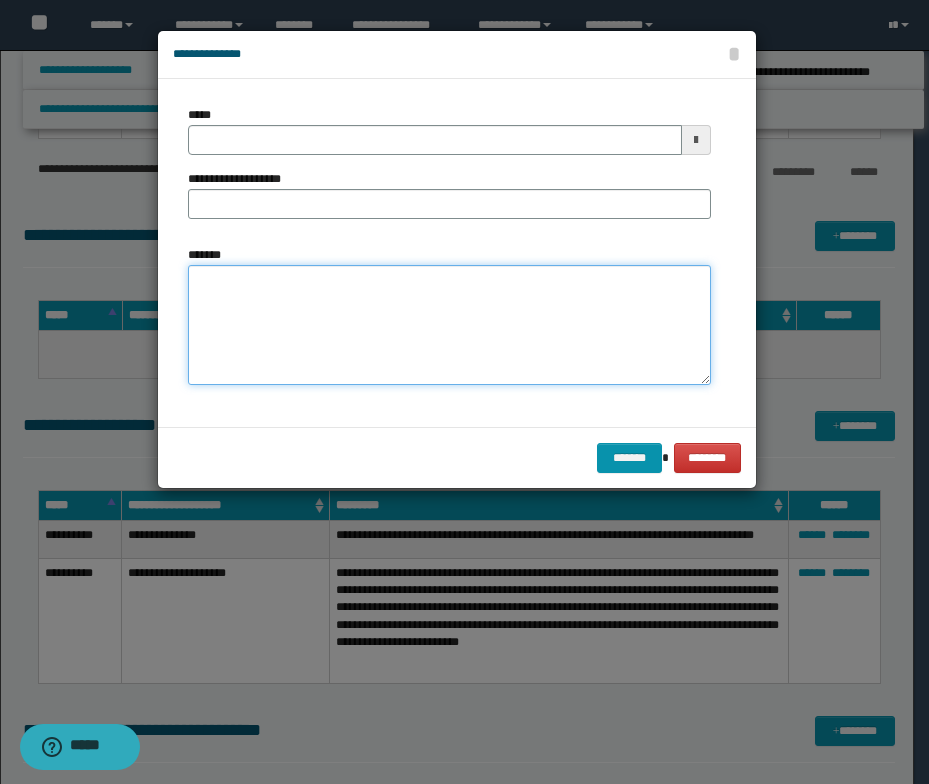 click on "*******" at bounding box center [449, 325] 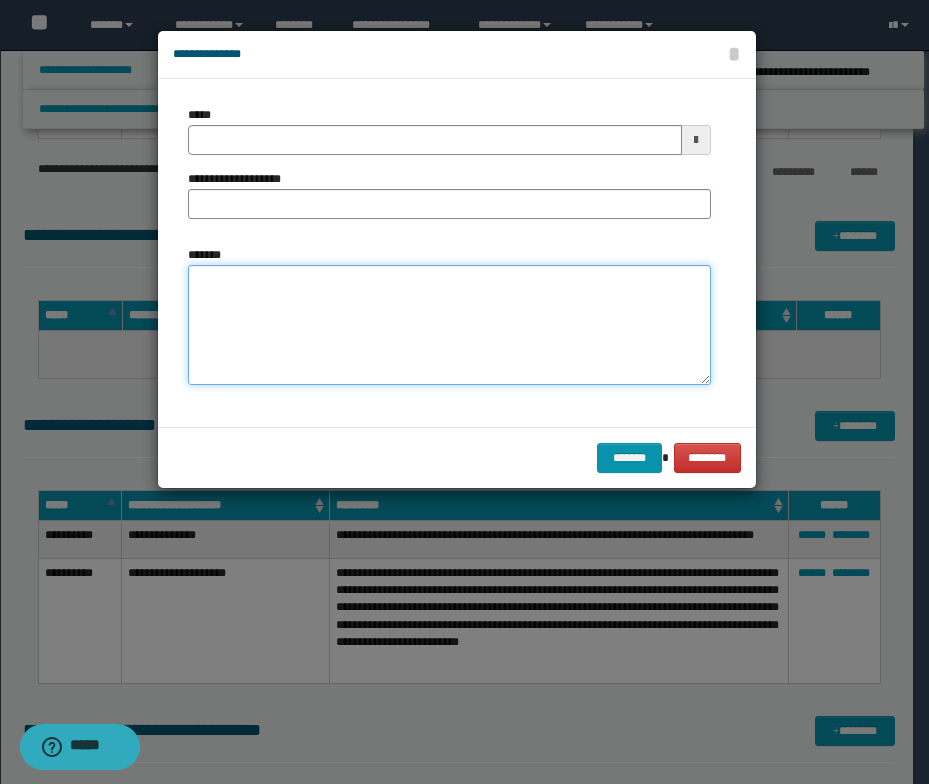 paste on "**********" 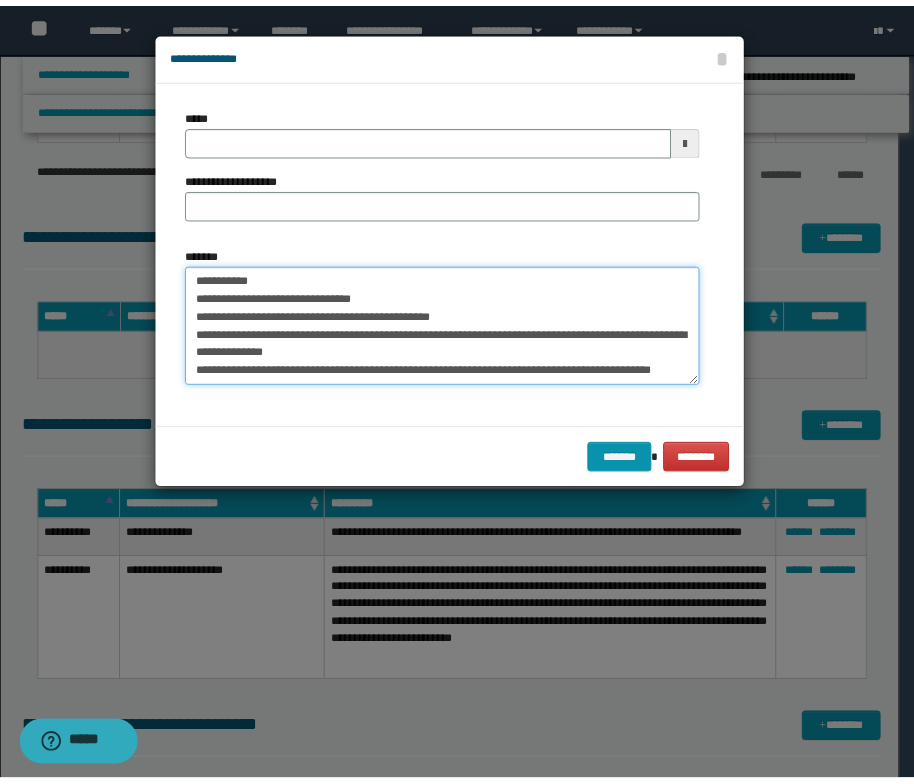 scroll, scrollTop: 0, scrollLeft: 0, axis: both 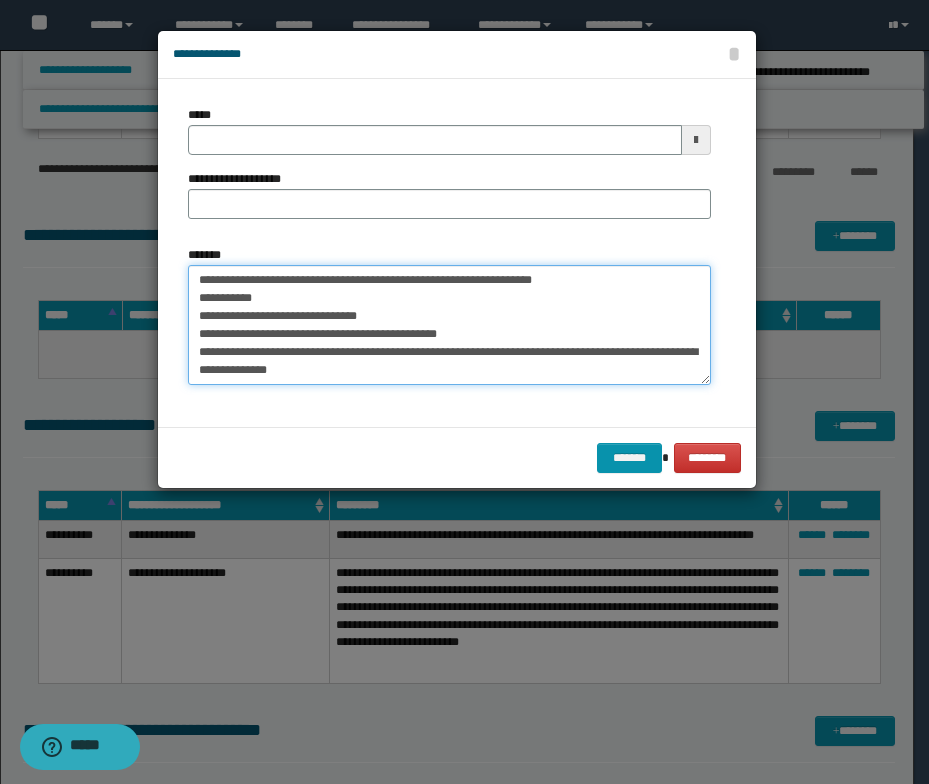 drag, startPoint x: 583, startPoint y: 277, endPoint x: 188, endPoint y: 282, distance: 395.03165 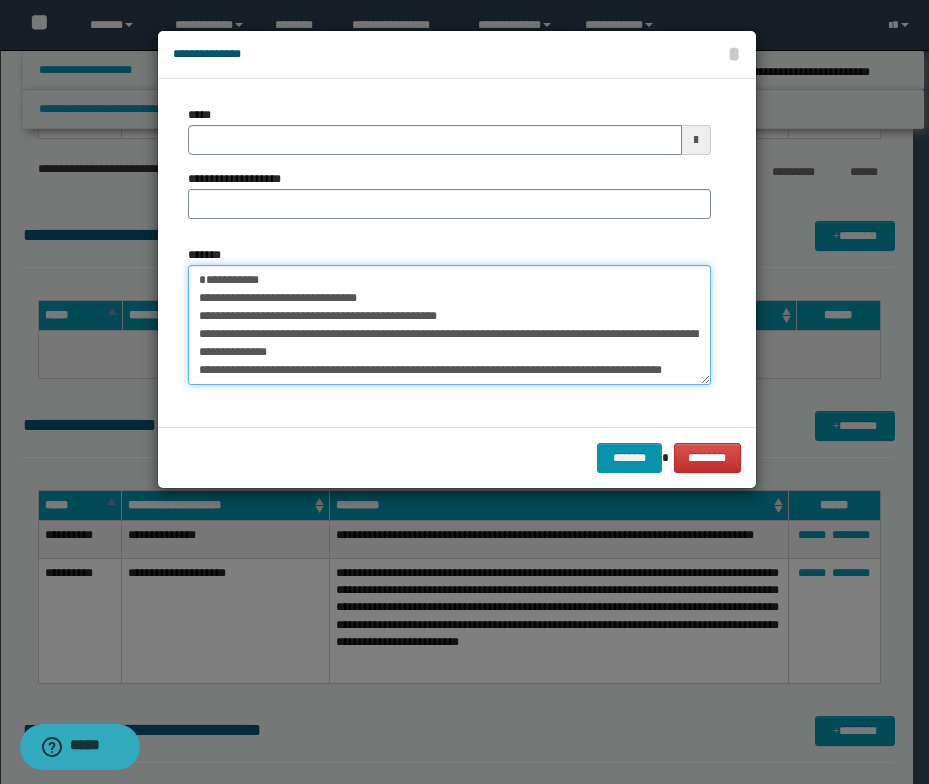 type on "**********" 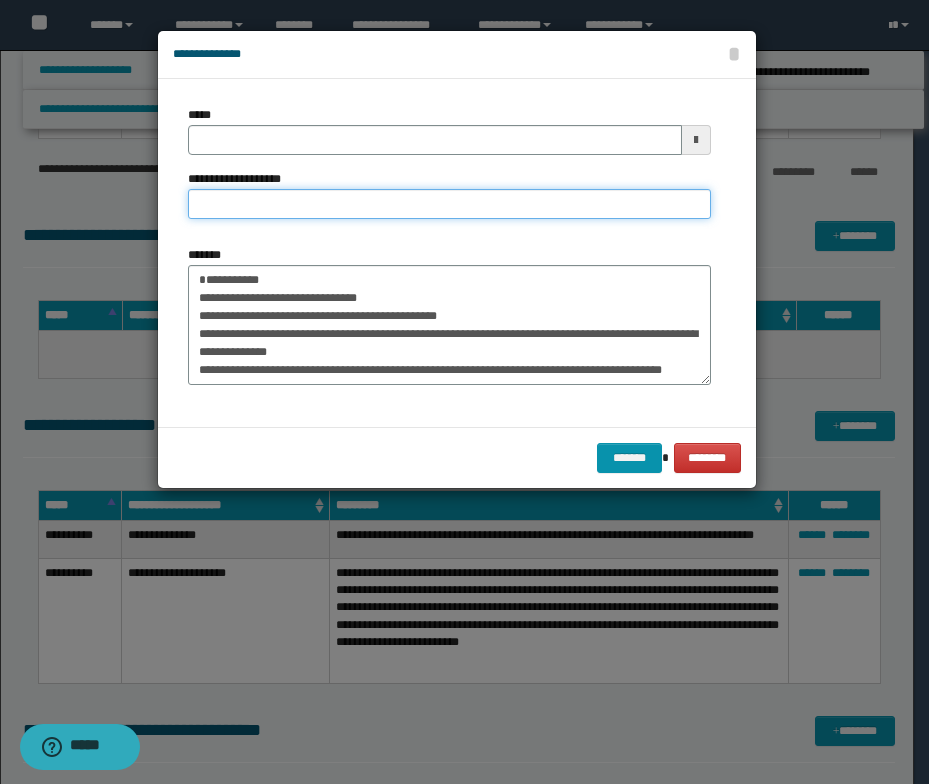 click on "**********" at bounding box center (449, 204) 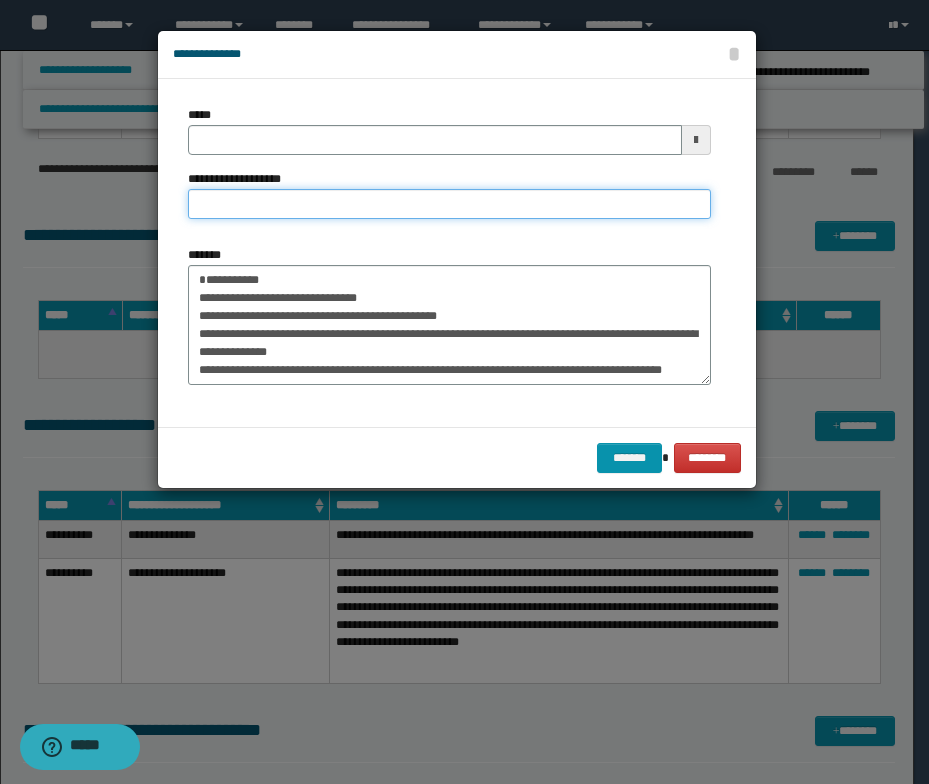 paste on "**********" 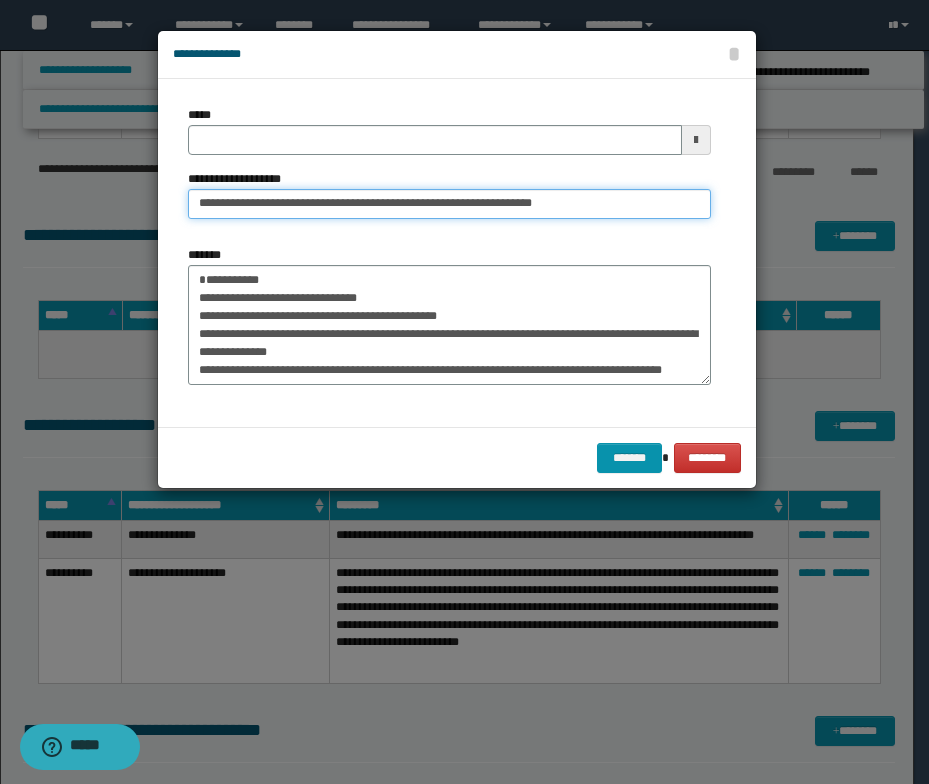 drag, startPoint x: 262, startPoint y: 201, endPoint x: 182, endPoint y: 208, distance: 80.305664 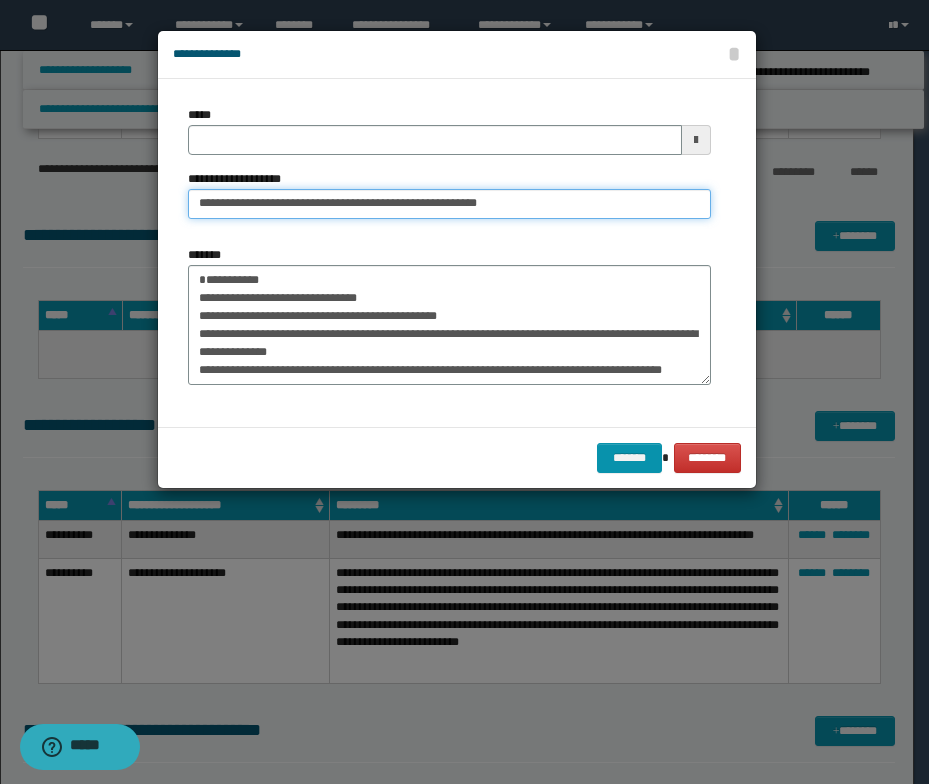 type 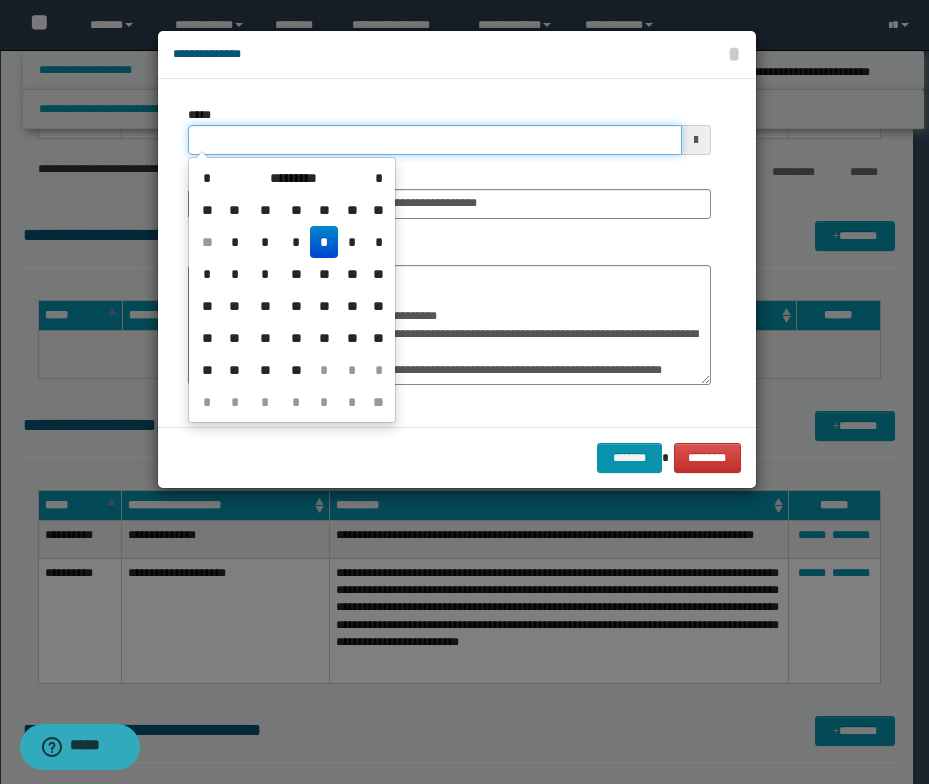 click on "*****" at bounding box center (435, 140) 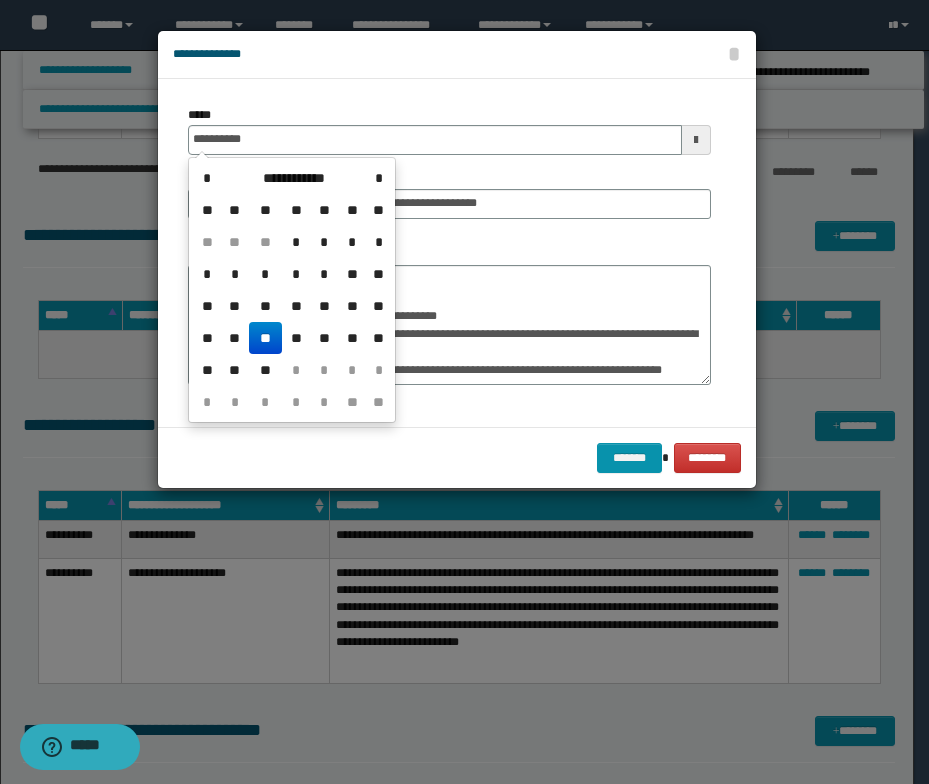 click on "**" at bounding box center [265, 338] 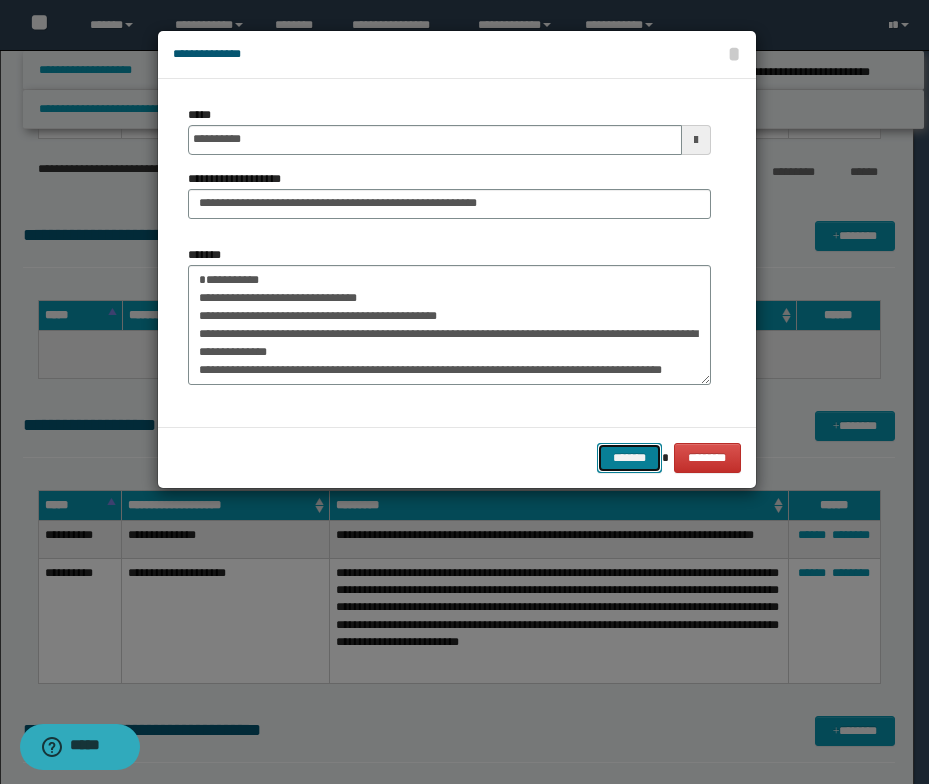 click on "*******" at bounding box center [629, 458] 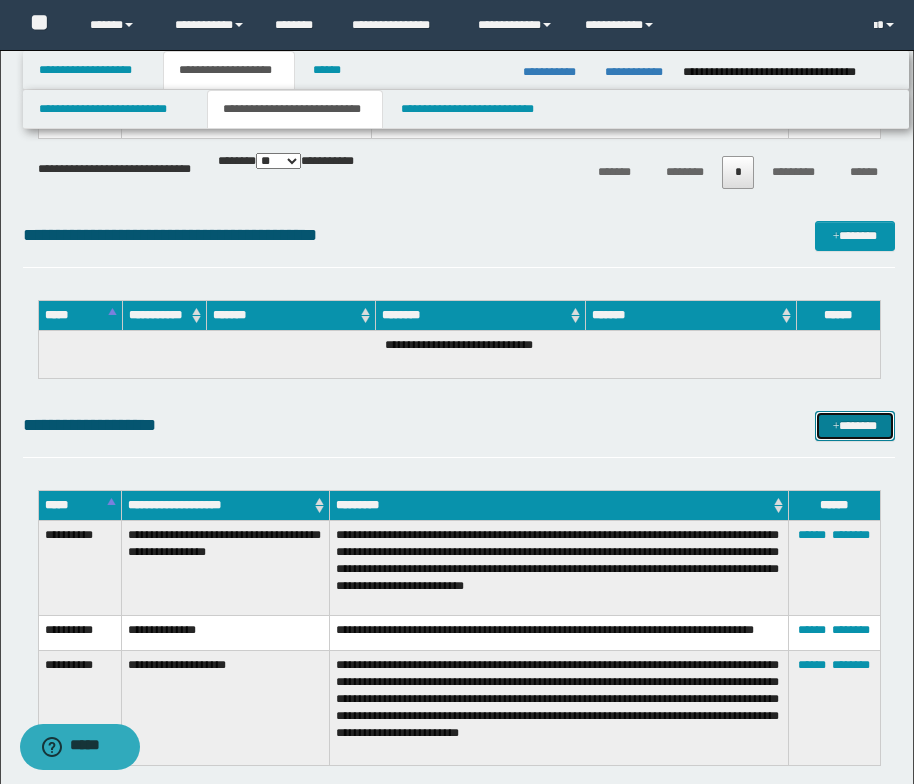 click at bounding box center [836, 427] 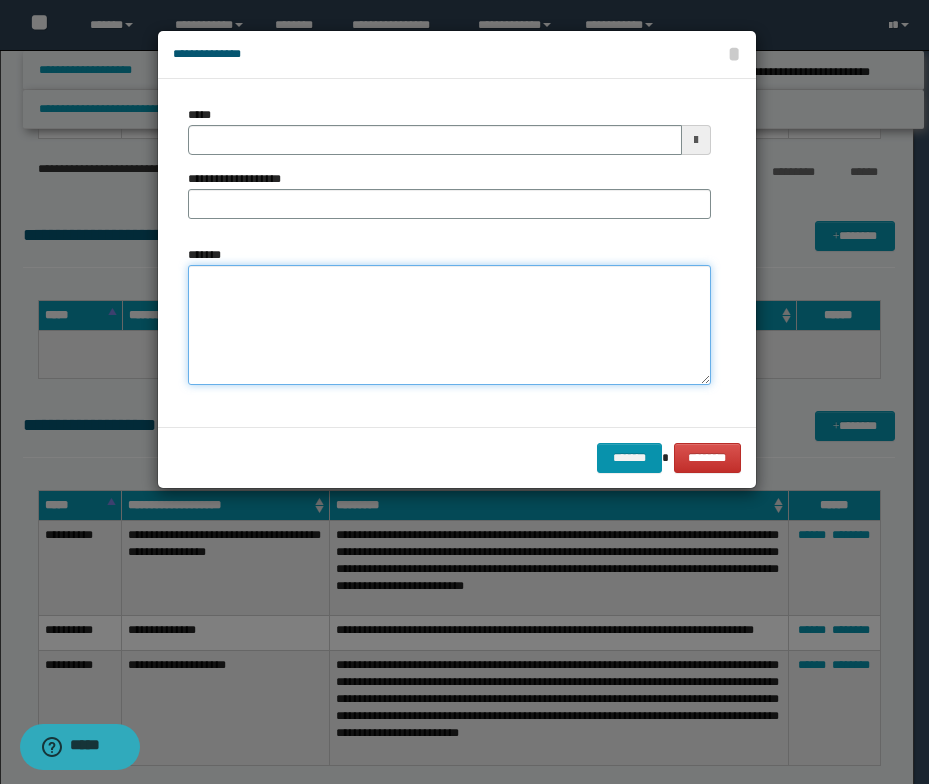 click on "*******" at bounding box center [449, 325] 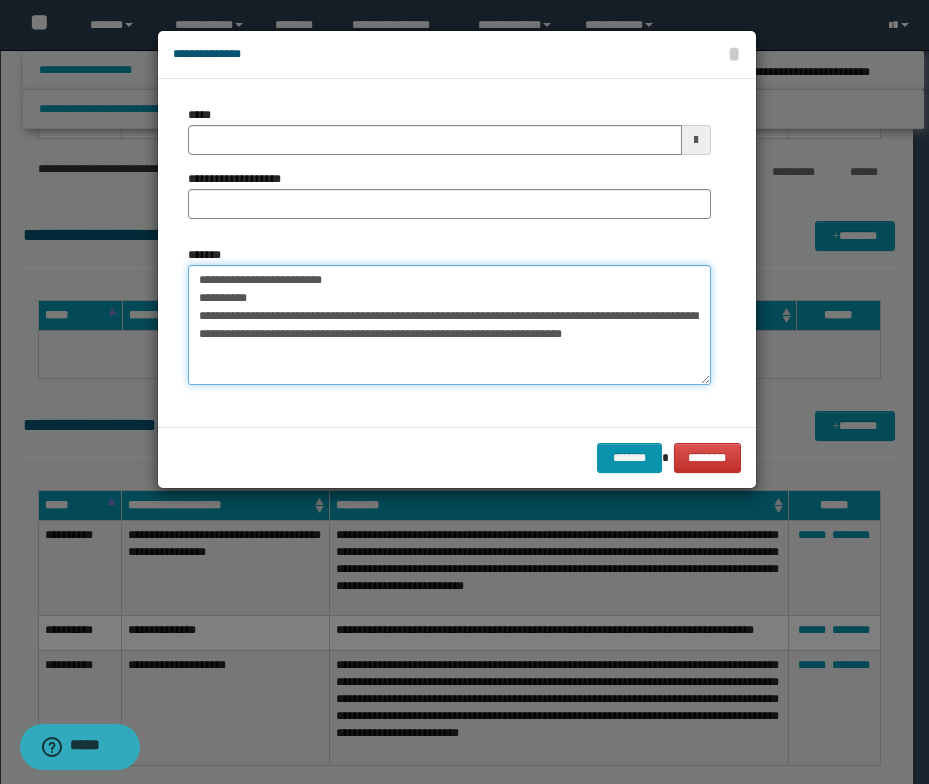 drag, startPoint x: 364, startPoint y: 285, endPoint x: 187, endPoint y: 275, distance: 177.28226 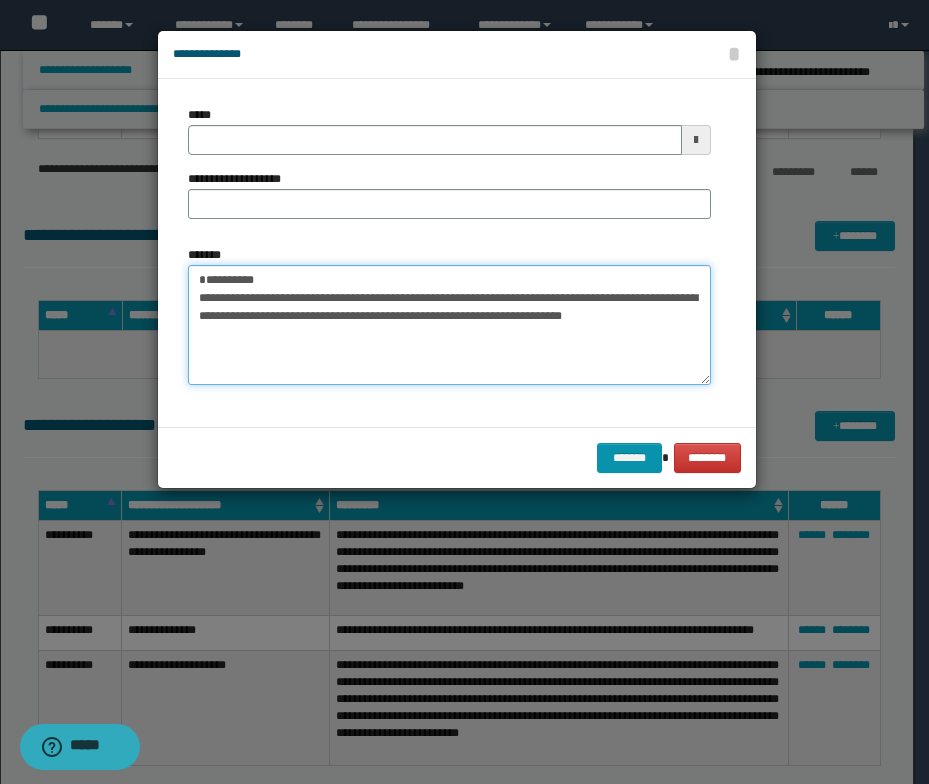type 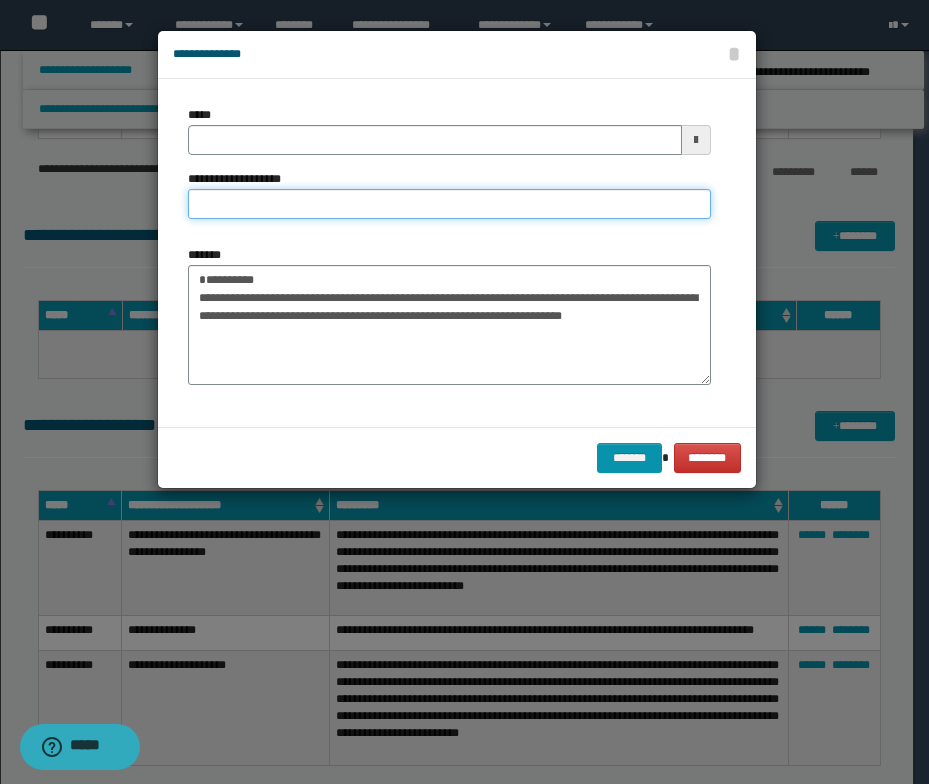 click on "**********" at bounding box center (449, 204) 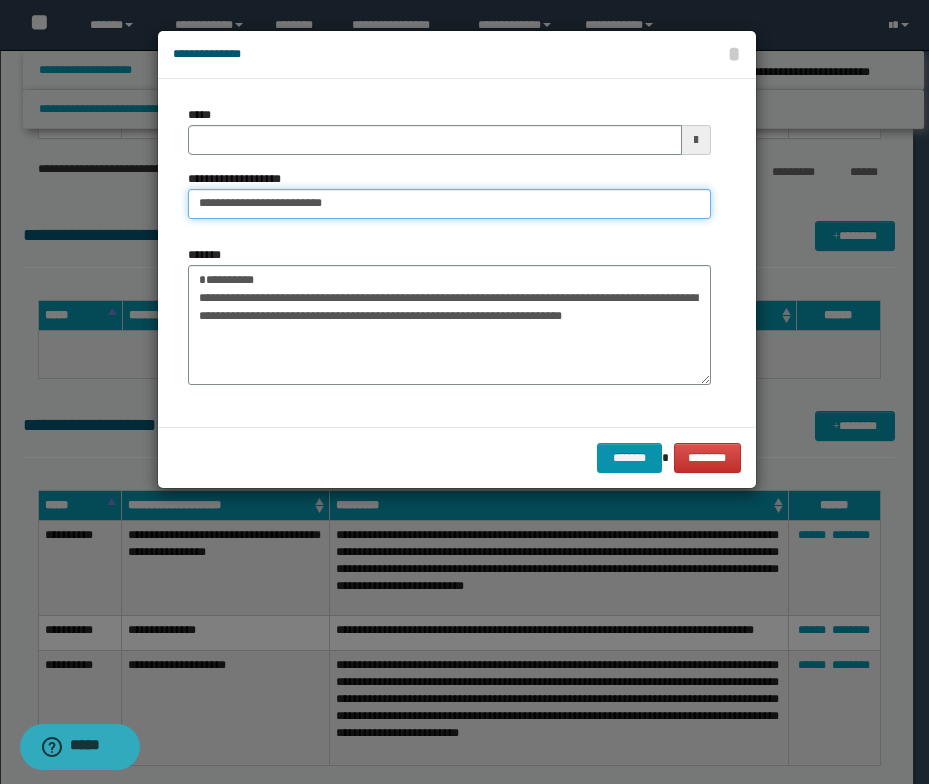 drag, startPoint x: 257, startPoint y: 202, endPoint x: 187, endPoint y: 198, distance: 70.11419 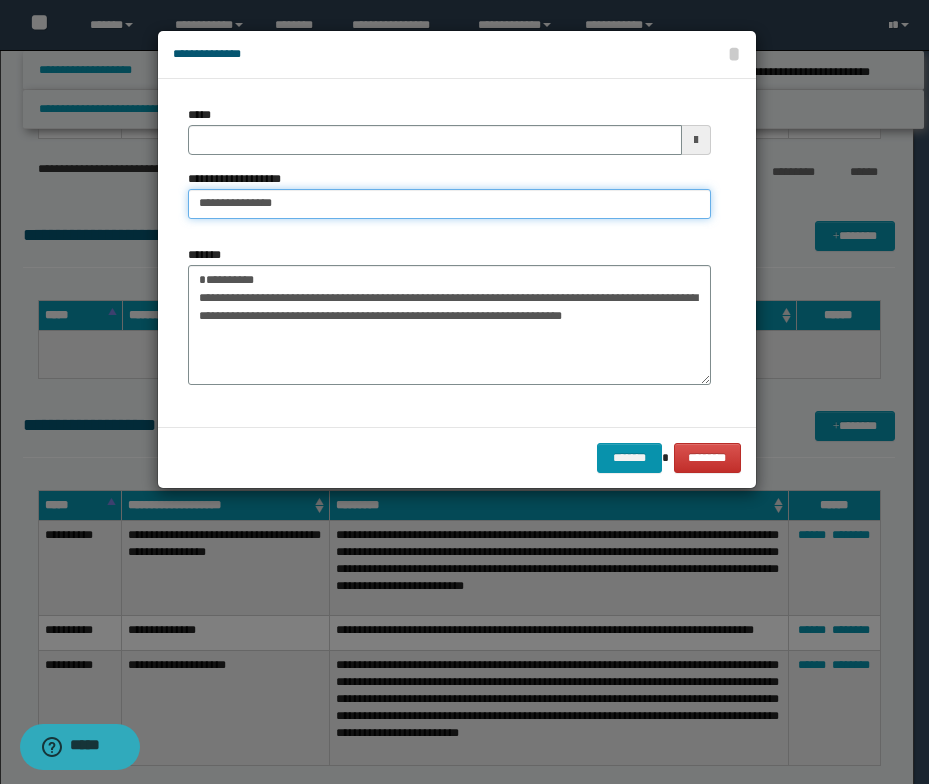 type 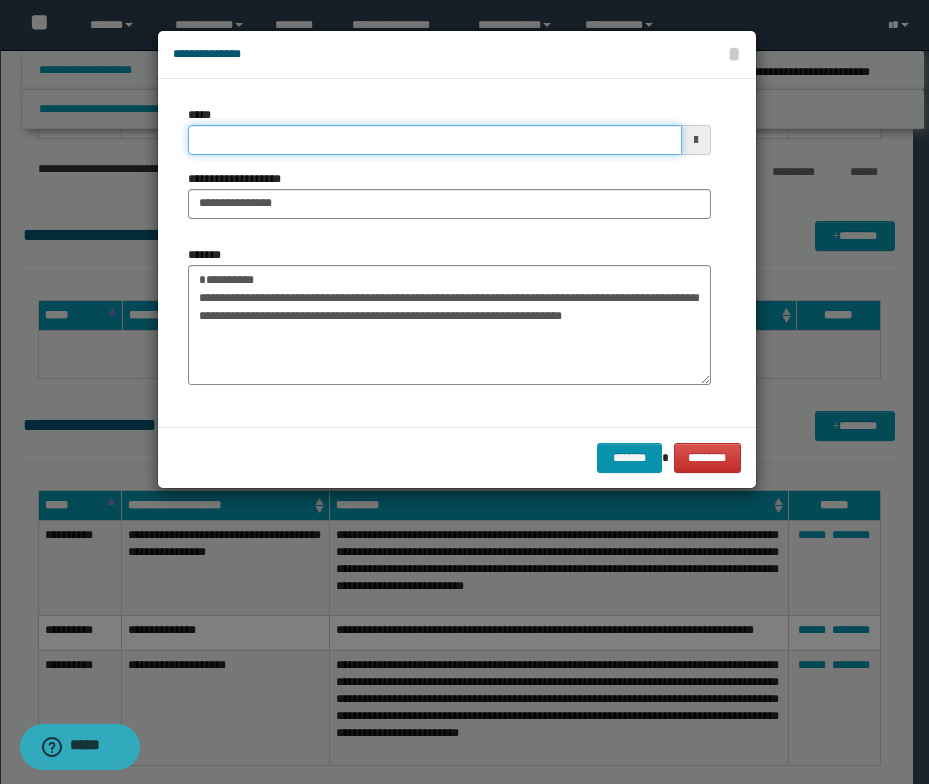click on "*****" at bounding box center [435, 140] 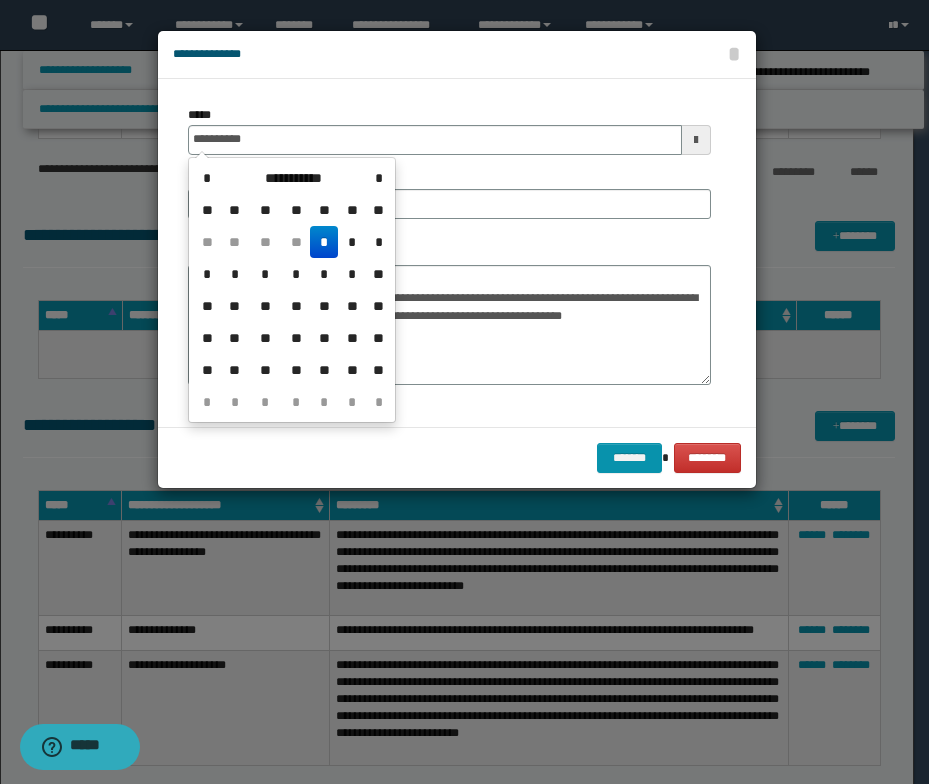 click on "*" at bounding box center (324, 242) 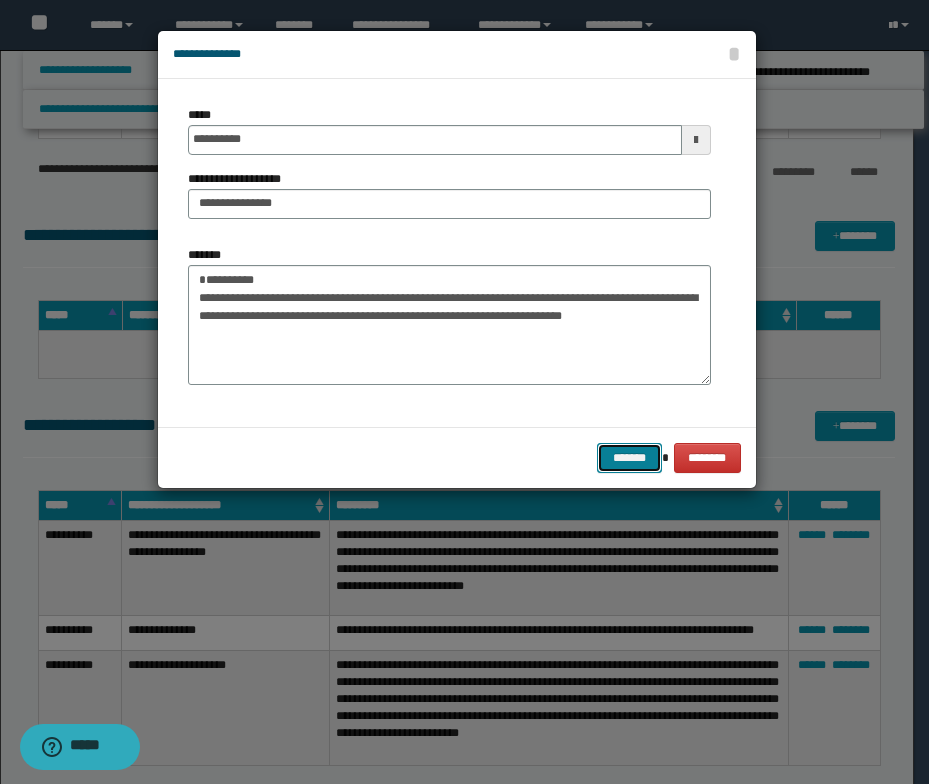 click on "*******" at bounding box center [629, 458] 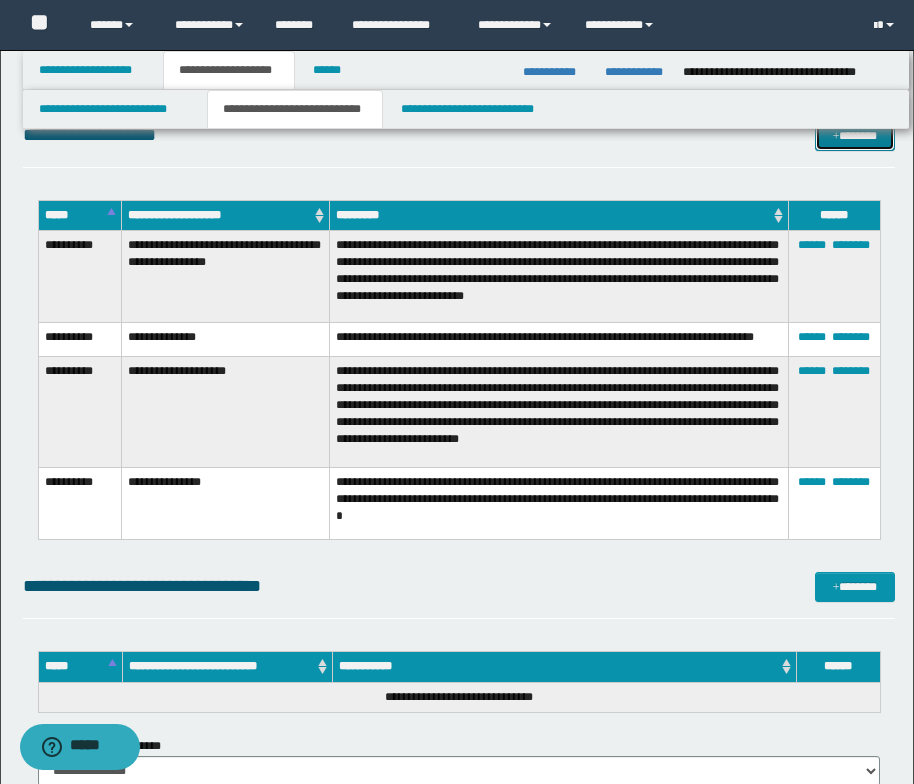 scroll, scrollTop: 3300, scrollLeft: 0, axis: vertical 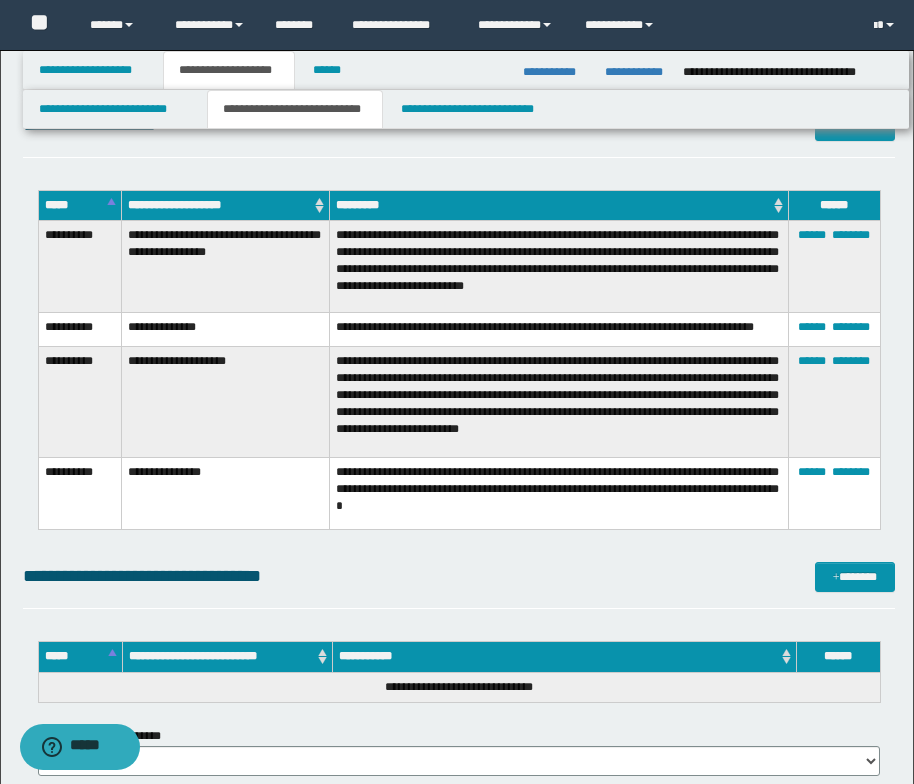 click on "**********" at bounding box center [559, 493] 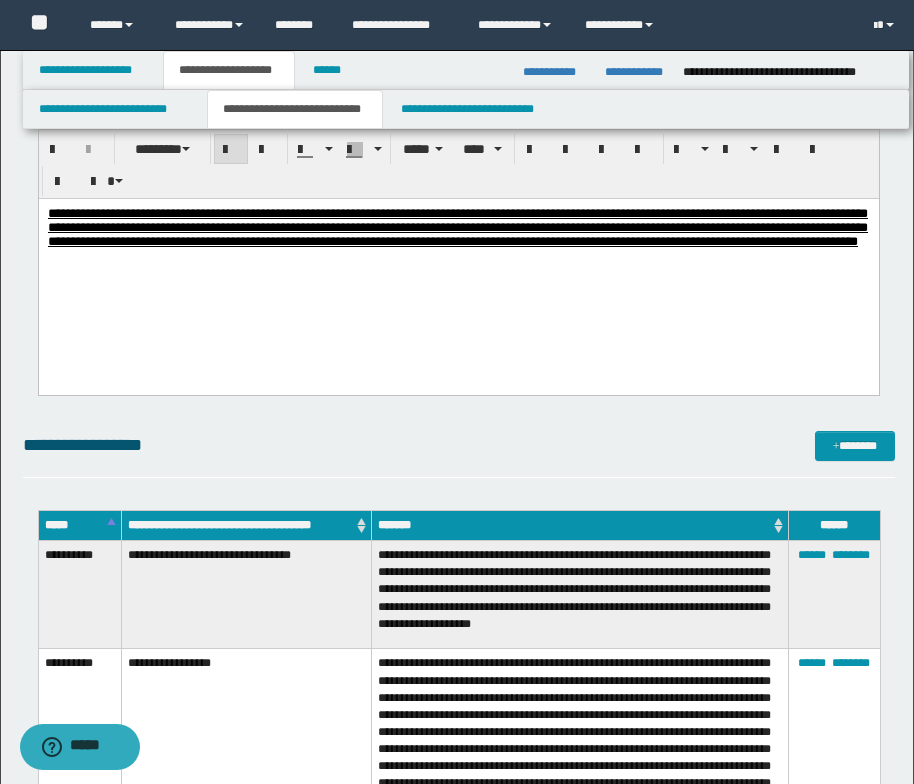 scroll, scrollTop: 1819, scrollLeft: 0, axis: vertical 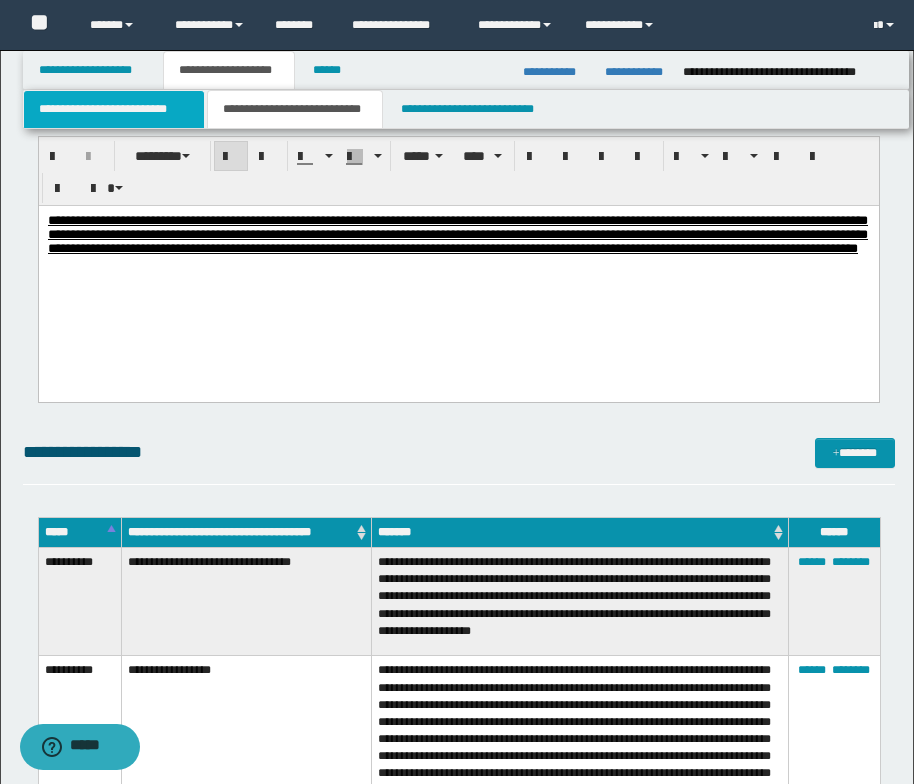 click on "**********" at bounding box center (114, 109) 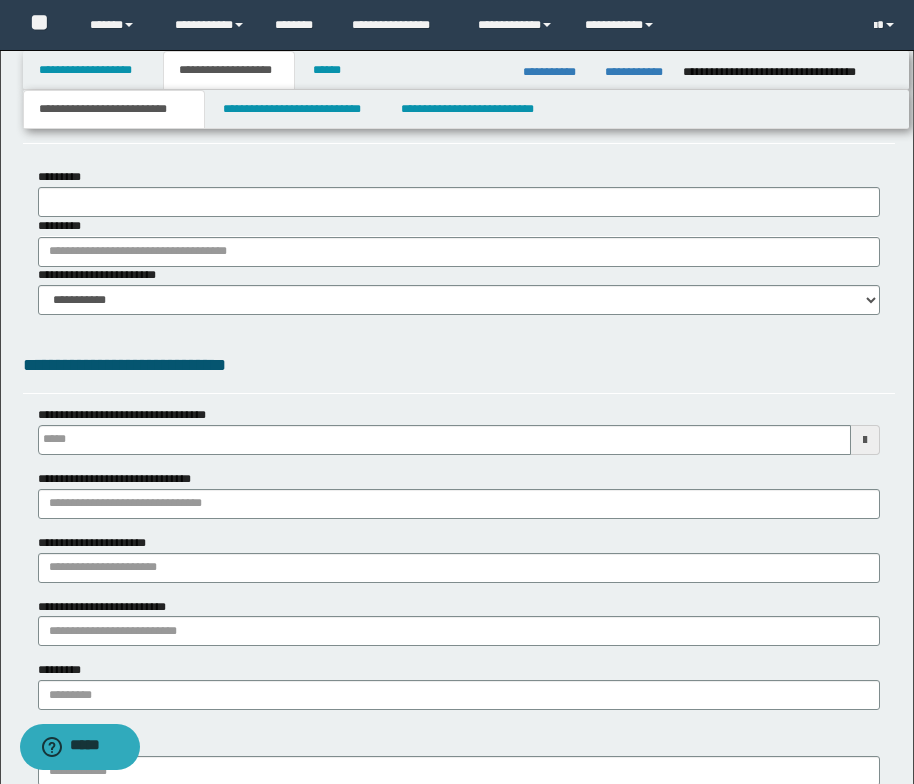 scroll, scrollTop: 200, scrollLeft: 0, axis: vertical 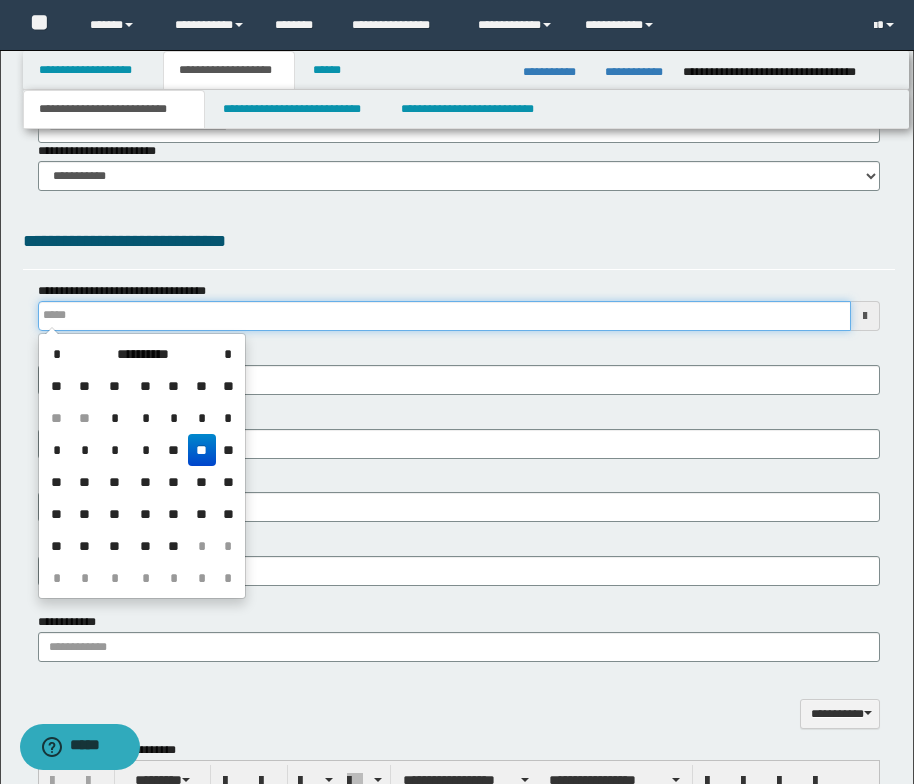 click on "**********" at bounding box center [444, 316] 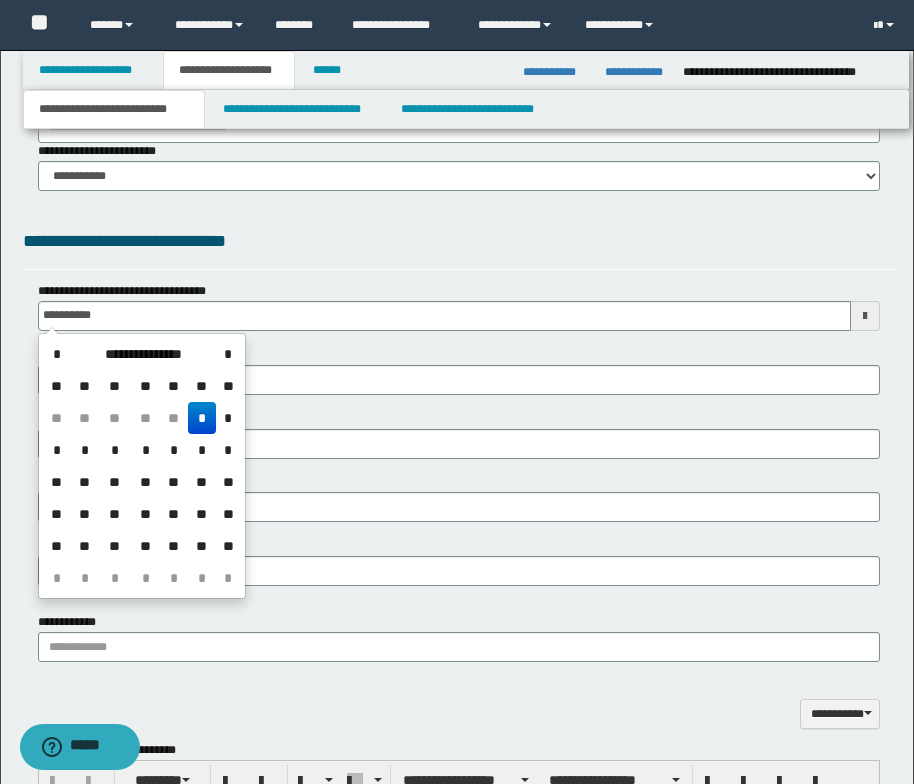 click on "*" at bounding box center (202, 418) 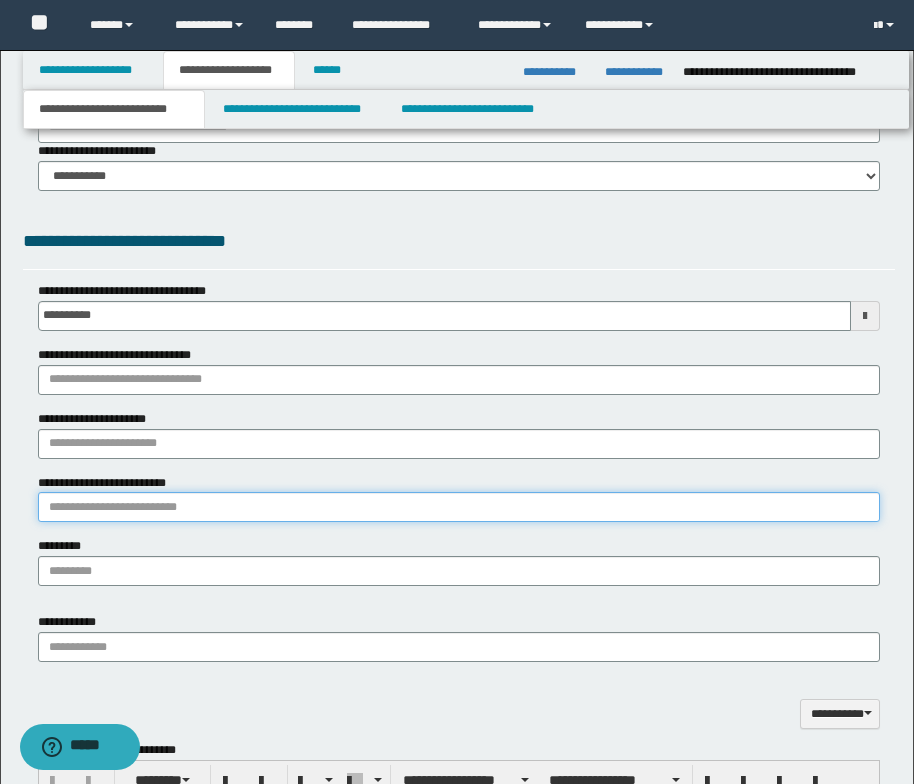 click on "**********" at bounding box center [459, 507] 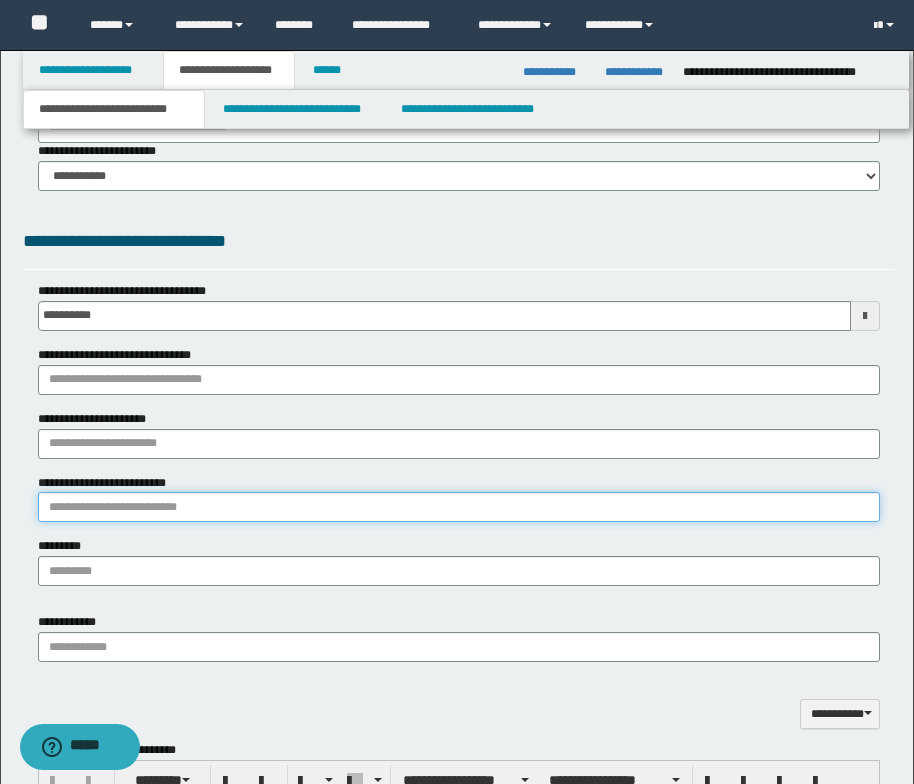 paste on "**********" 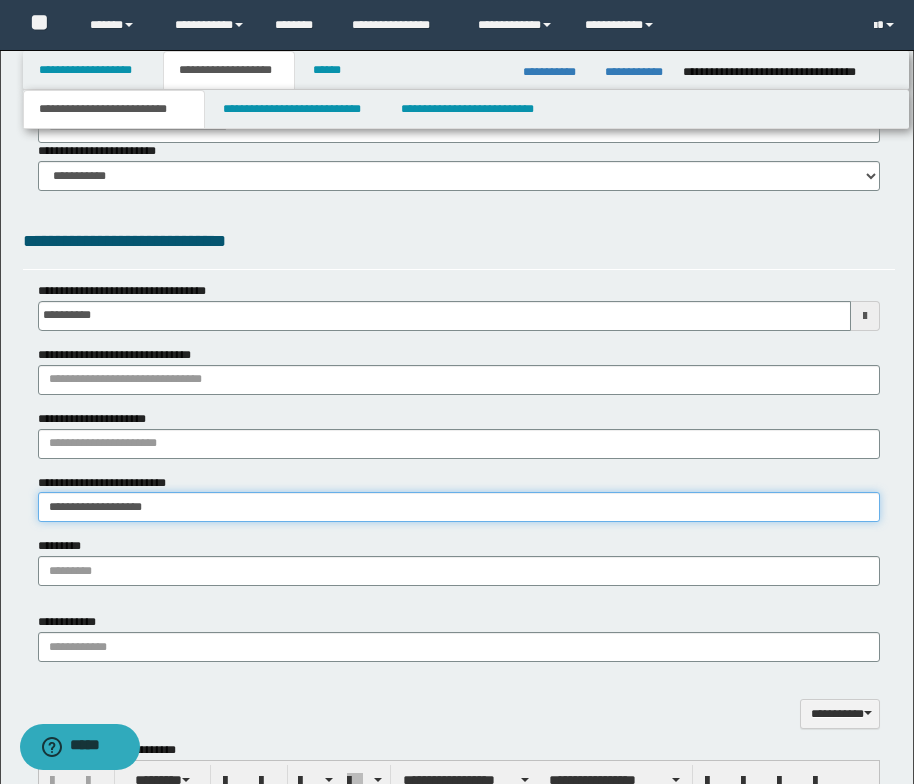 type on "**********" 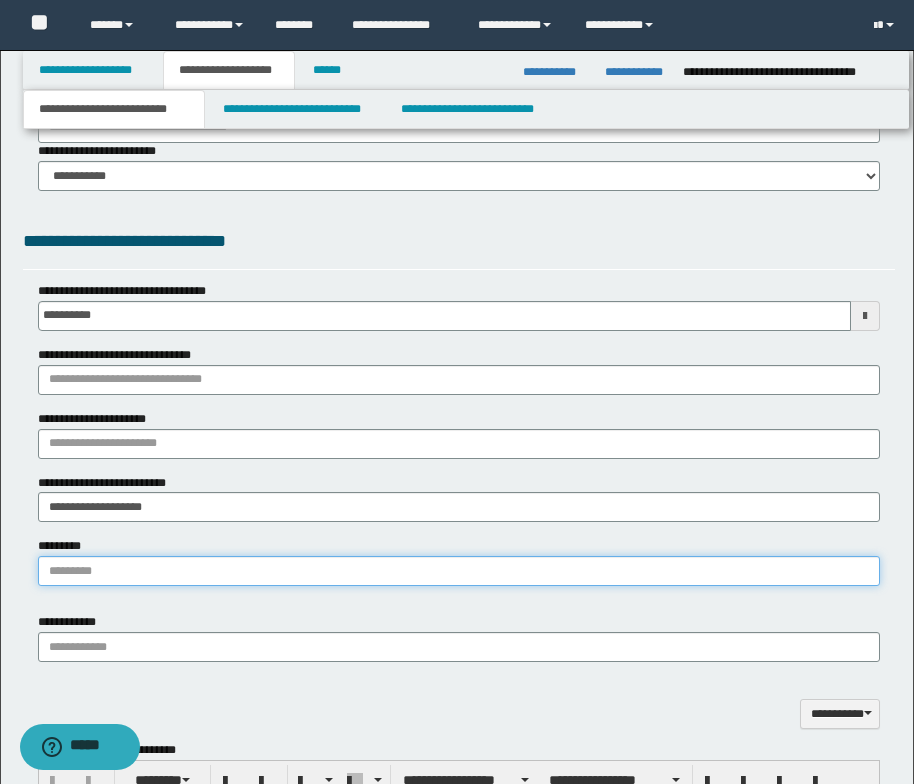 click on "*********" at bounding box center (459, 571) 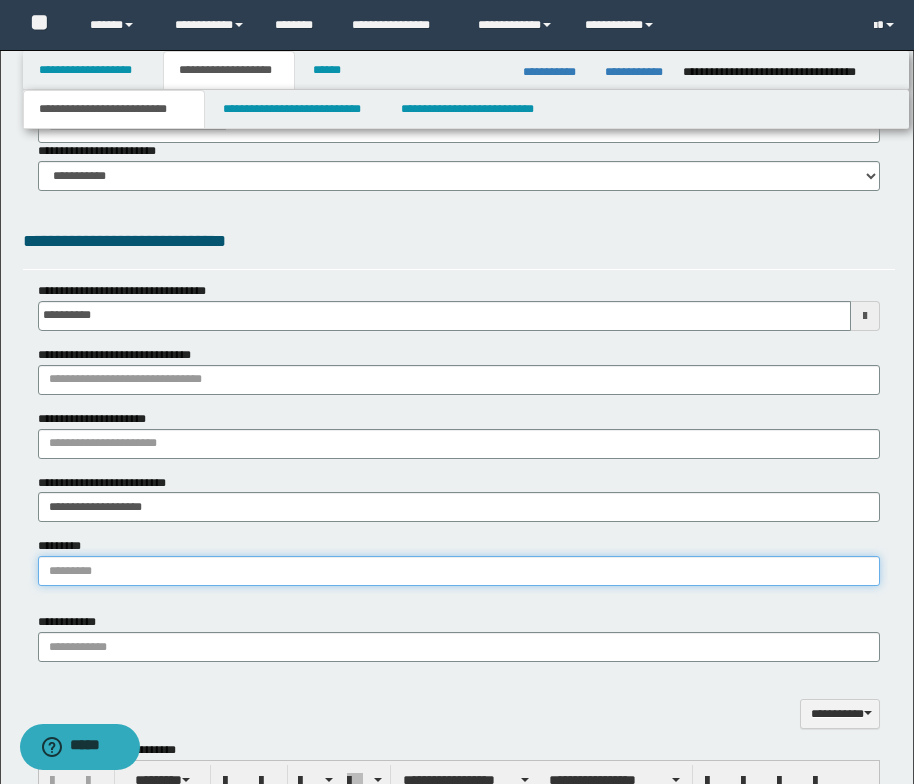 paste on "**********" 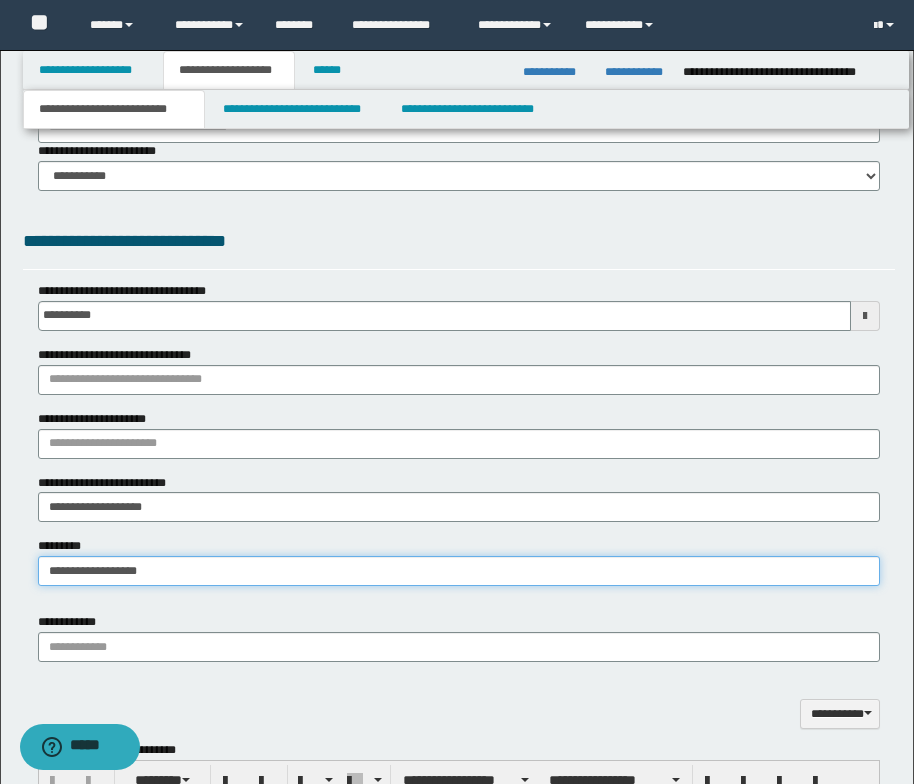 type on "**********" 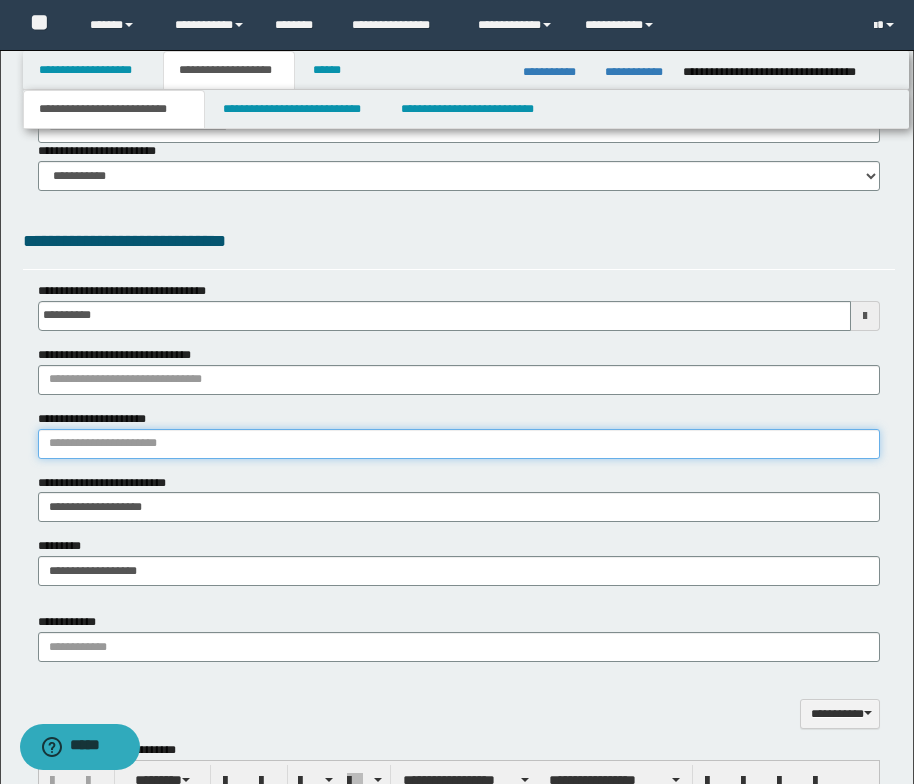 click on "**********" at bounding box center (459, 444) 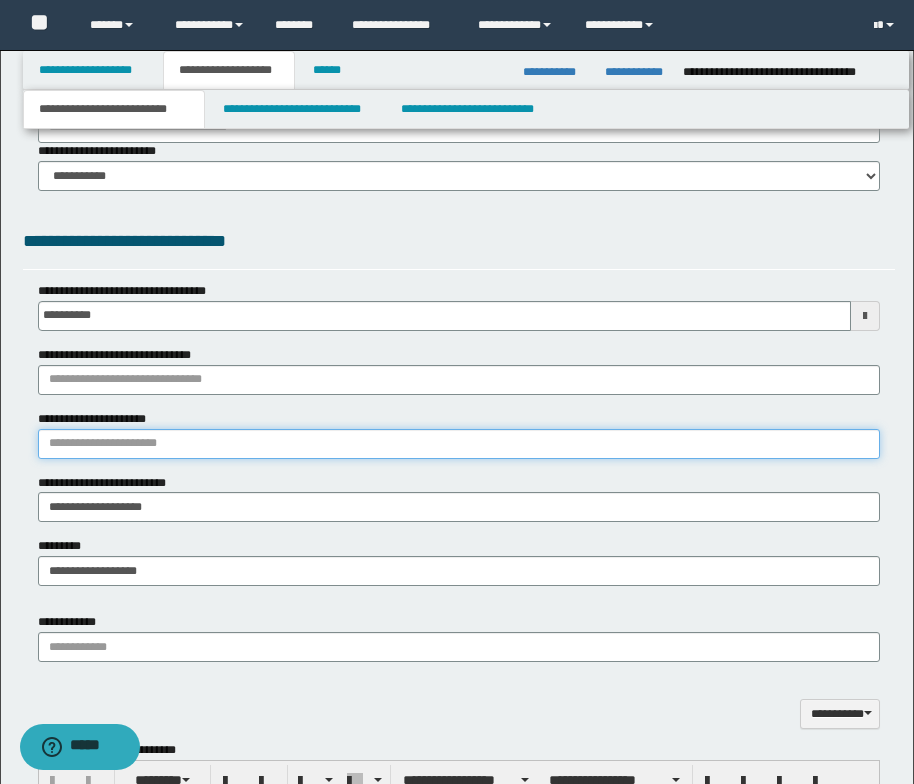 paste on "**********" 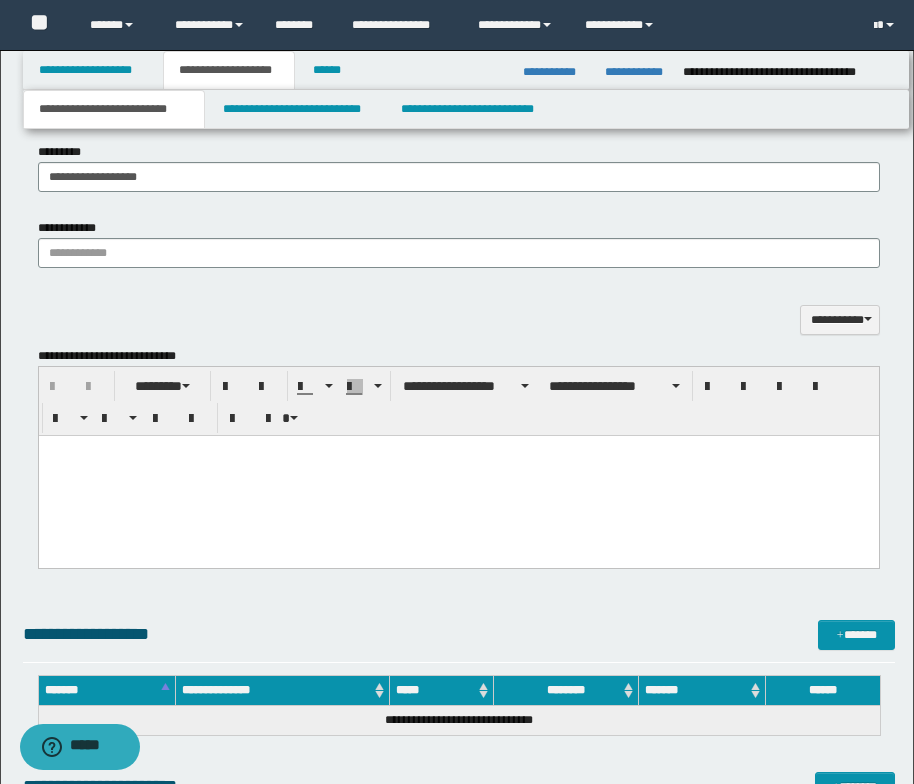 scroll, scrollTop: 600, scrollLeft: 0, axis: vertical 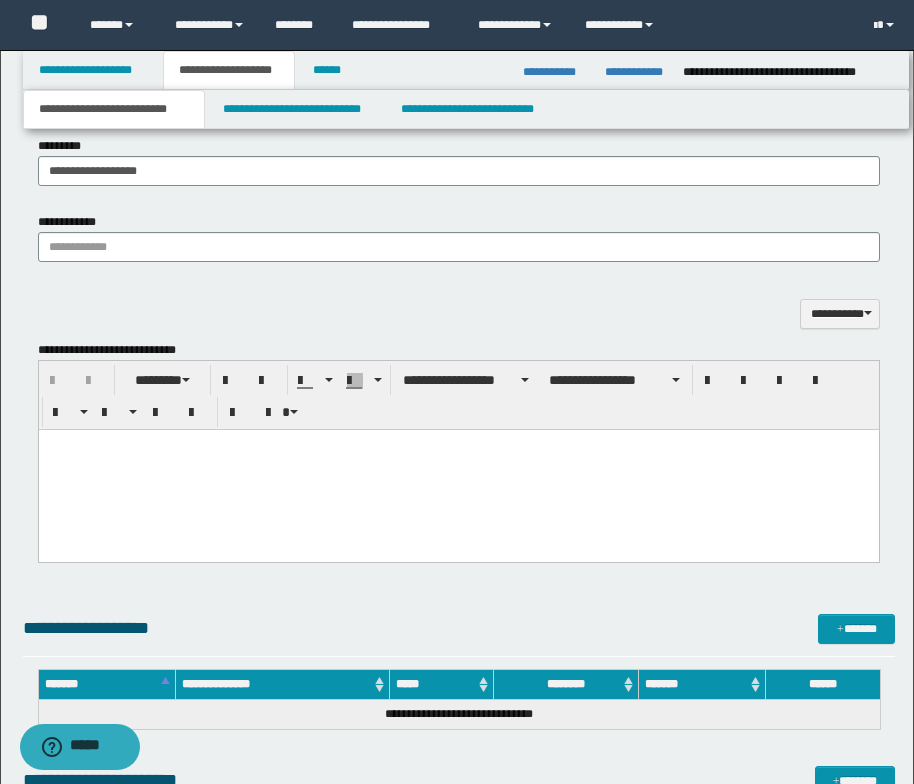 type on "**********" 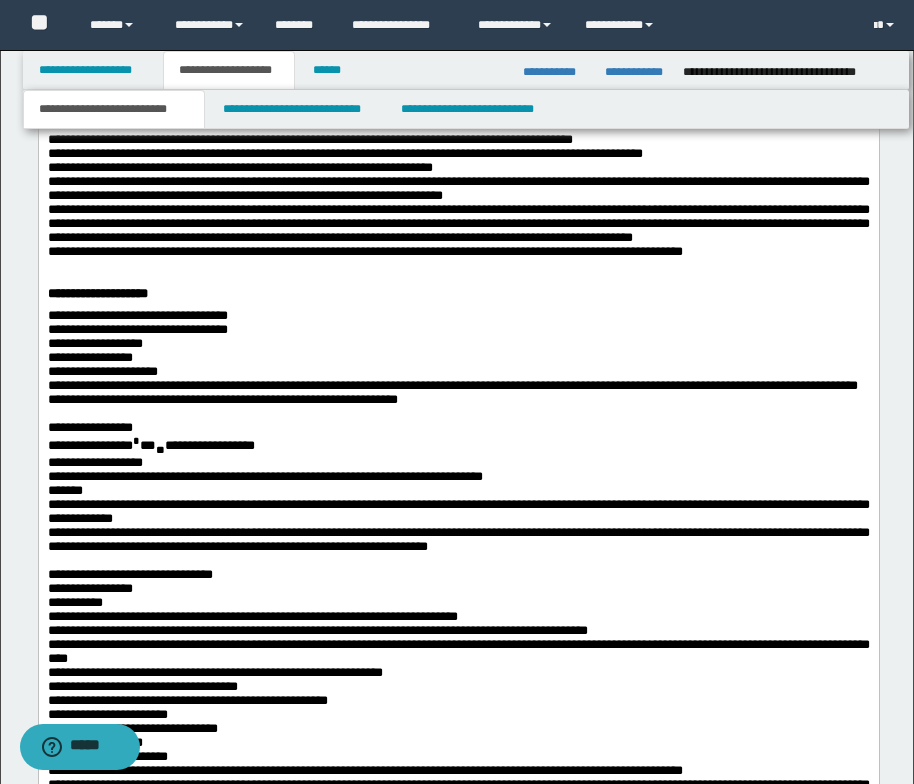 scroll, scrollTop: 1100, scrollLeft: 0, axis: vertical 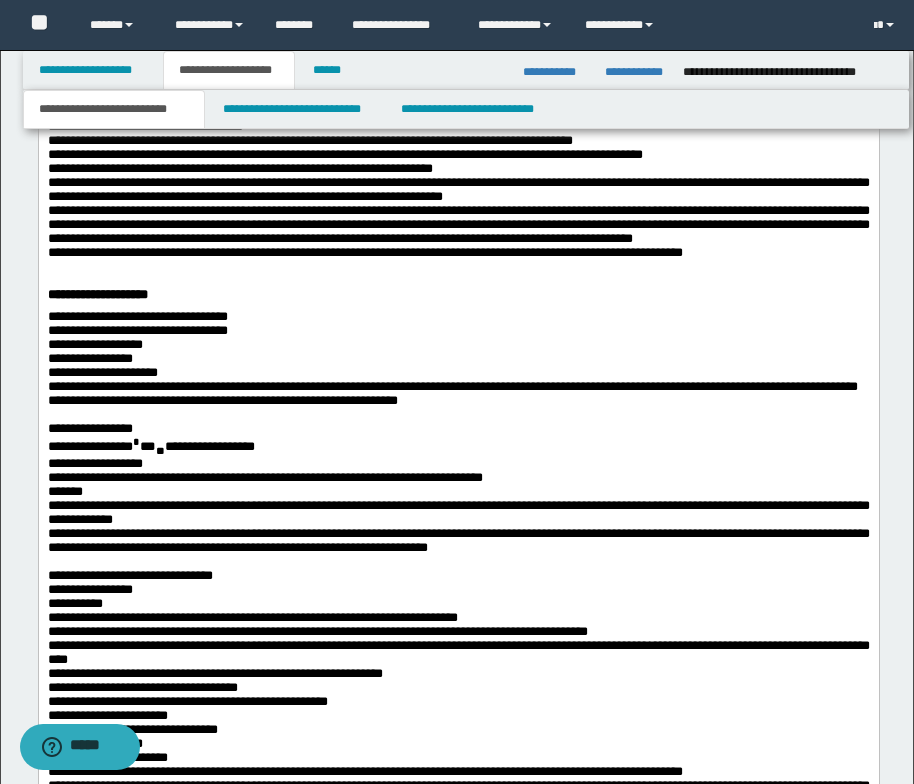 click at bounding box center [458, 281] 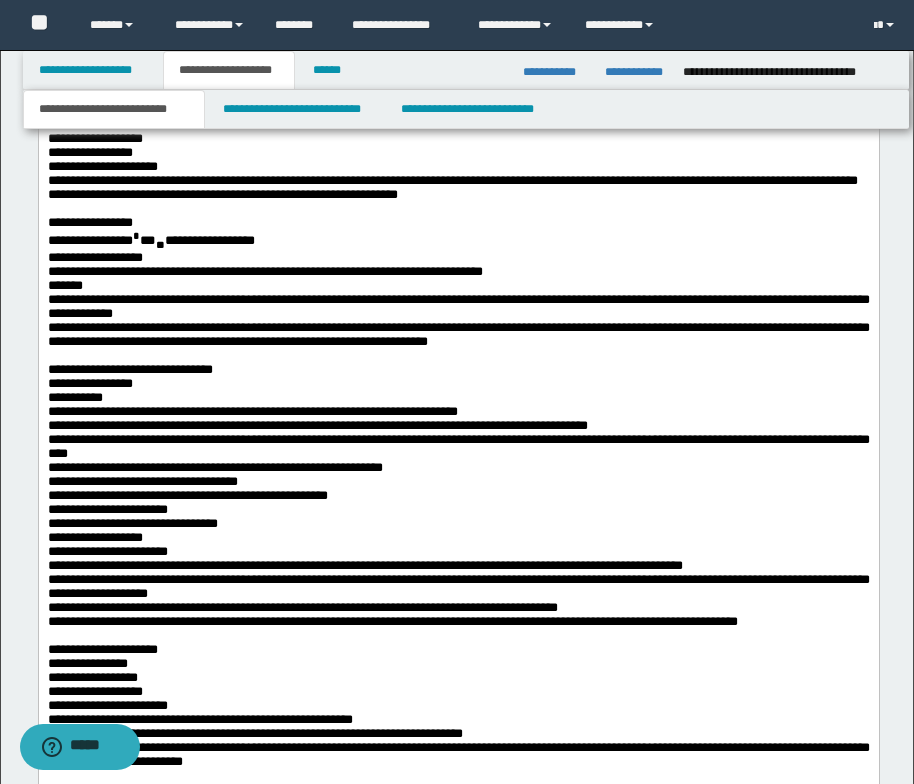 scroll, scrollTop: 1300, scrollLeft: 0, axis: vertical 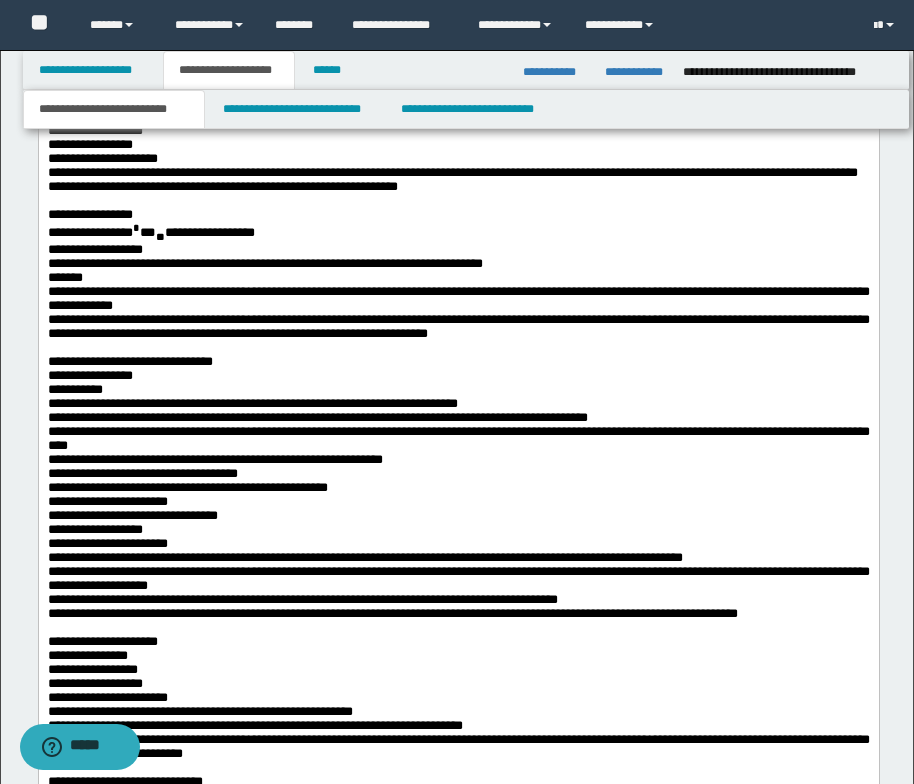 click on "**********" at bounding box center (458, 326) 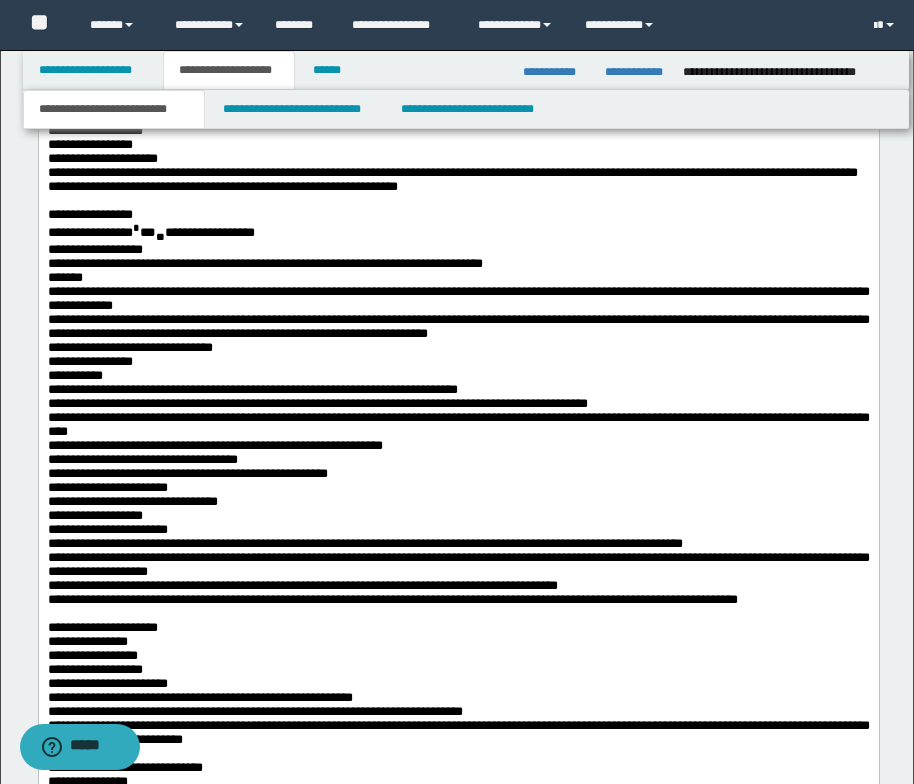 click at bounding box center [458, 201] 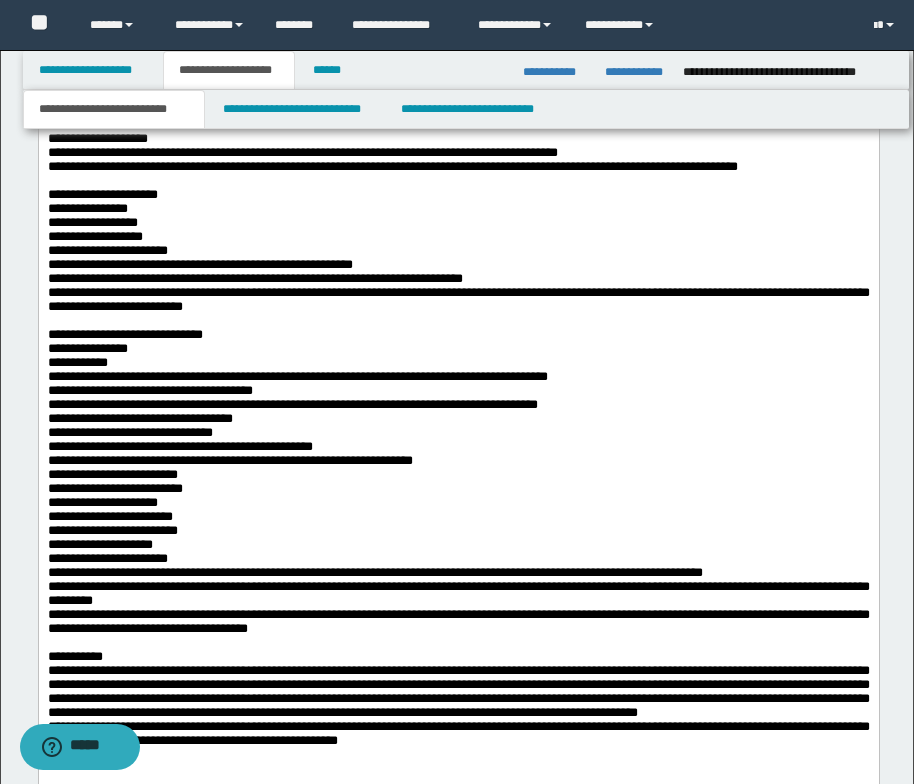 scroll, scrollTop: 1800, scrollLeft: 0, axis: vertical 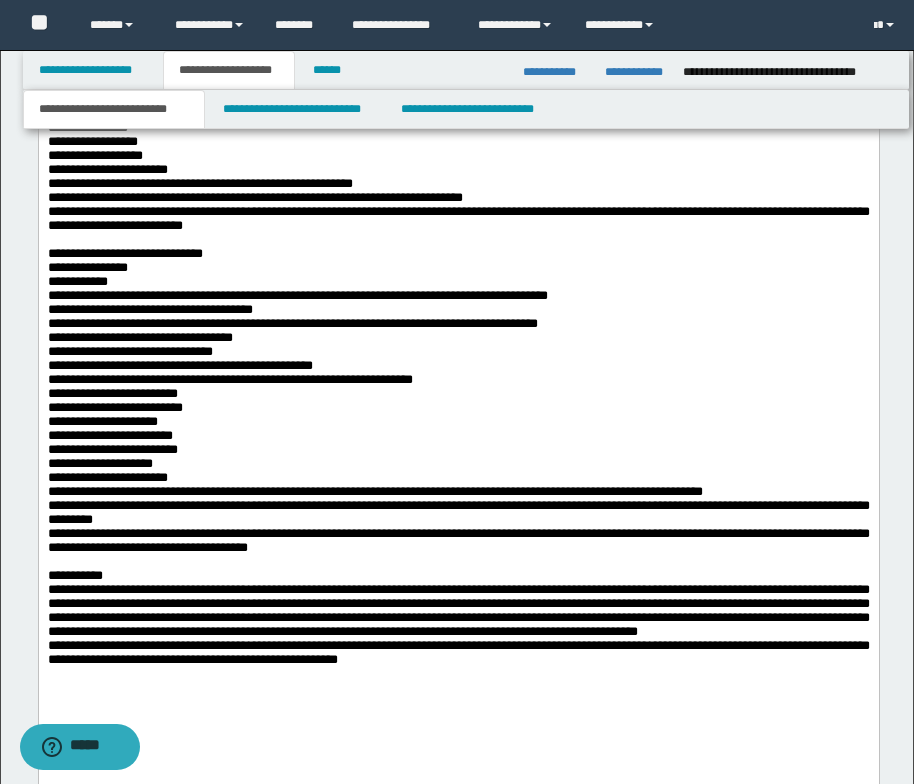 click on "**********" at bounding box center (458, 50) 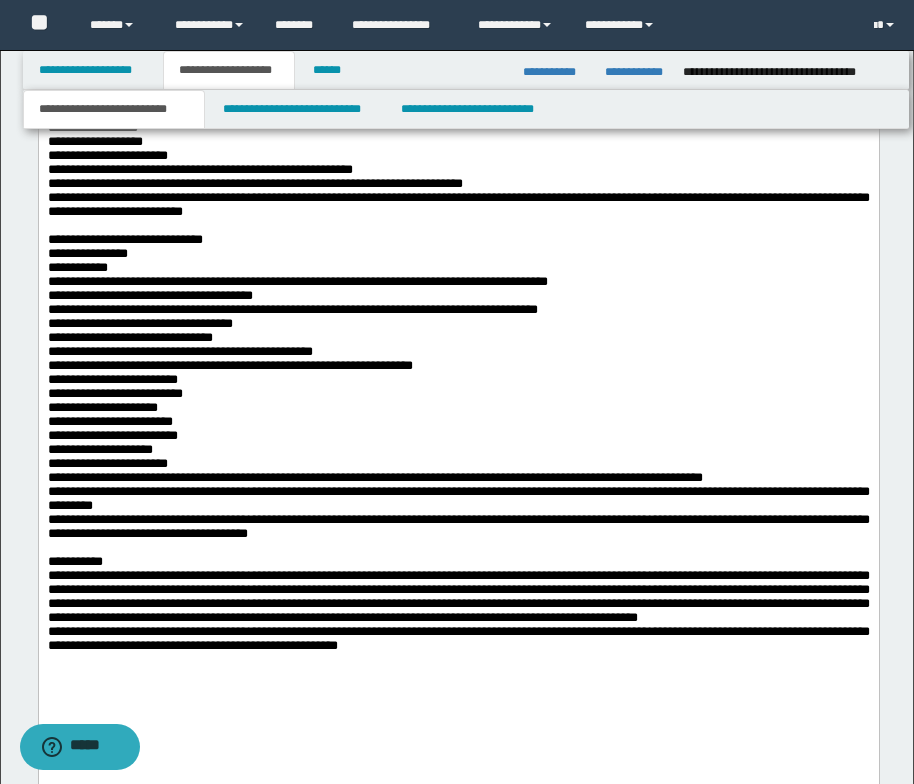click at bounding box center [458, 226] 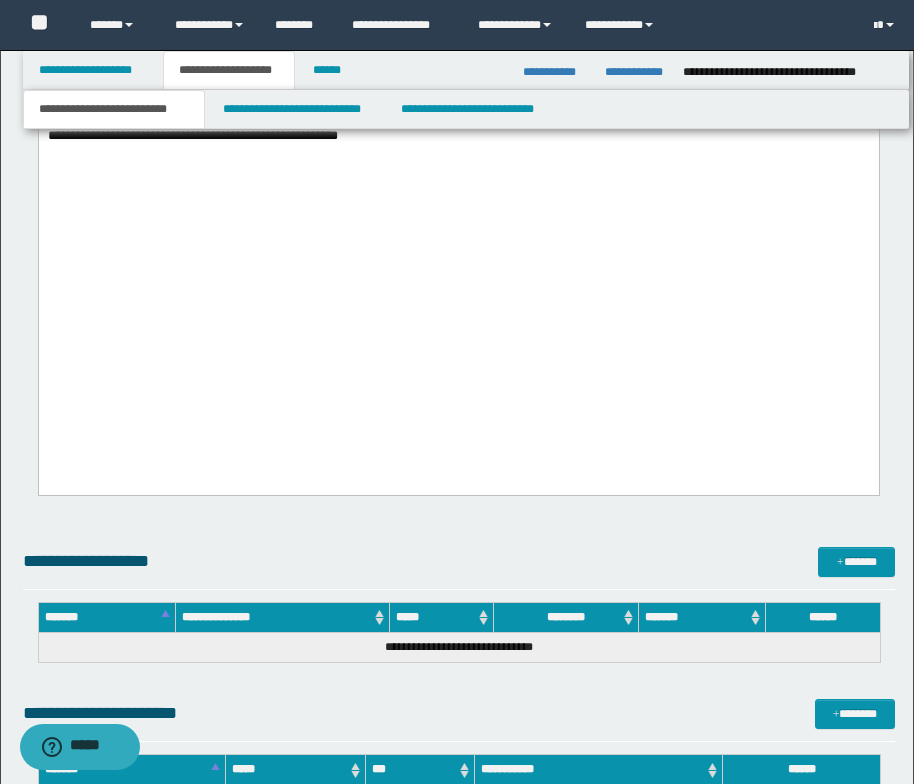 scroll, scrollTop: 2300, scrollLeft: 0, axis: vertical 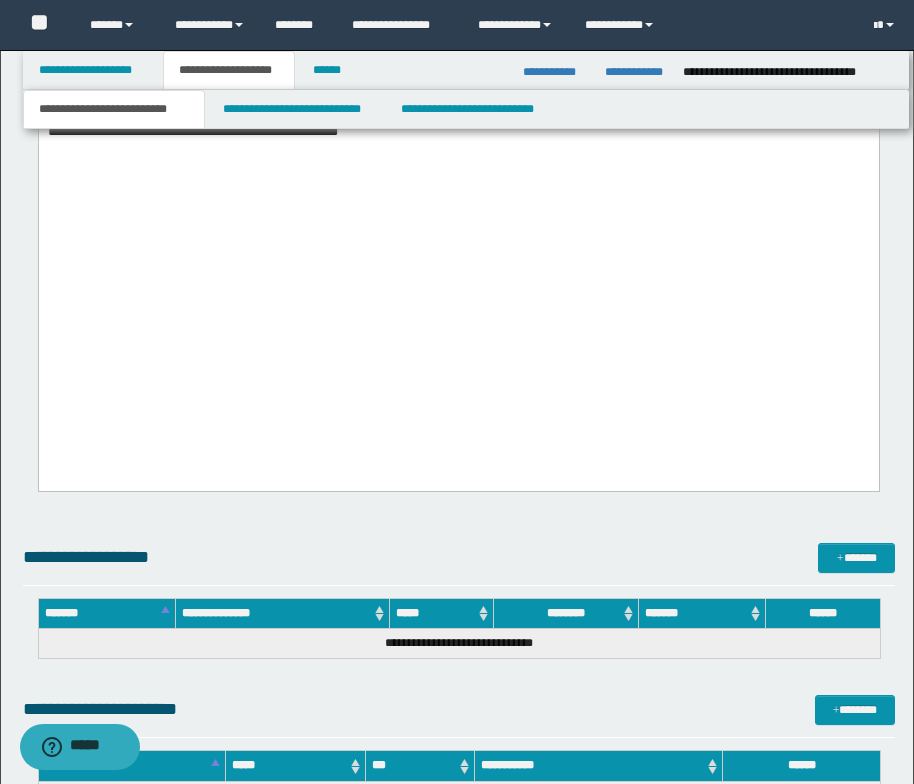 click at bounding box center [458, 34] 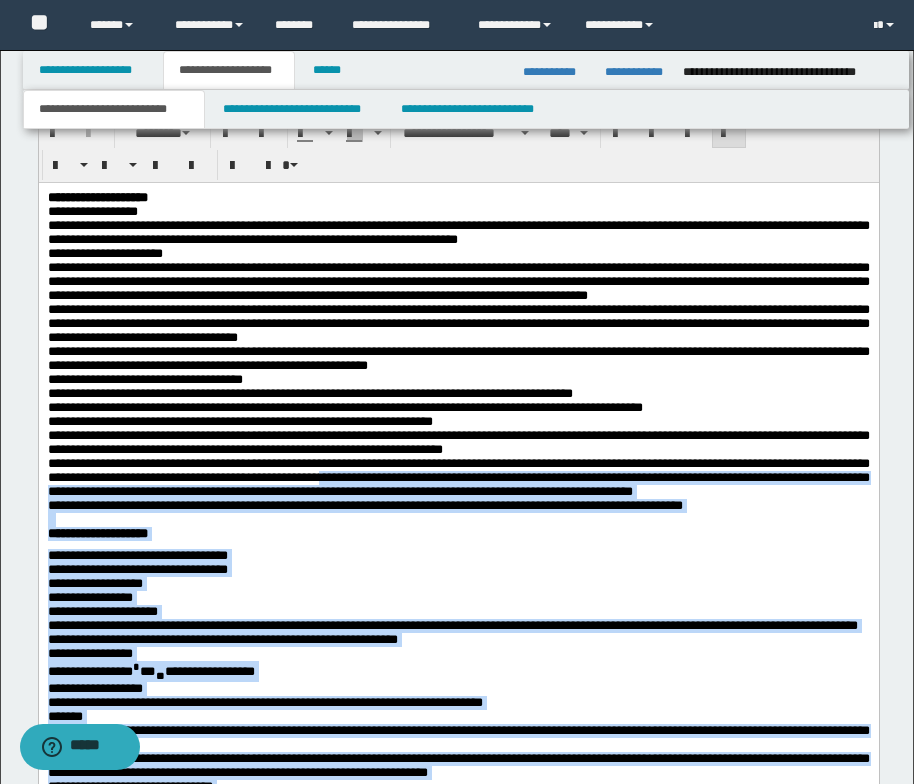 scroll, scrollTop: 800, scrollLeft: 0, axis: vertical 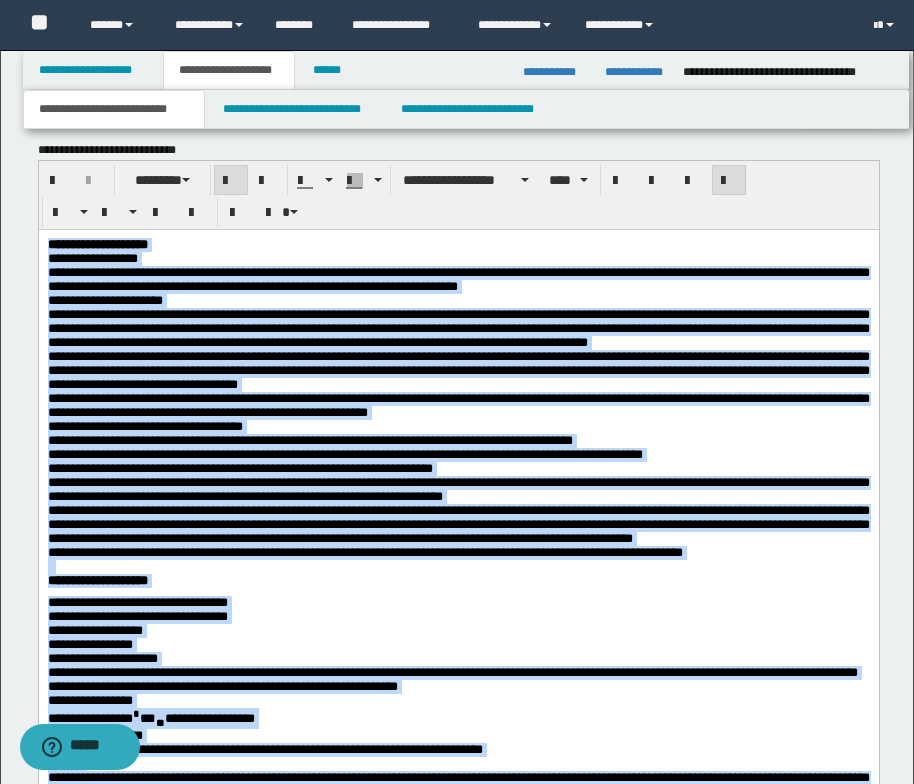 drag, startPoint x: 466, startPoint y: 1845, endPoint x: 15, endPoint y: 233, distance: 1673.9011 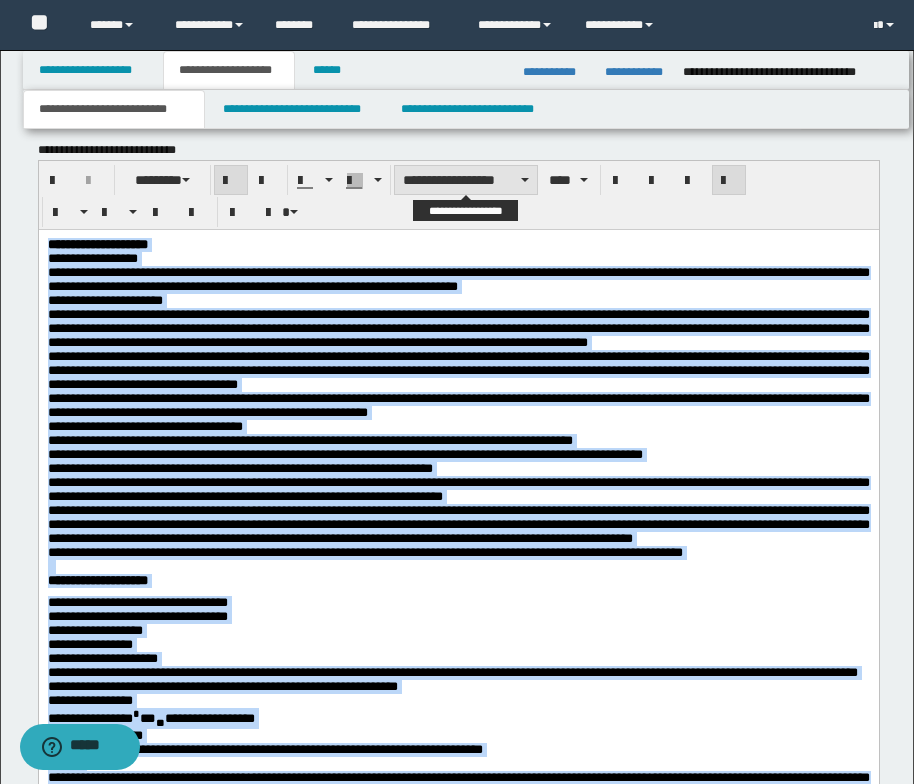 click on "**********" at bounding box center (466, 180) 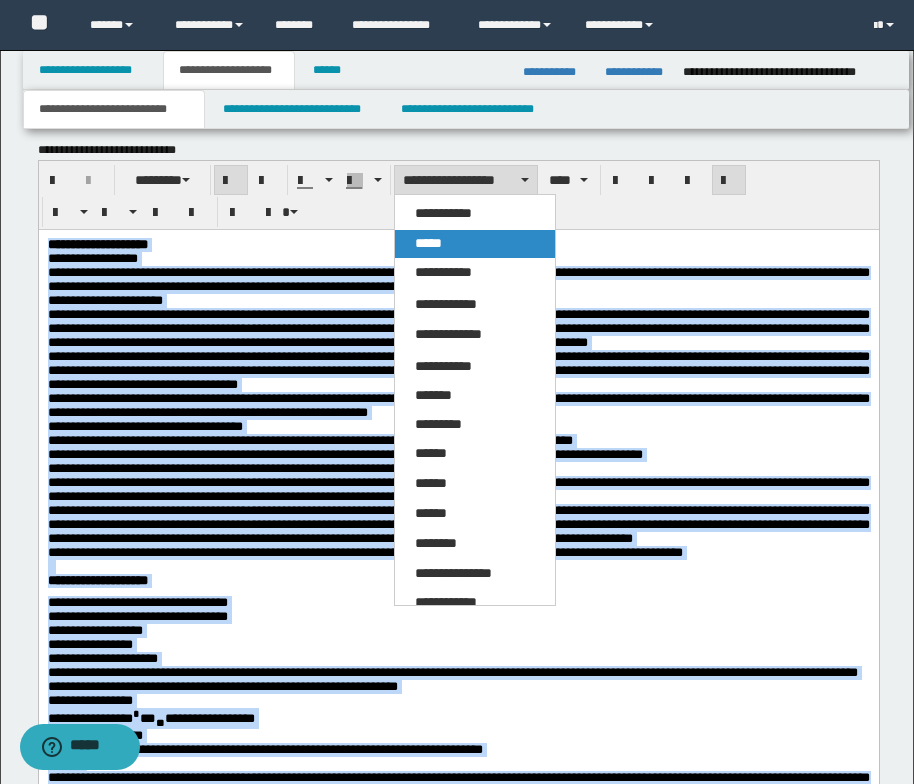 click on "*****" at bounding box center [475, 244] 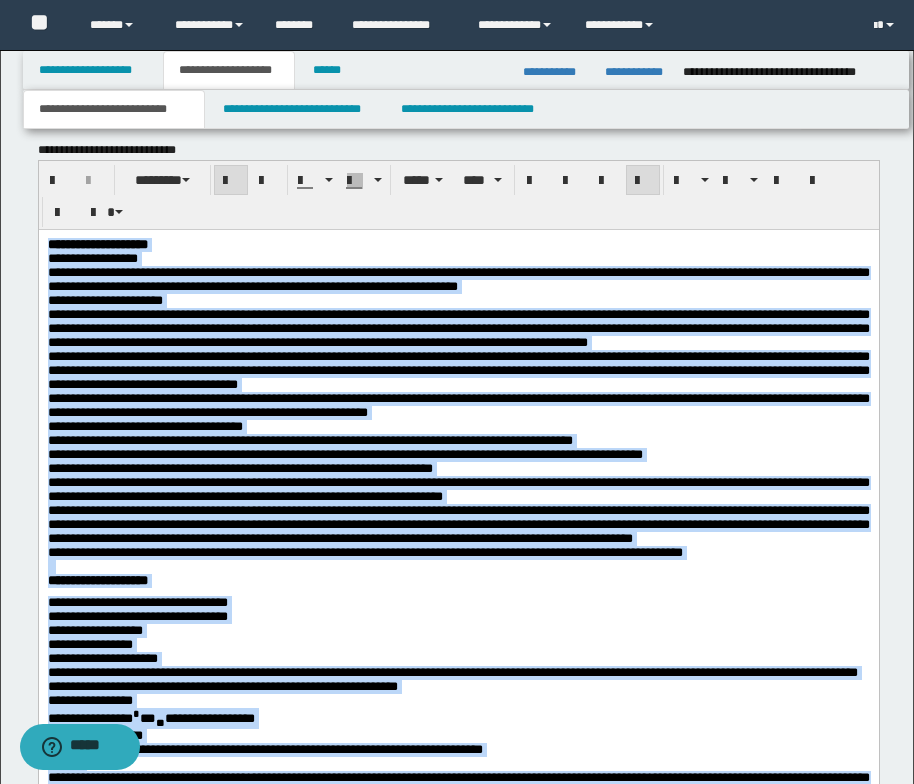 click on "**********" at bounding box center (458, 580) 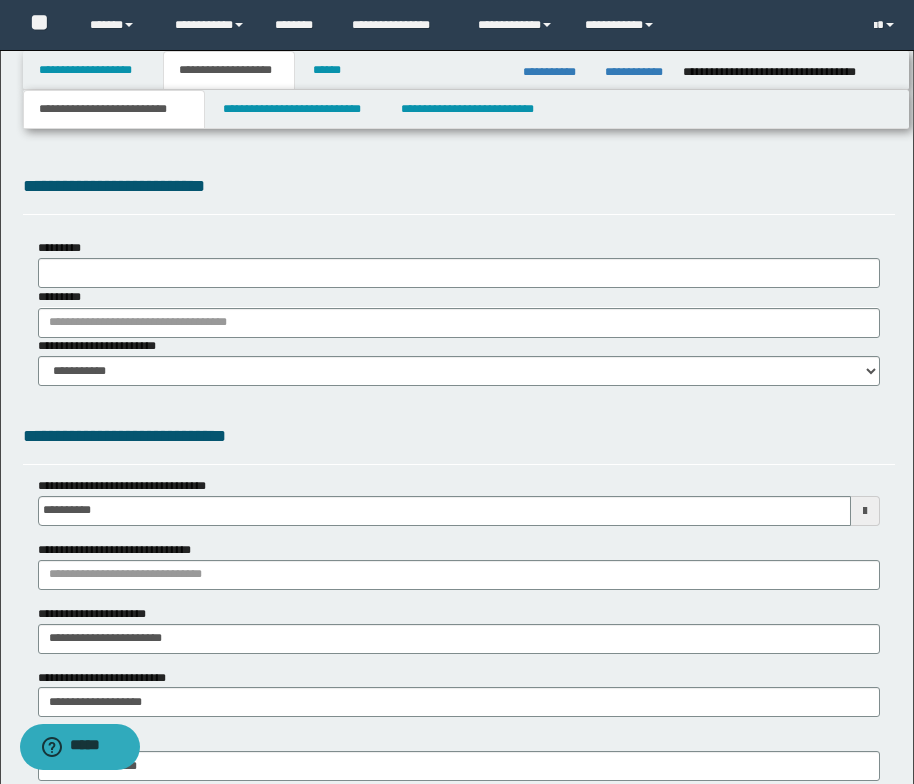 scroll, scrollTop: 0, scrollLeft: 0, axis: both 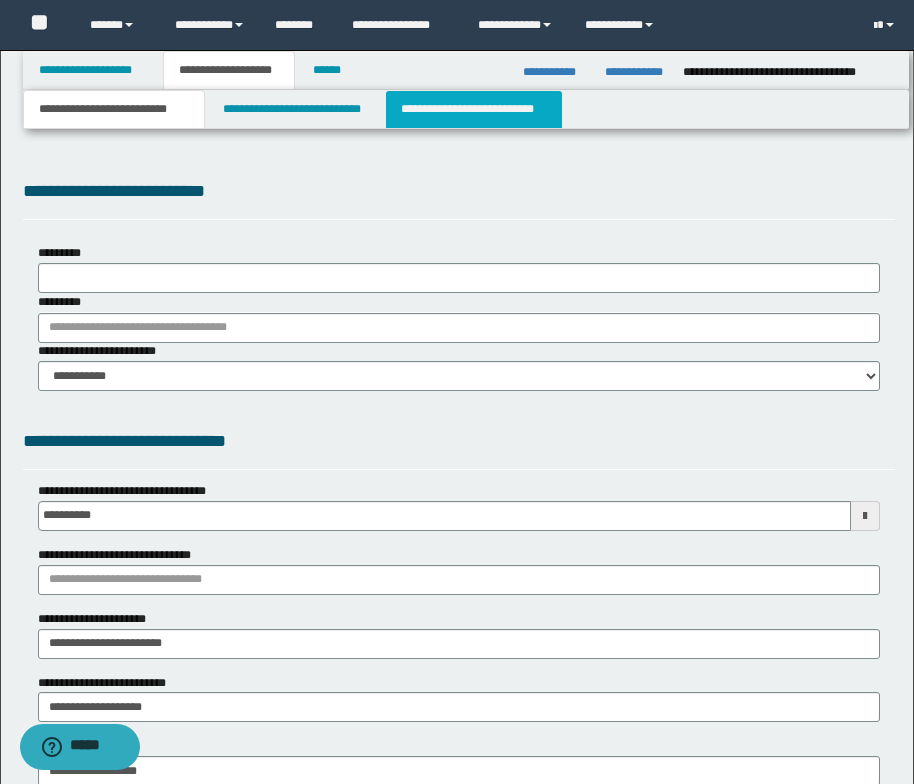 click on "**********" at bounding box center [474, 109] 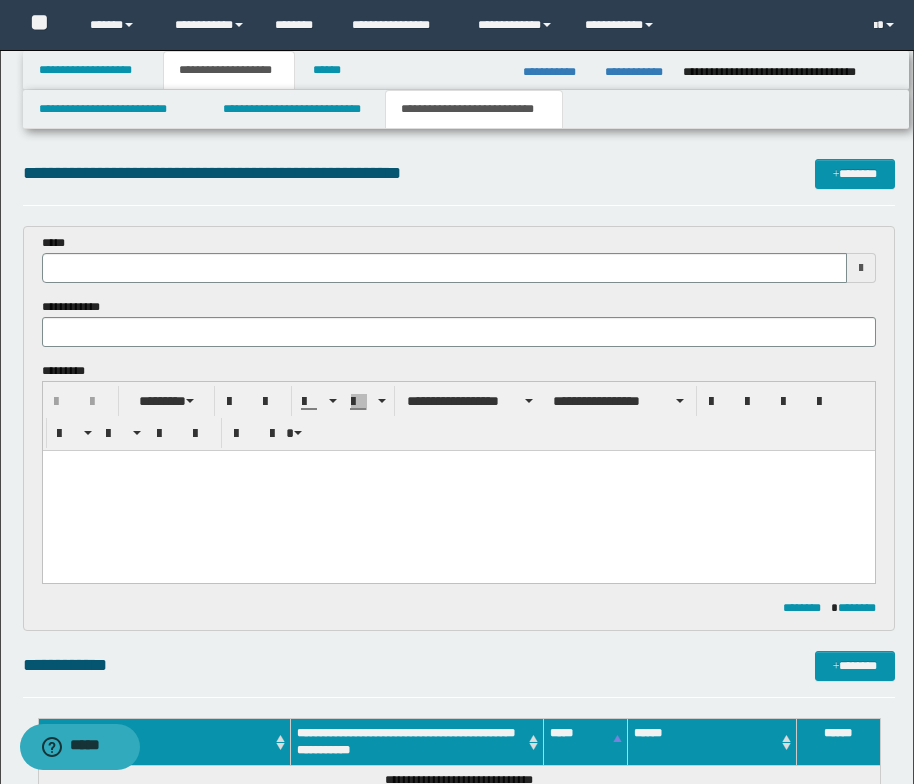 scroll, scrollTop: 0, scrollLeft: 0, axis: both 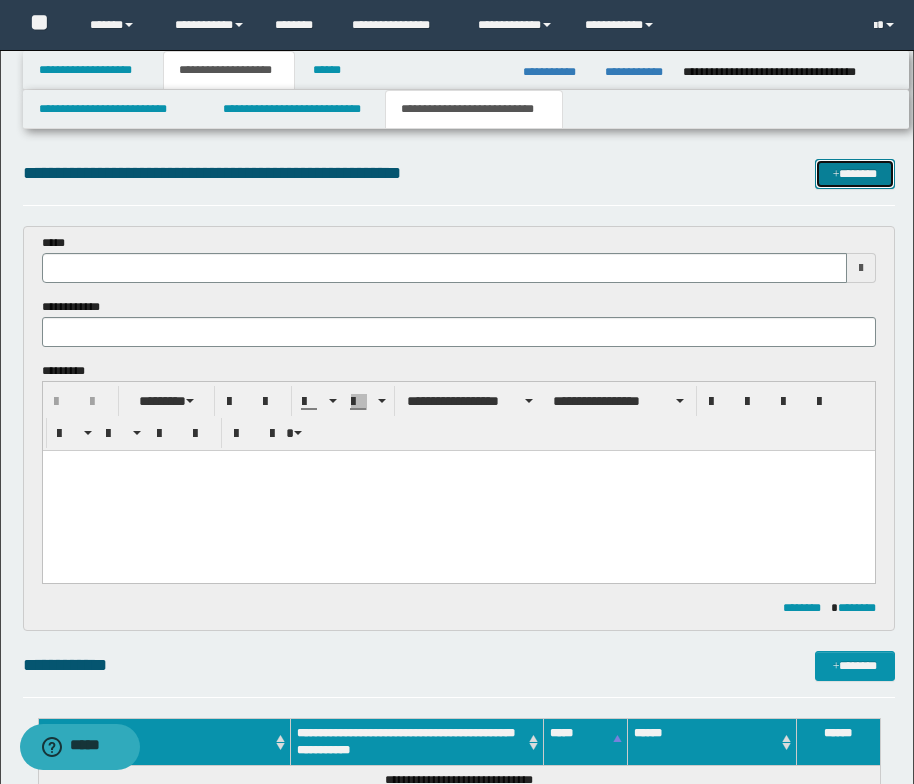 click on "*******" at bounding box center (855, 174) 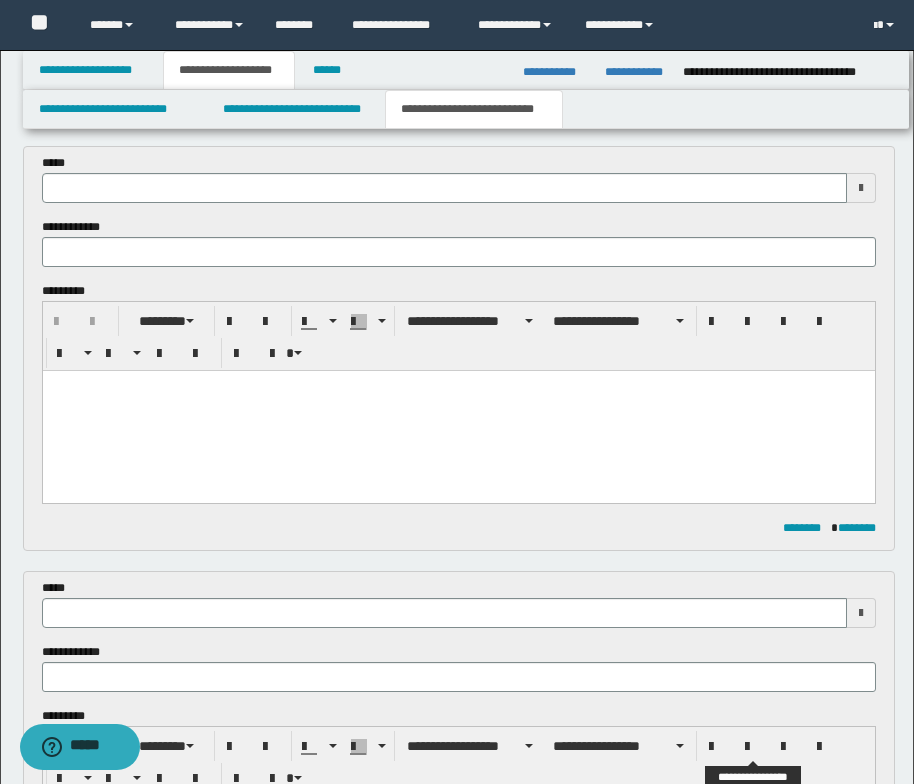 scroll, scrollTop: 0, scrollLeft: 0, axis: both 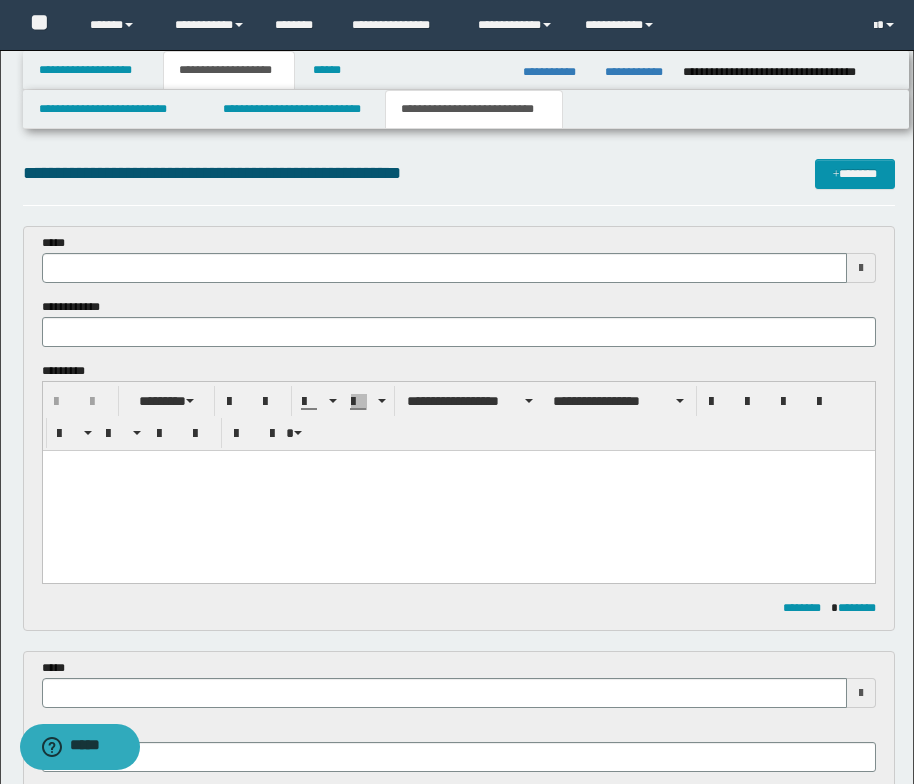 click at bounding box center [458, 466] 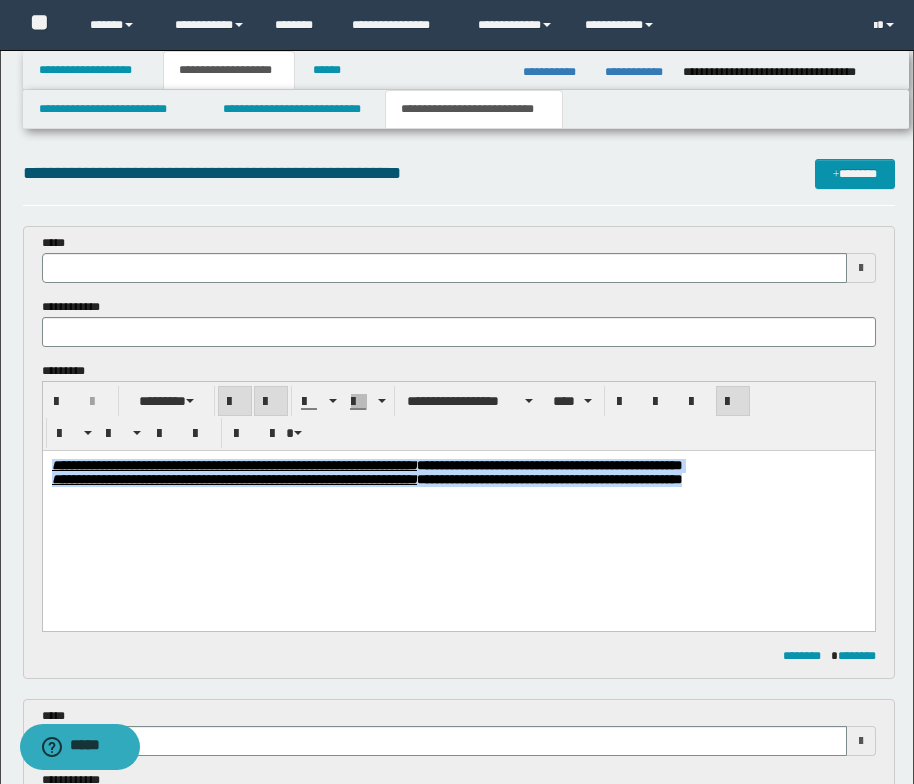 drag, startPoint x: 144, startPoint y: 521, endPoint x: 50, endPoint y: 455, distance: 114.85643 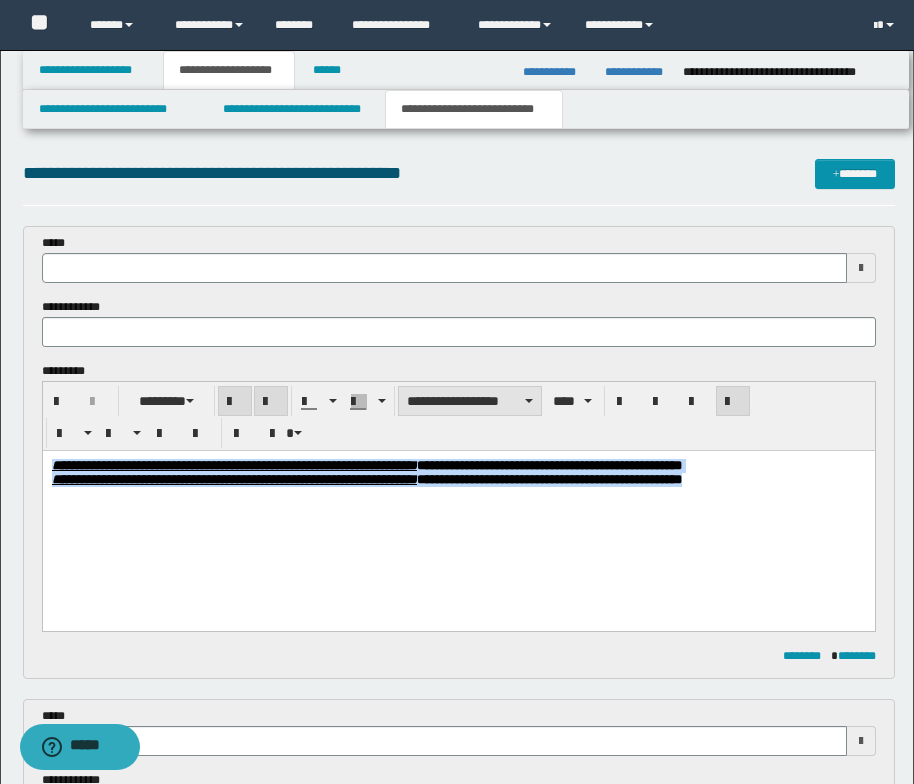 click on "**********" at bounding box center (470, 401) 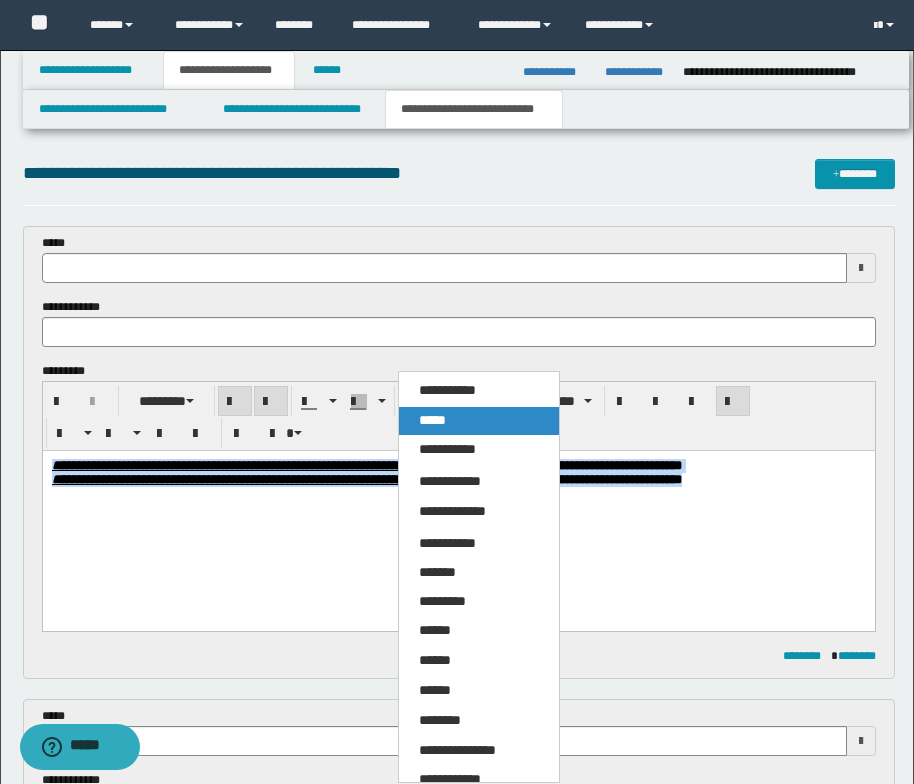 click on "*****" at bounding box center [479, 421] 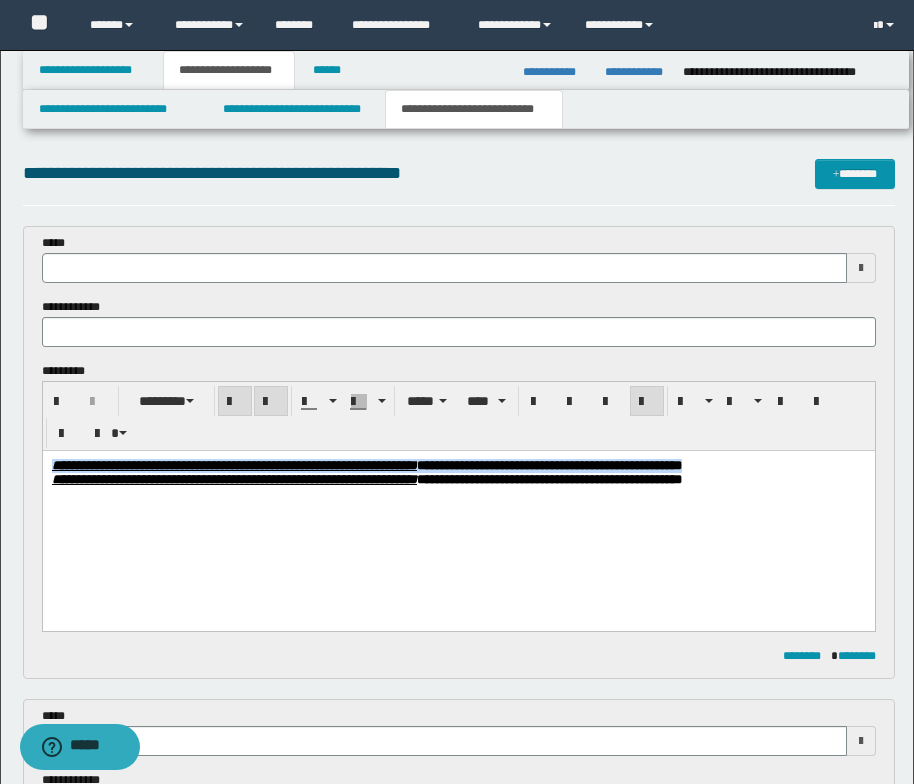 click on "**********" at bounding box center (458, 498) 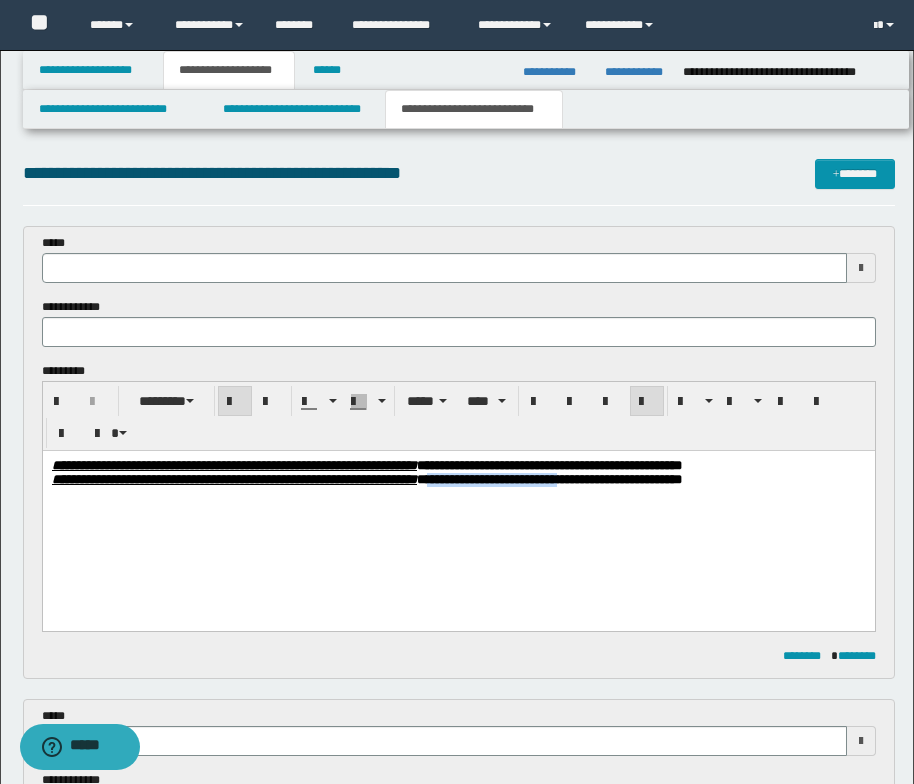 drag, startPoint x: 863, startPoint y: 497, endPoint x: 682, endPoint y: 494, distance: 181.02486 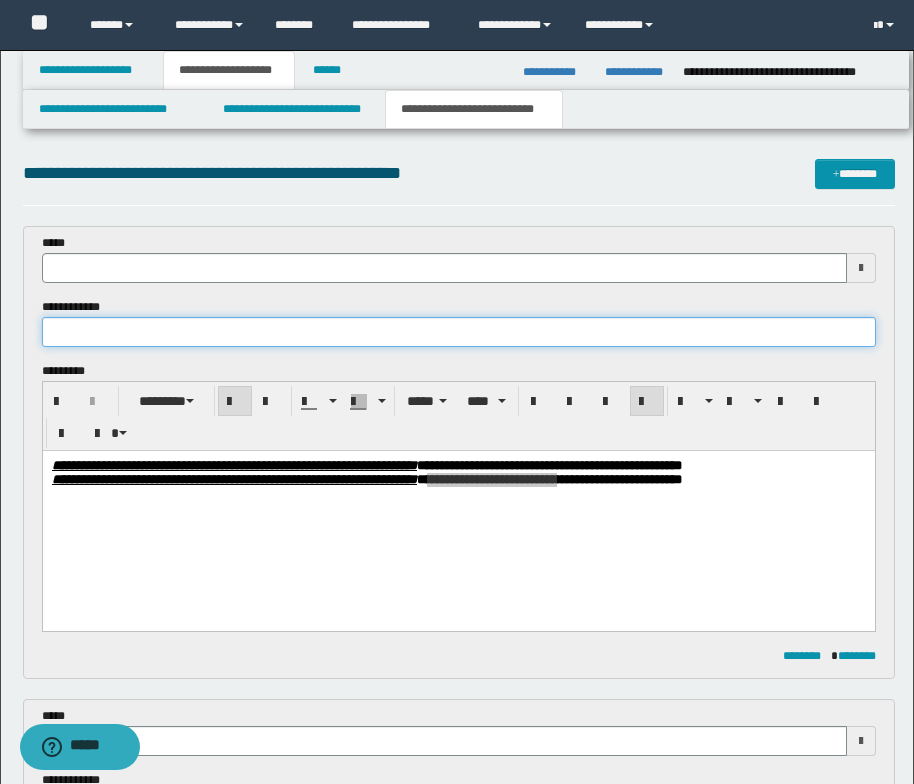 click at bounding box center (459, 332) 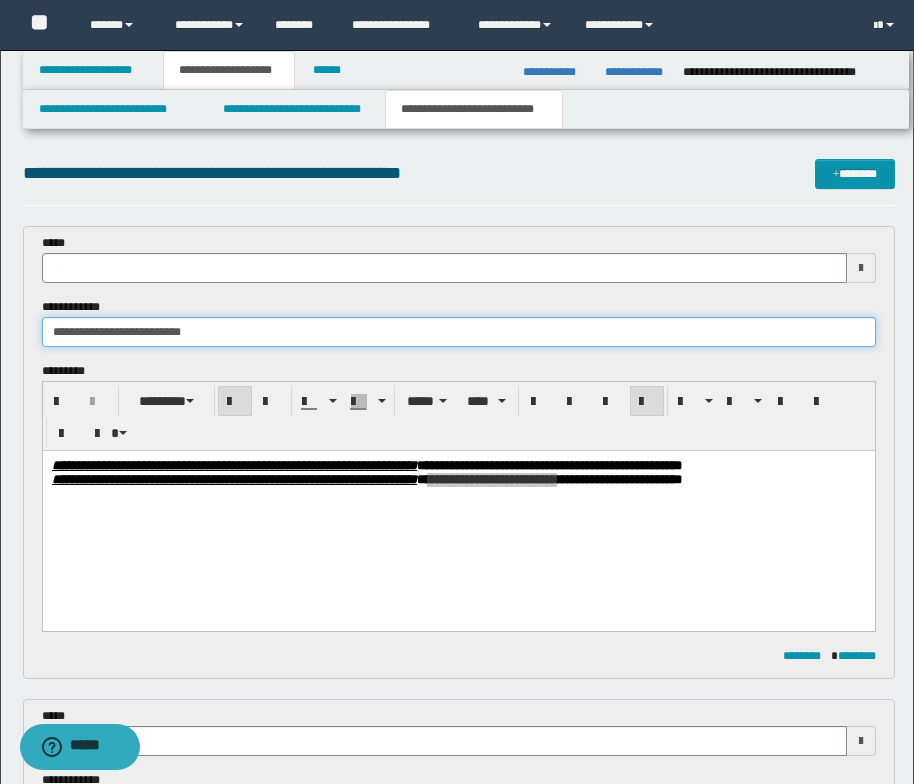 type 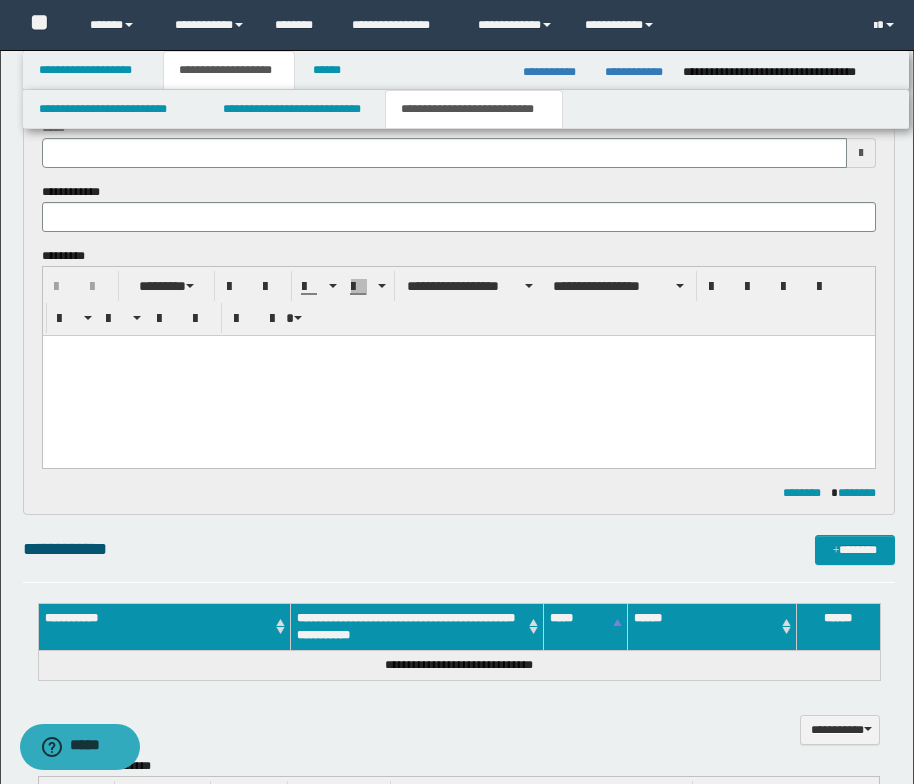 scroll, scrollTop: 600, scrollLeft: 0, axis: vertical 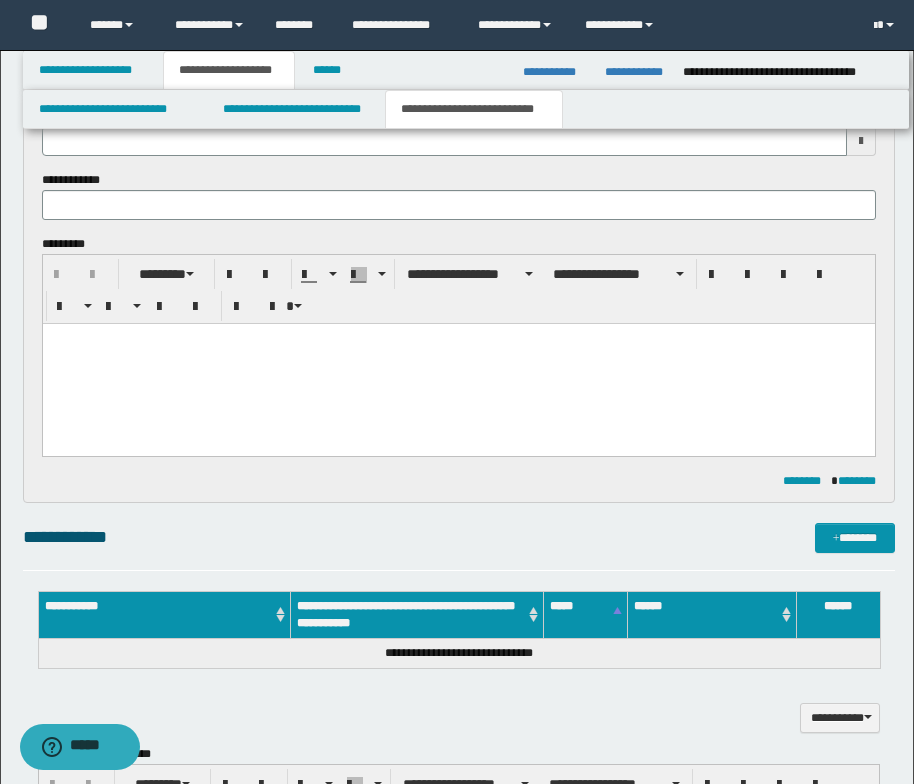 type on "**********" 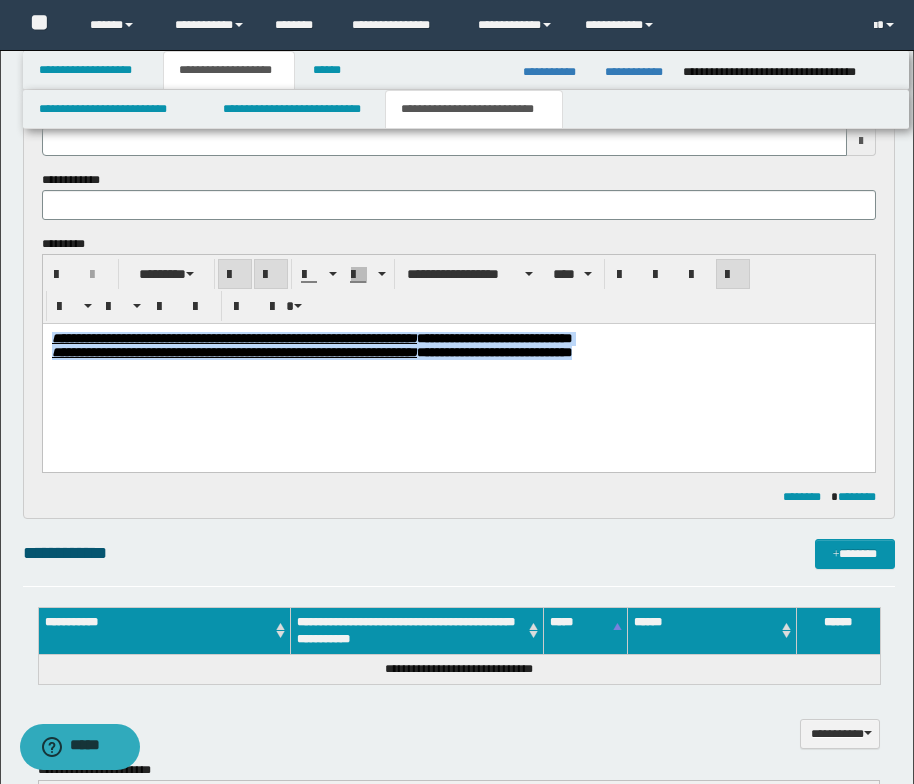 drag, startPoint x: 805, startPoint y: 360, endPoint x: 13, endPoint y: 338, distance: 792.3055 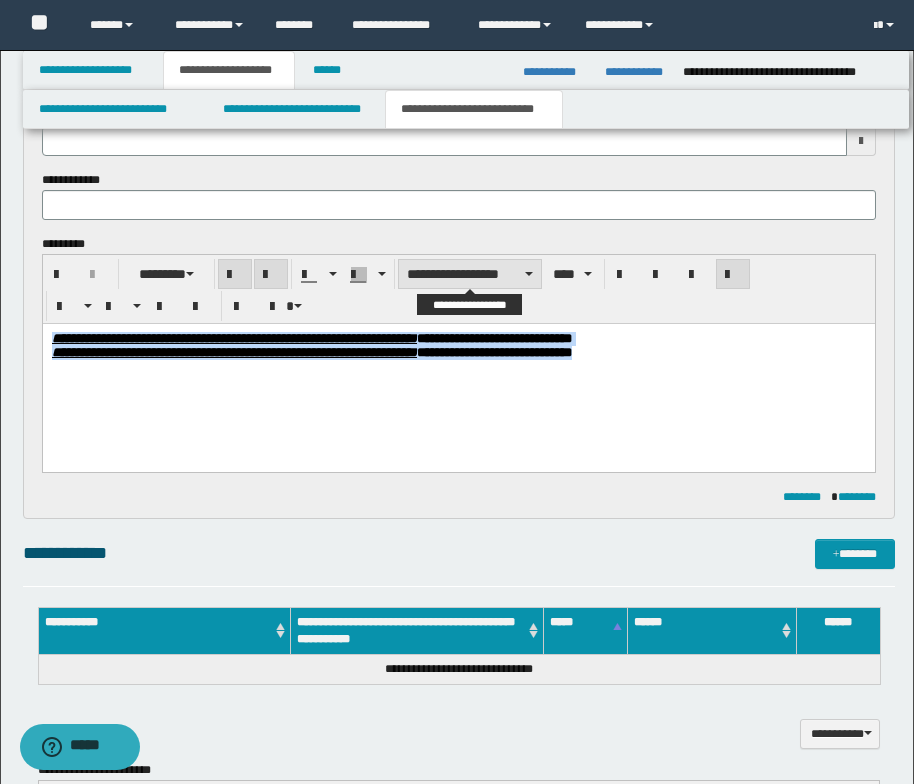 click on "**********" at bounding box center (470, 274) 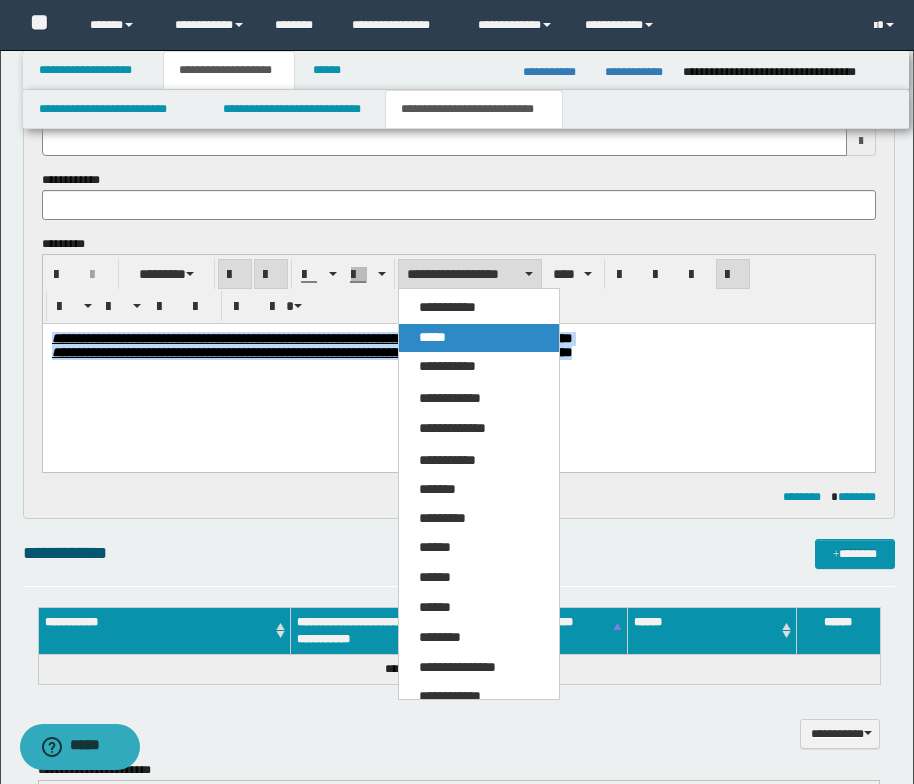 click on "*****" at bounding box center (479, 338) 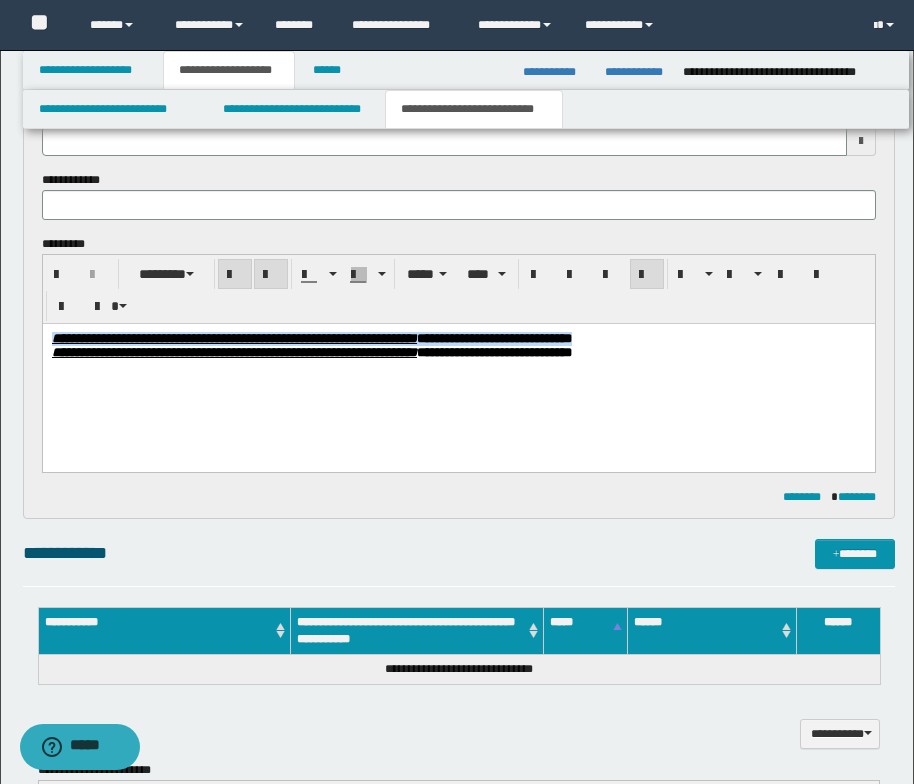 click on "**********" at bounding box center [458, 370] 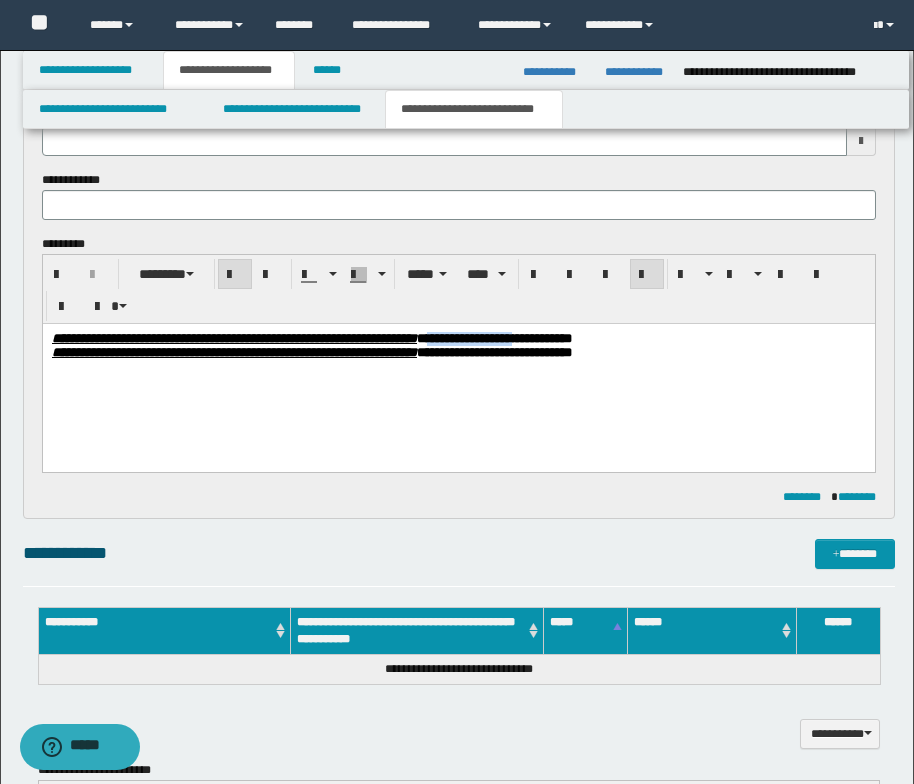drag, startPoint x: 737, startPoint y: 336, endPoint x: 626, endPoint y: 334, distance: 111.01801 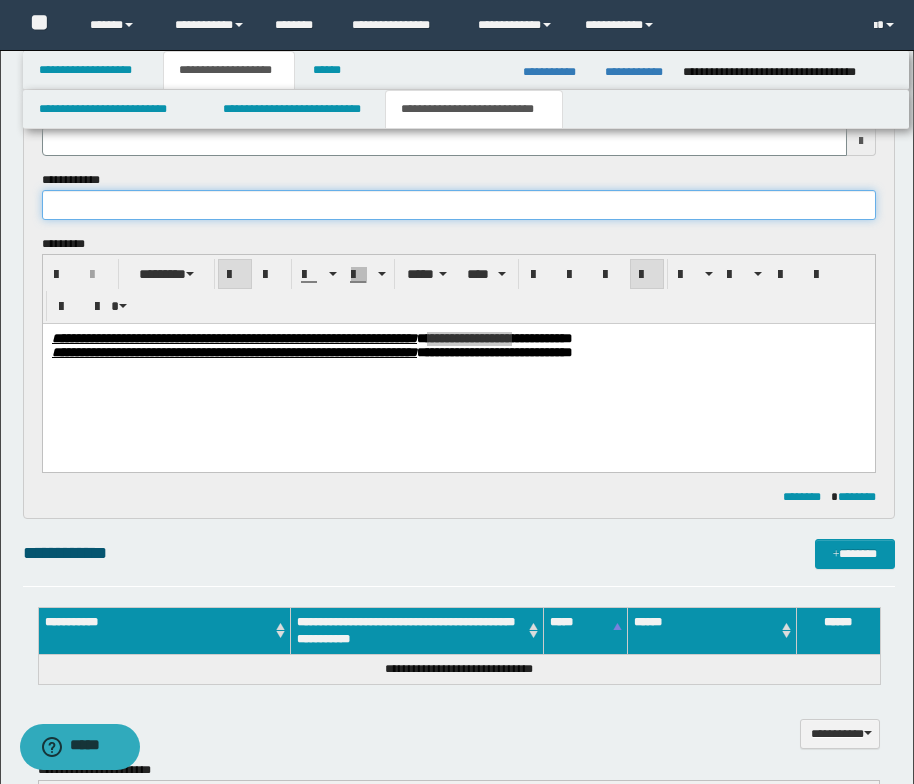 click at bounding box center (459, 205) 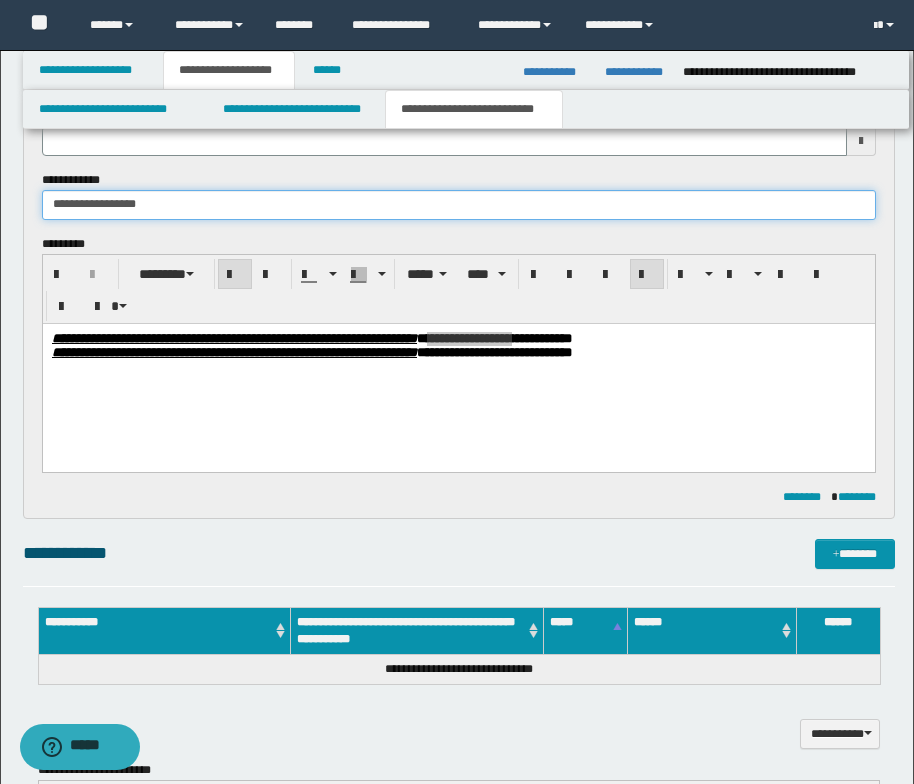 type on "**********" 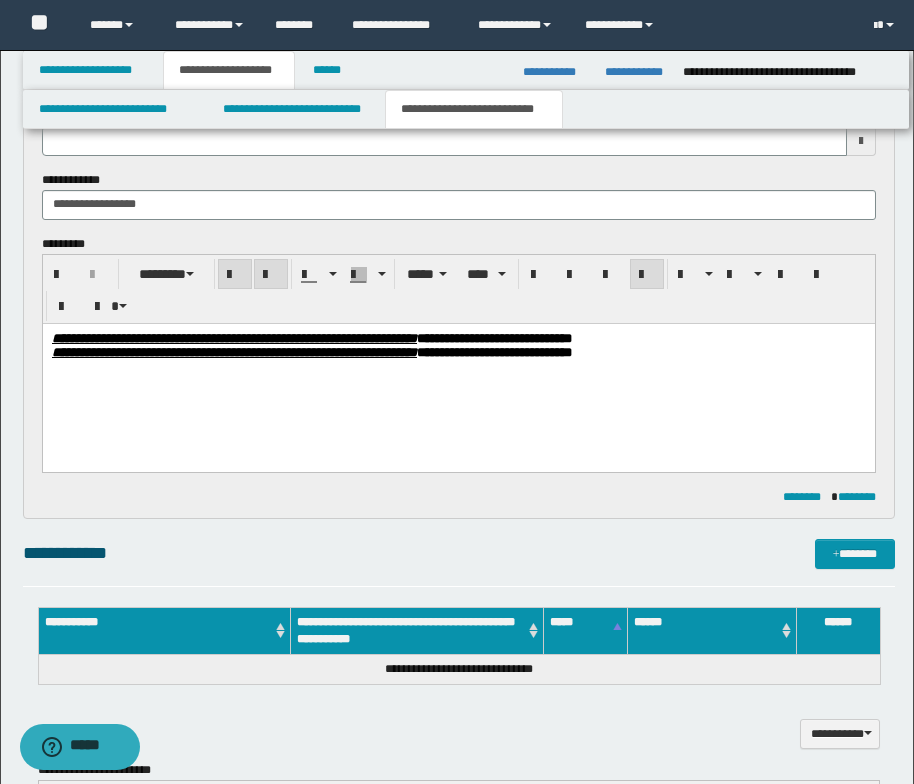 click on "**********" at bounding box center (458, 370) 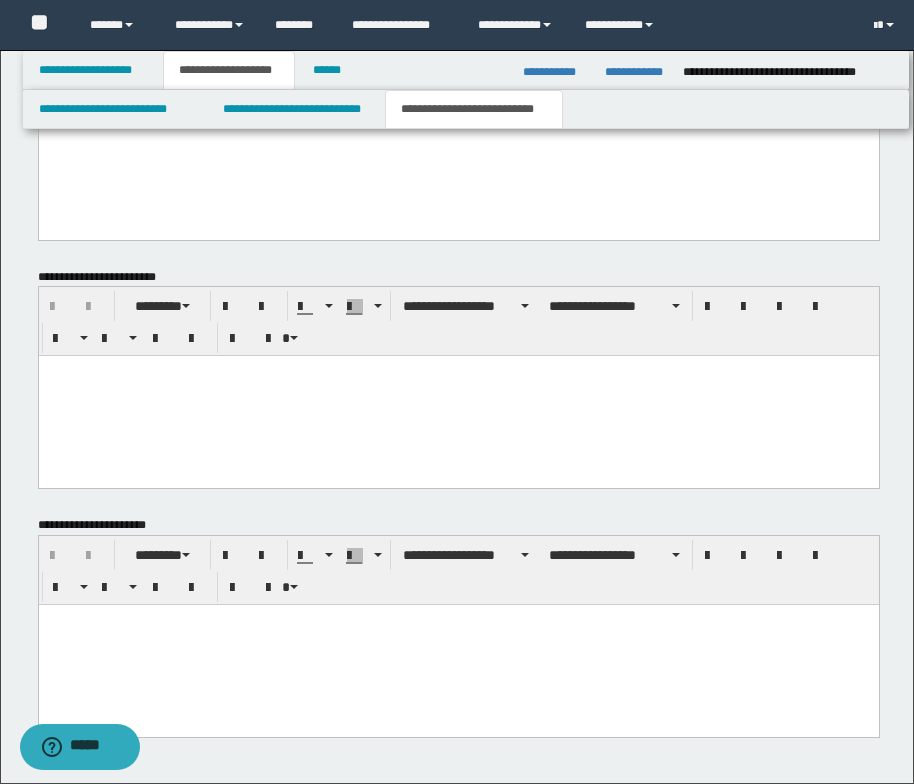 scroll, scrollTop: 1420, scrollLeft: 0, axis: vertical 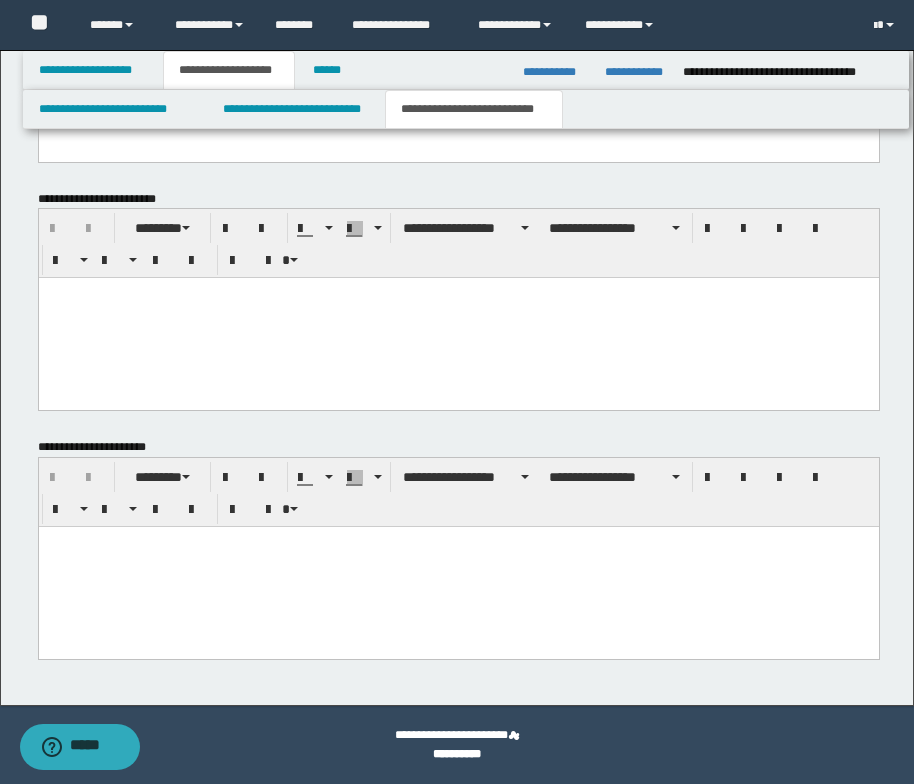 click at bounding box center (458, 542) 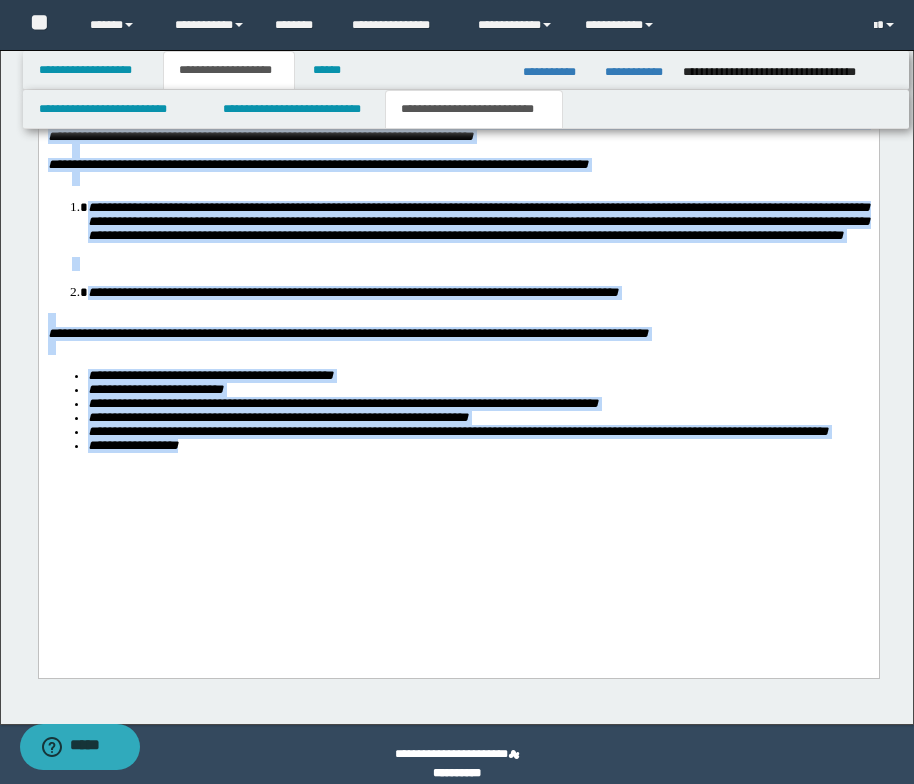 scroll, scrollTop: 2124, scrollLeft: 0, axis: vertical 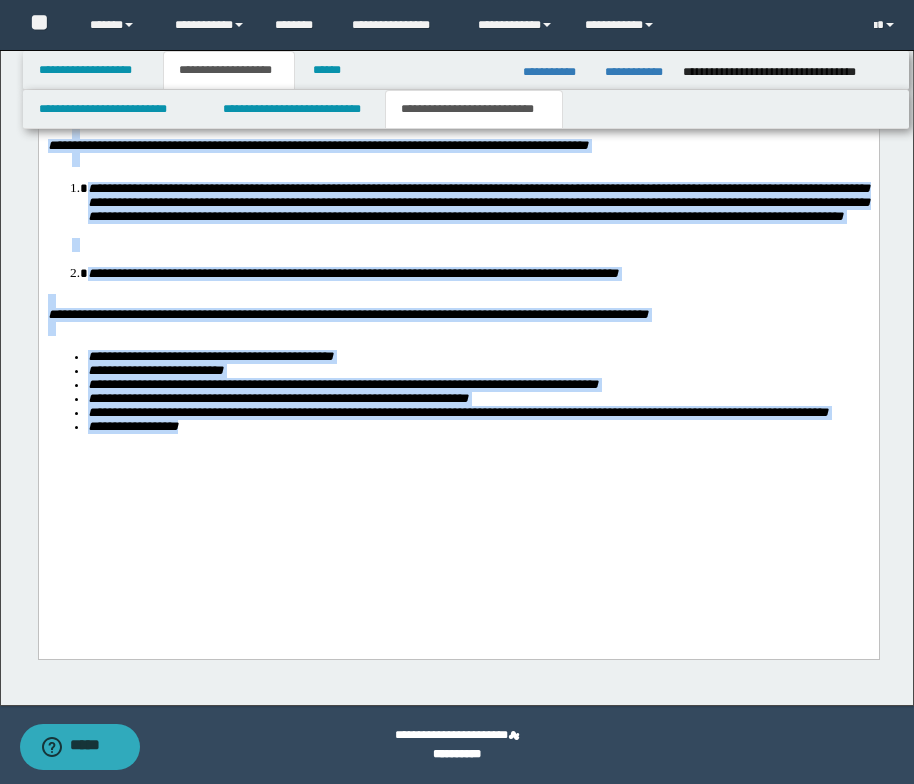 drag, startPoint x: 47, startPoint y: -167, endPoint x: 204, endPoint y: 723, distance: 903.74164 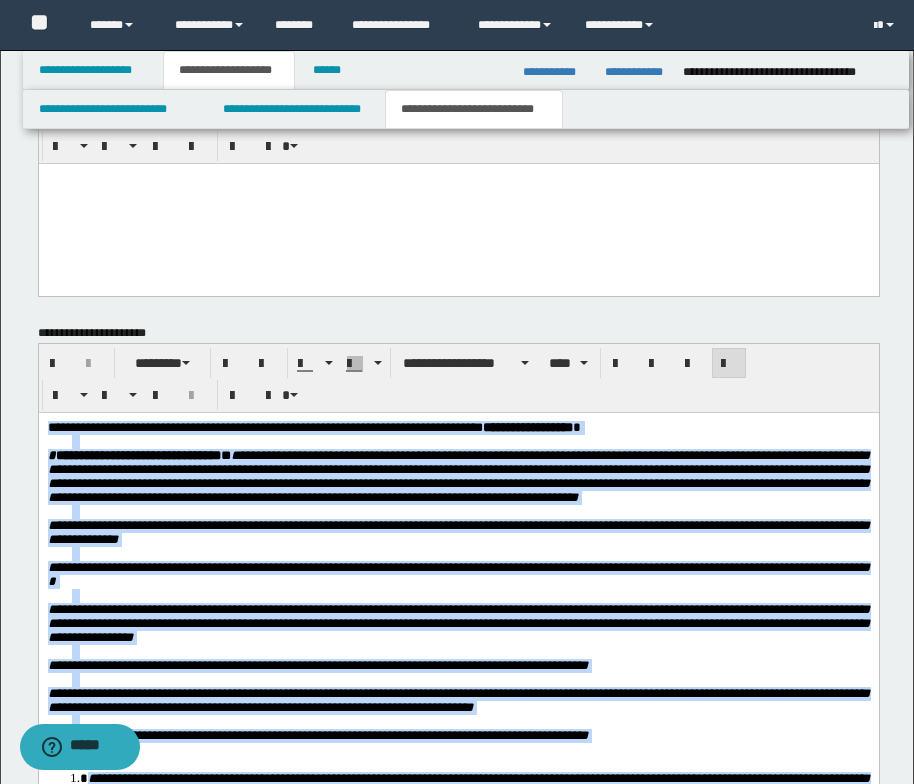 scroll, scrollTop: 1524, scrollLeft: 0, axis: vertical 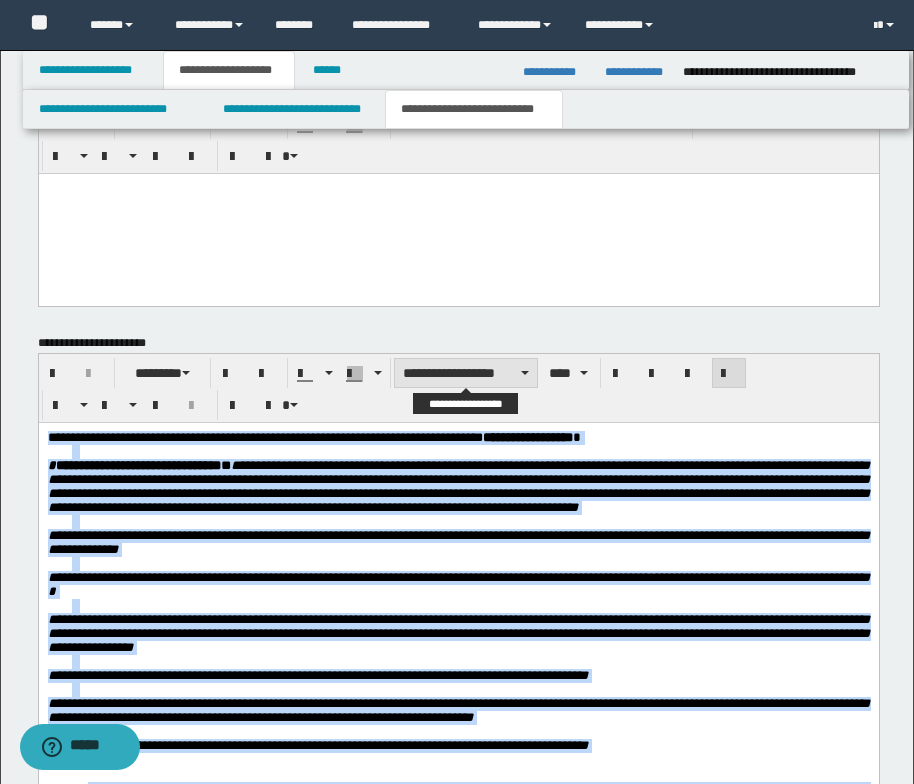 click at bounding box center (525, 373) 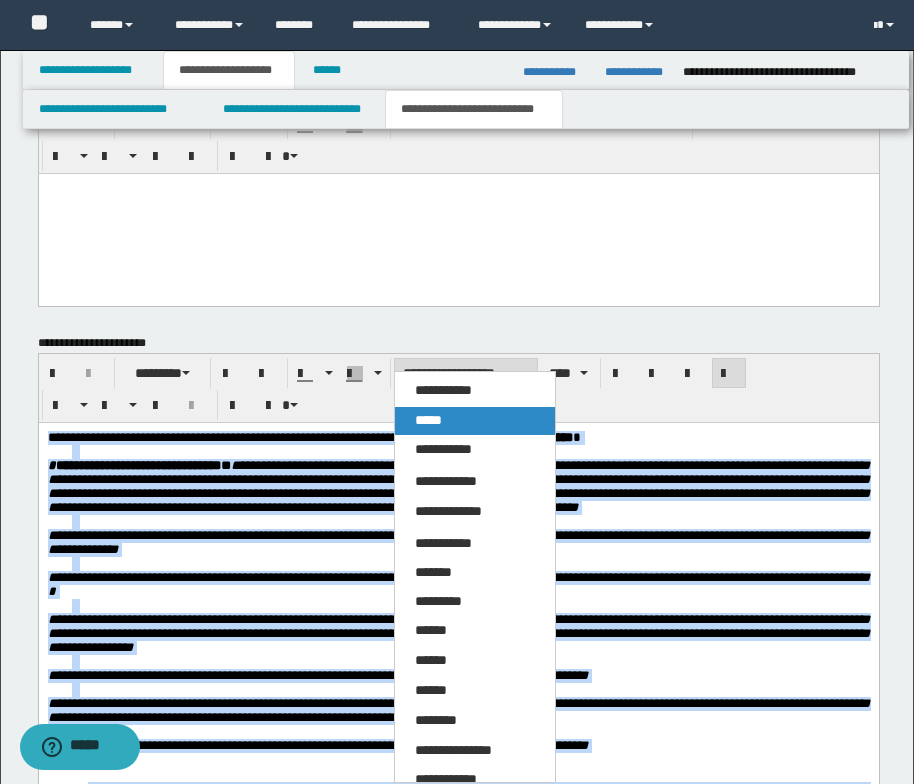 click on "*****" at bounding box center (475, 421) 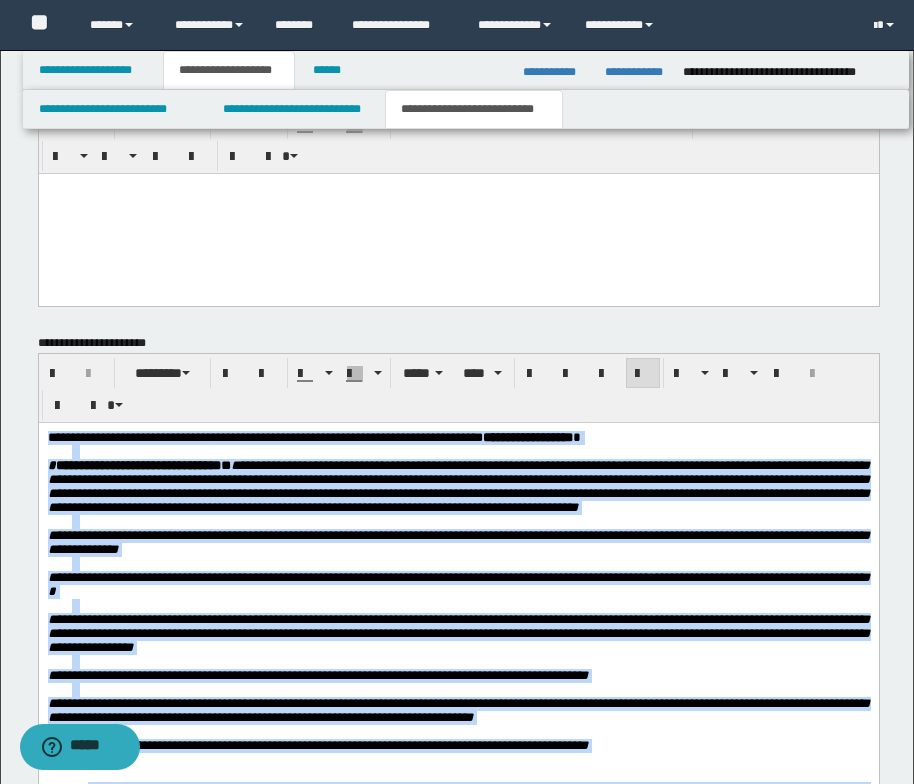 click at bounding box center (470, 452) 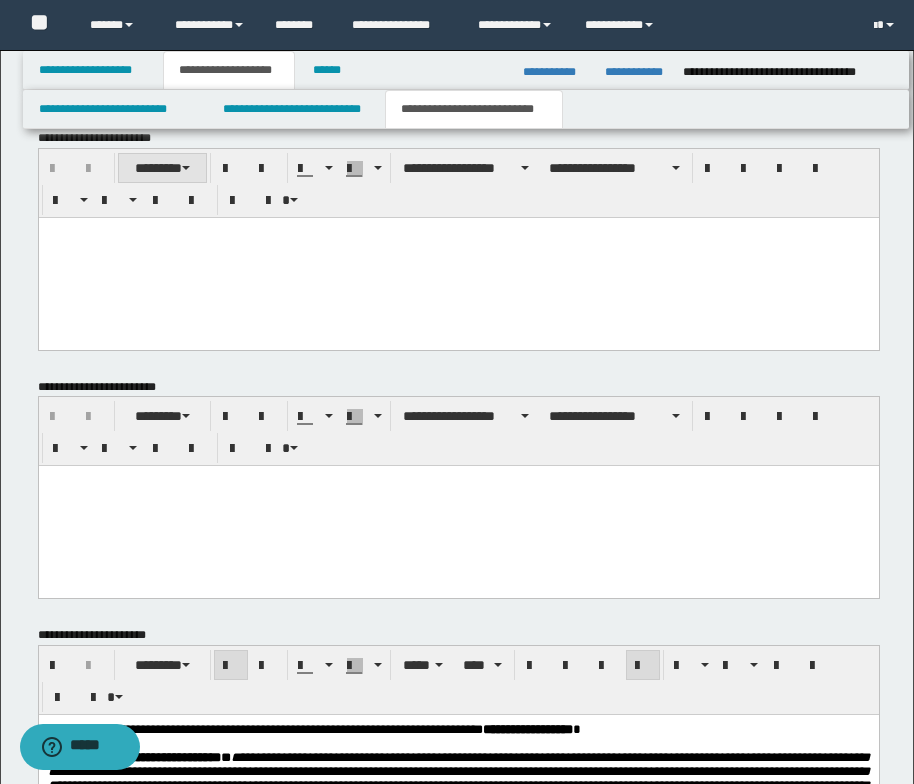 scroll, scrollTop: 1124, scrollLeft: 0, axis: vertical 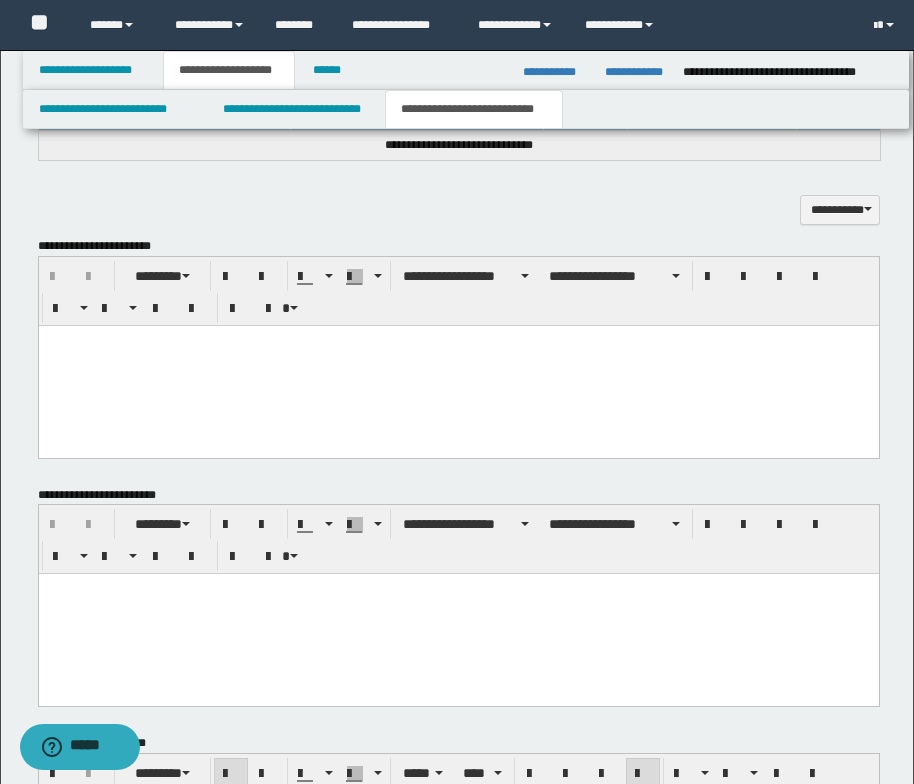 click at bounding box center (458, 340) 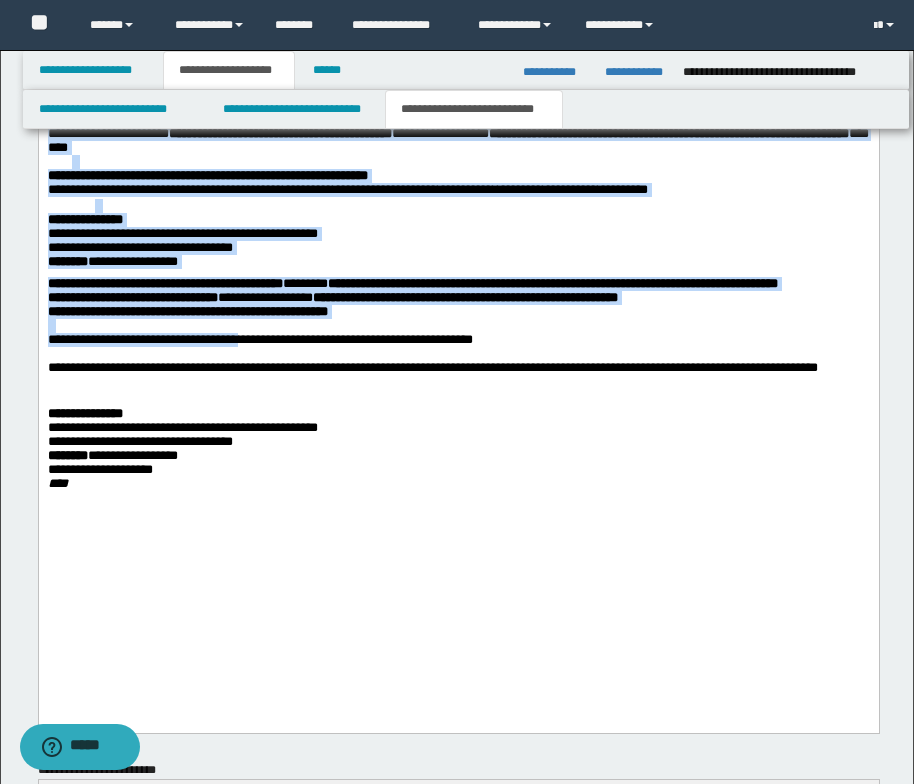 scroll, scrollTop: 1824, scrollLeft: 0, axis: vertical 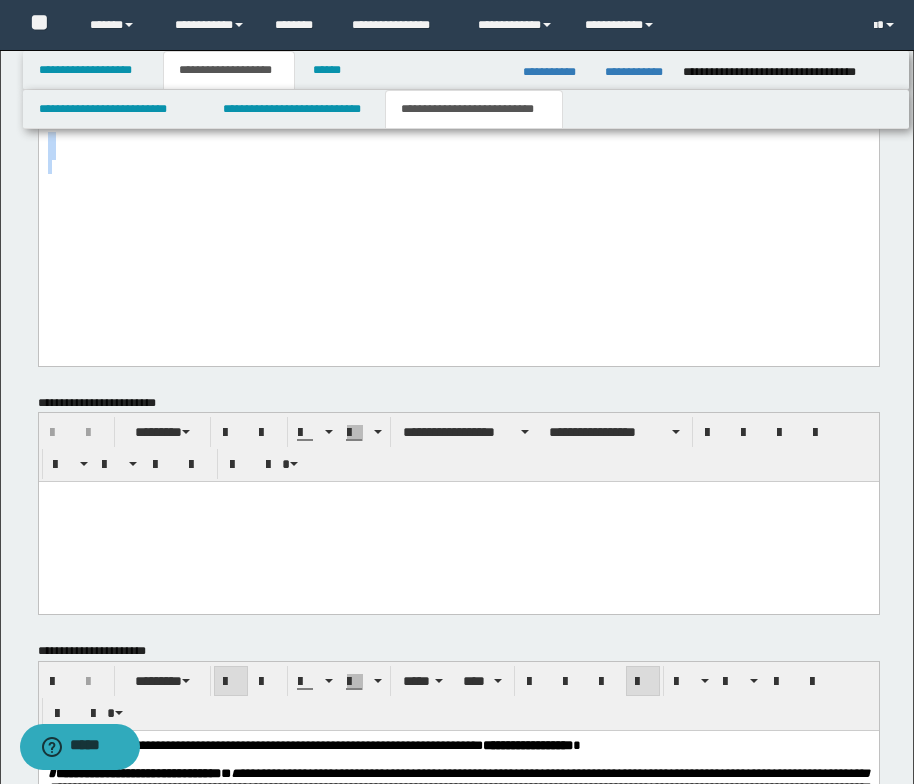 drag, startPoint x: 49, startPoint y: -359, endPoint x: 284, endPoint y: 611, distance: 998.0606 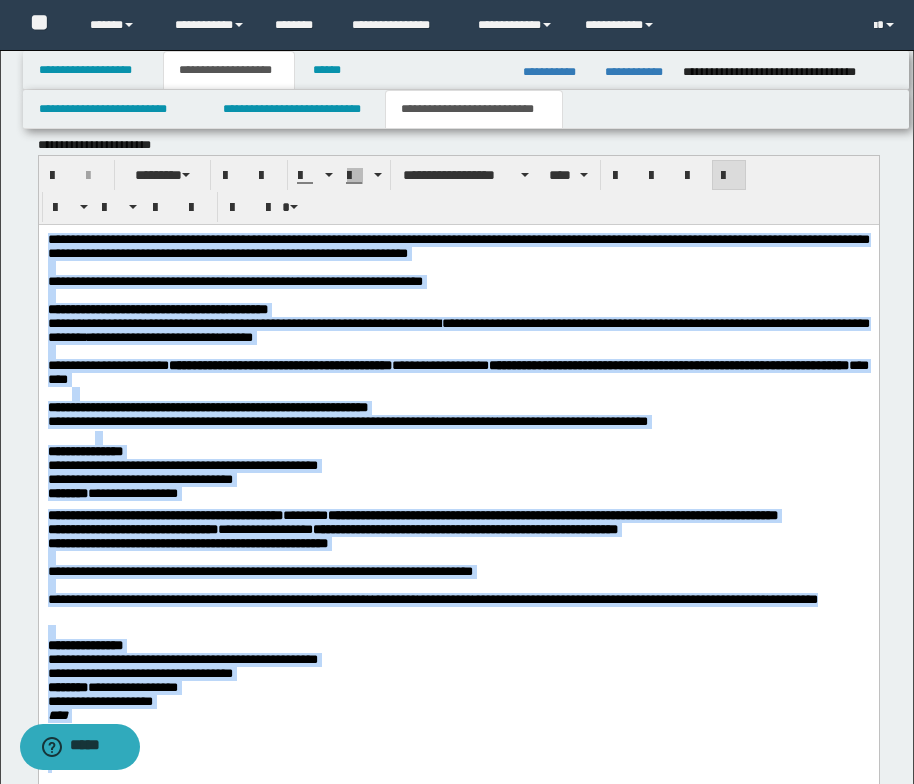 scroll, scrollTop: 1224, scrollLeft: 0, axis: vertical 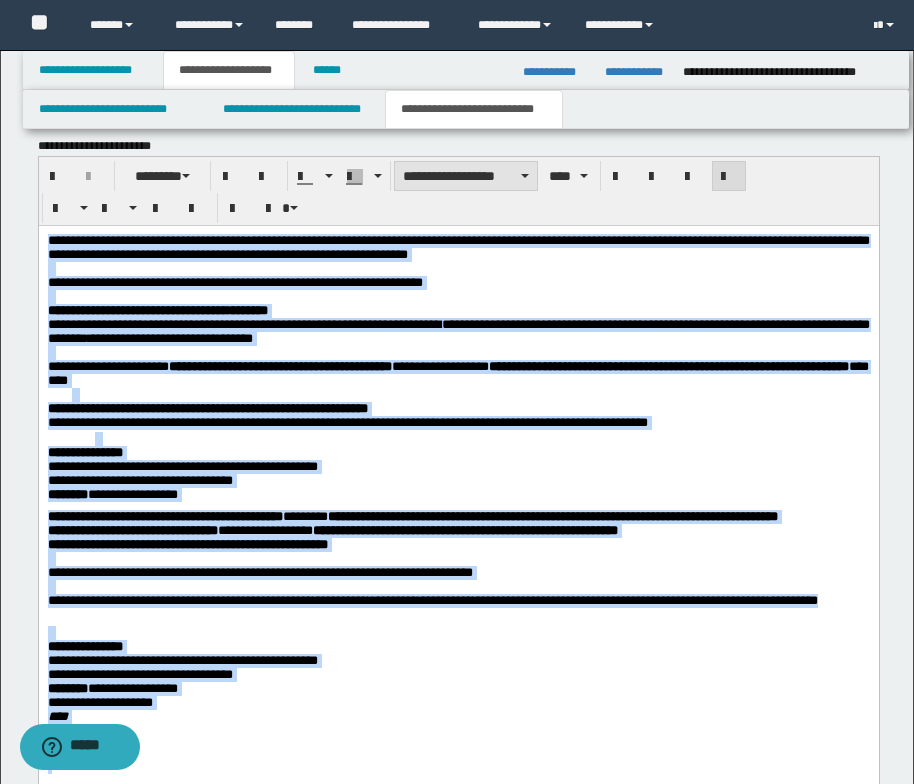 click at bounding box center [525, 176] 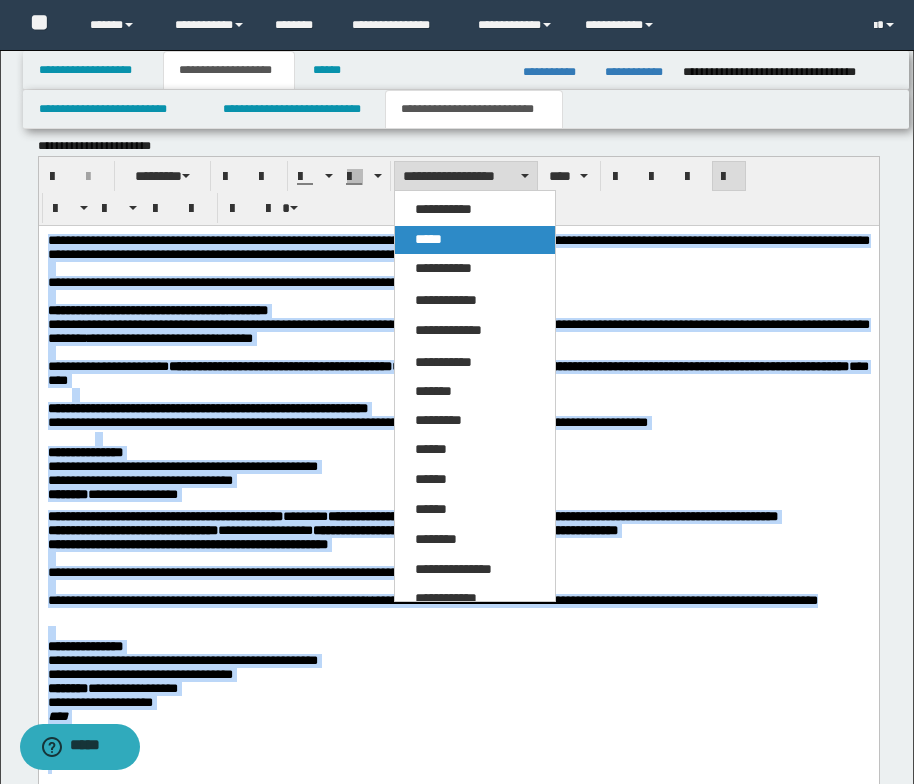 click on "*****" at bounding box center (475, 240) 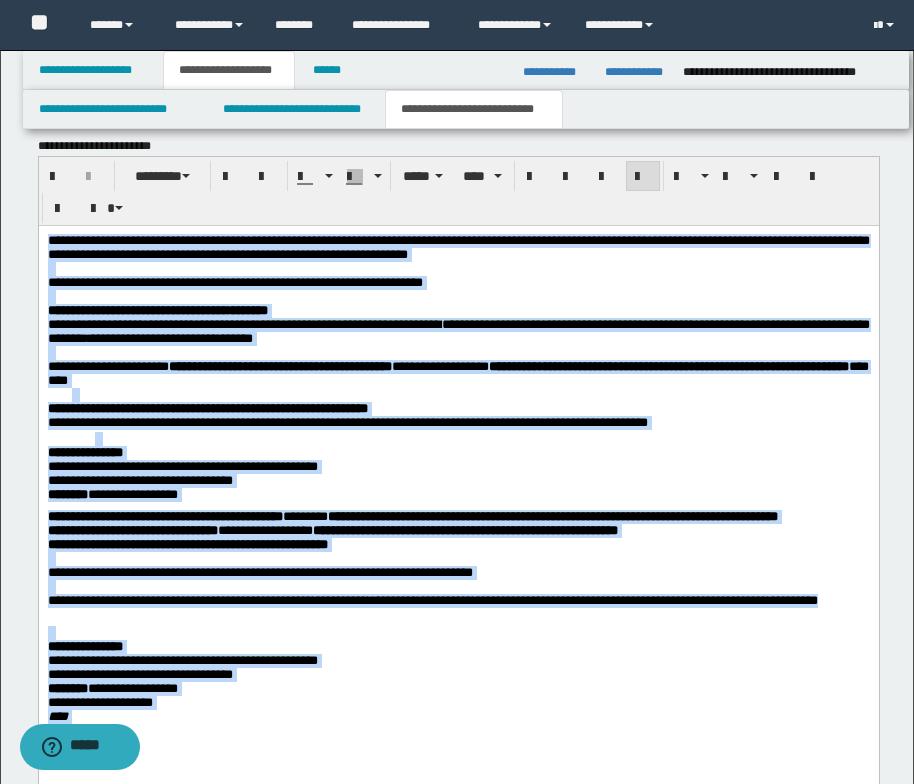 click at bounding box center [458, 296] 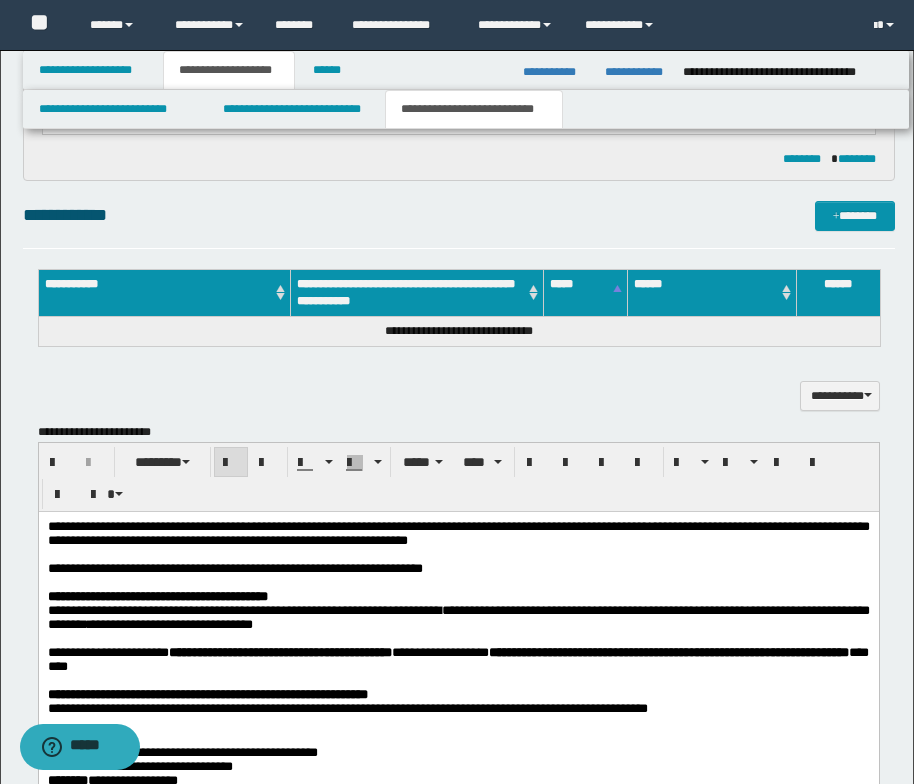 scroll, scrollTop: 824, scrollLeft: 0, axis: vertical 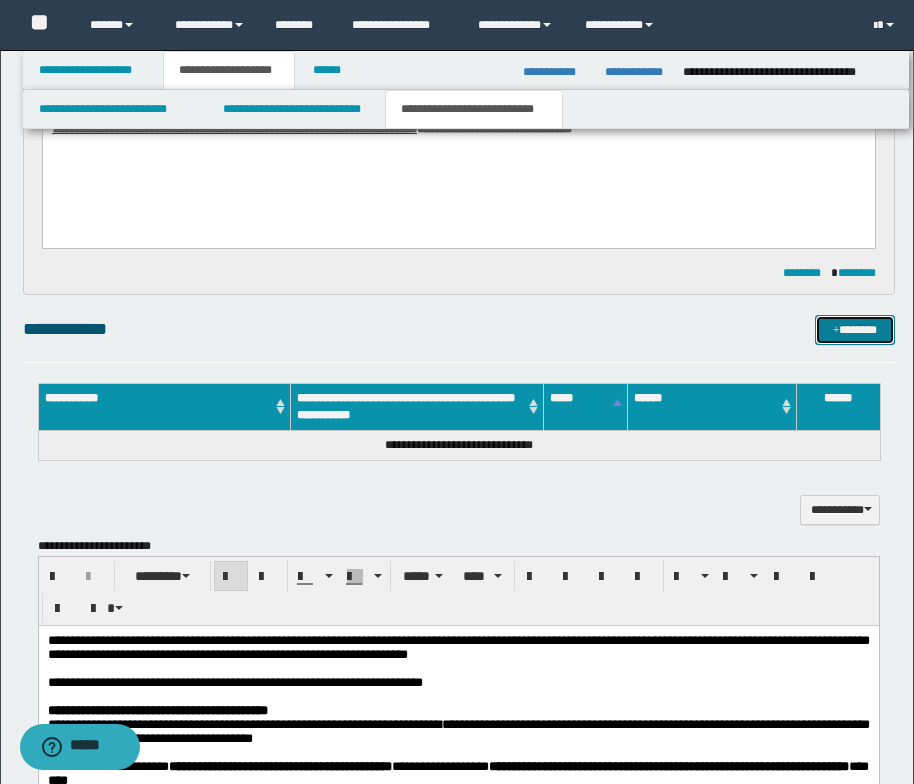 click at bounding box center (836, 331) 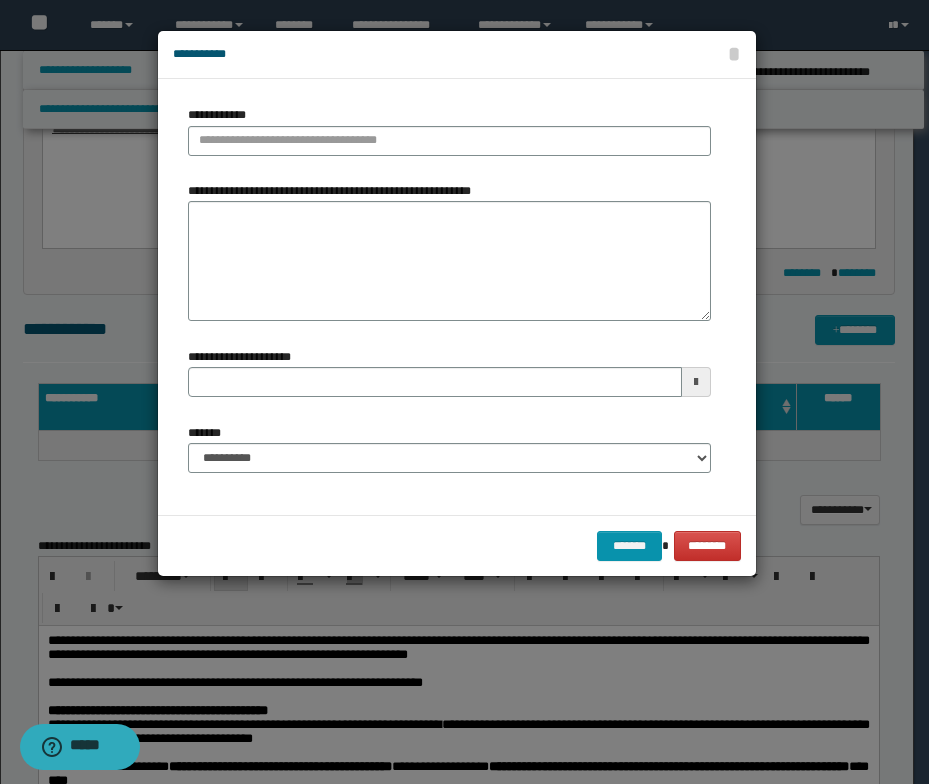 type 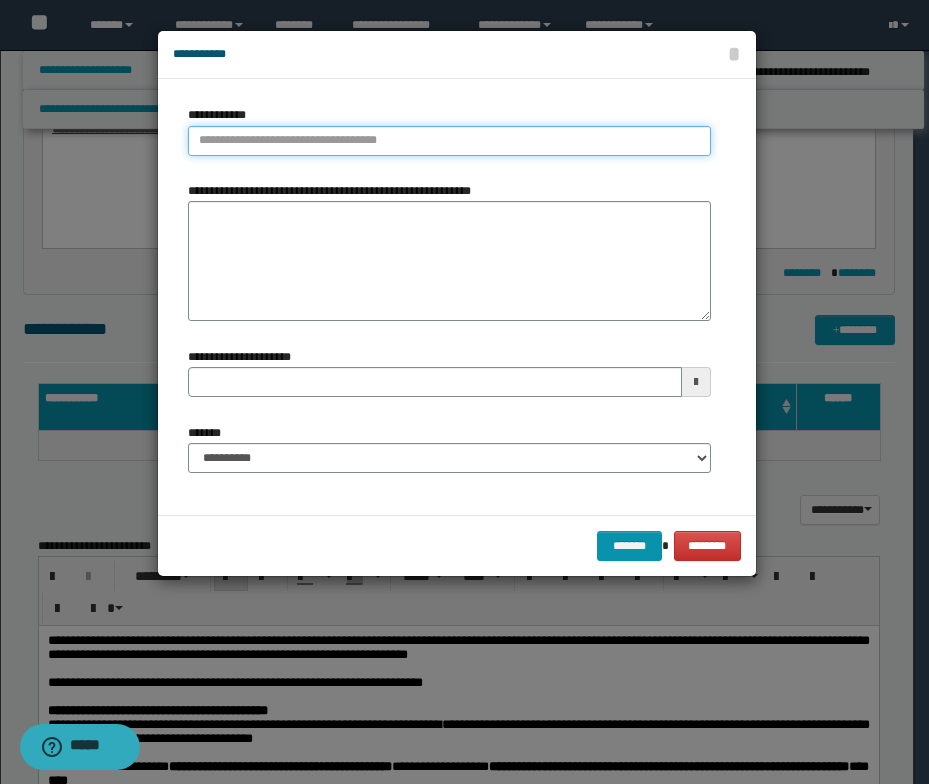 click on "**********" at bounding box center (449, 141) 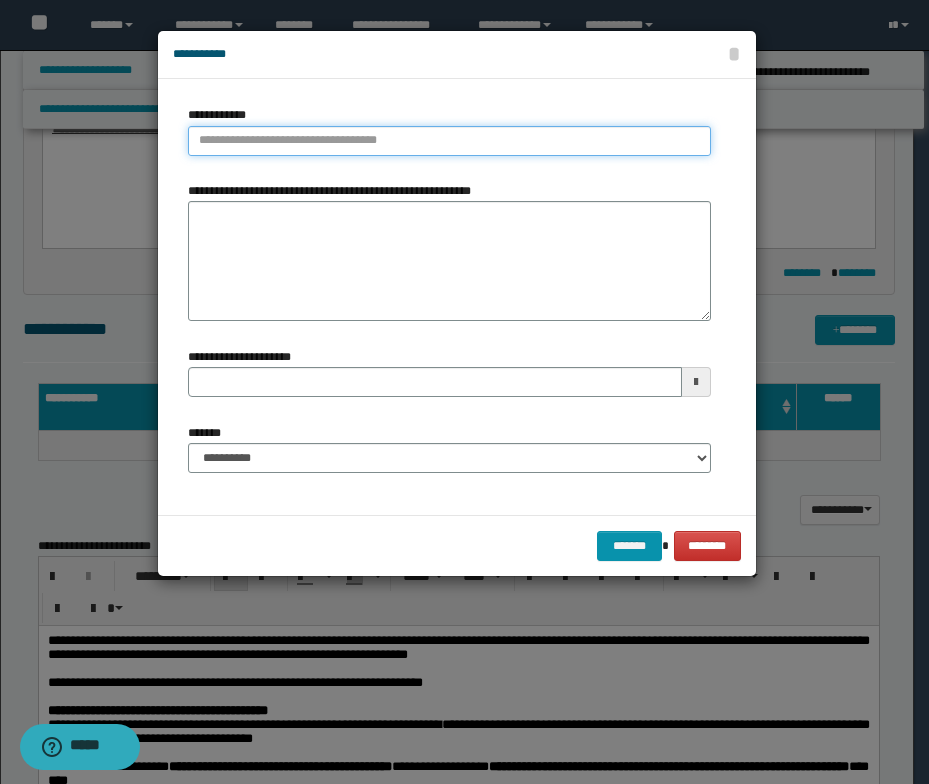 paste on "****" 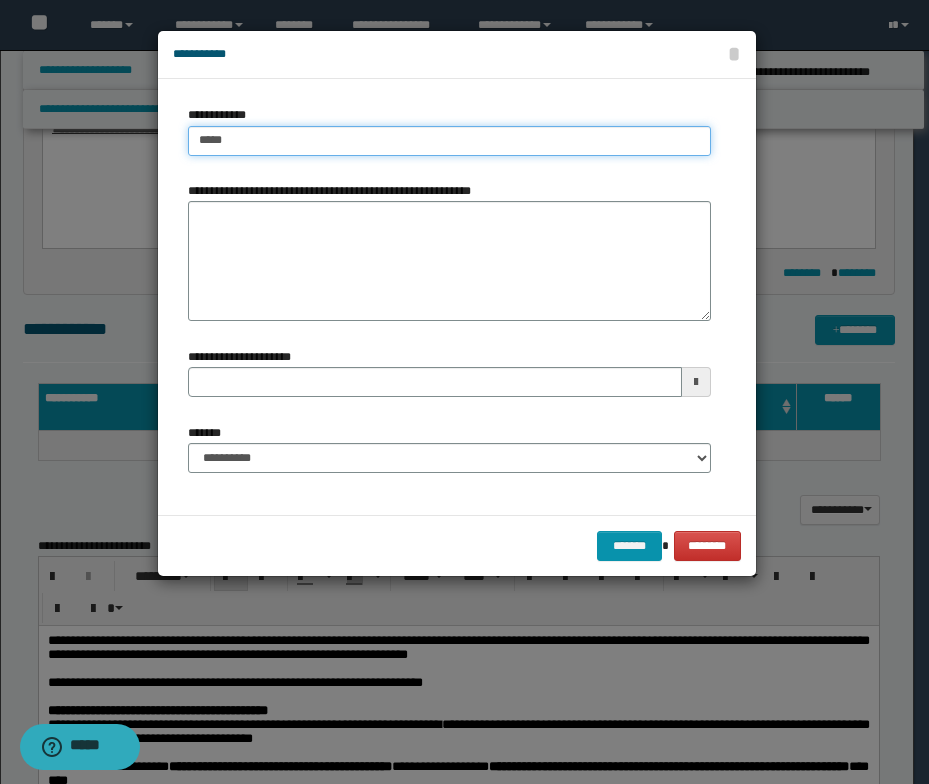type 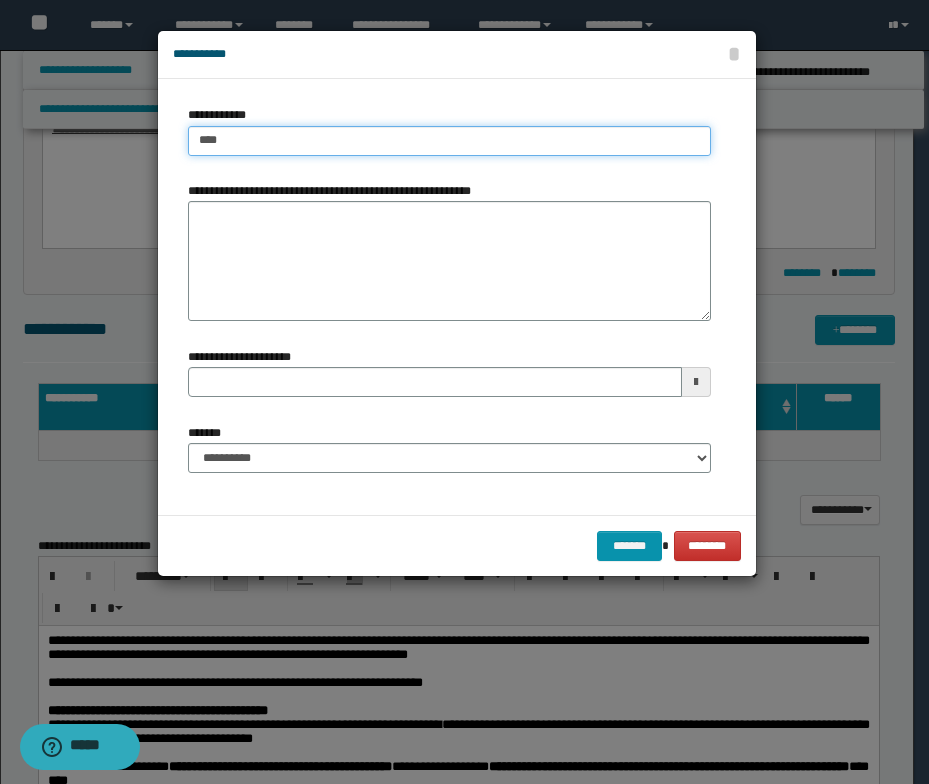 type on "****" 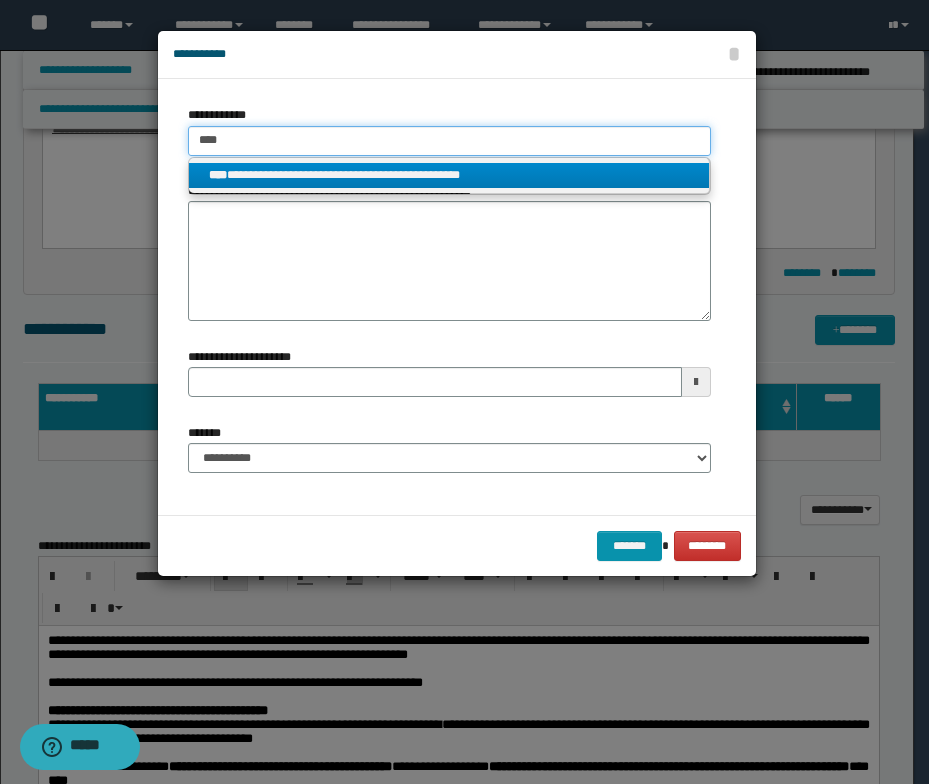 type on "****" 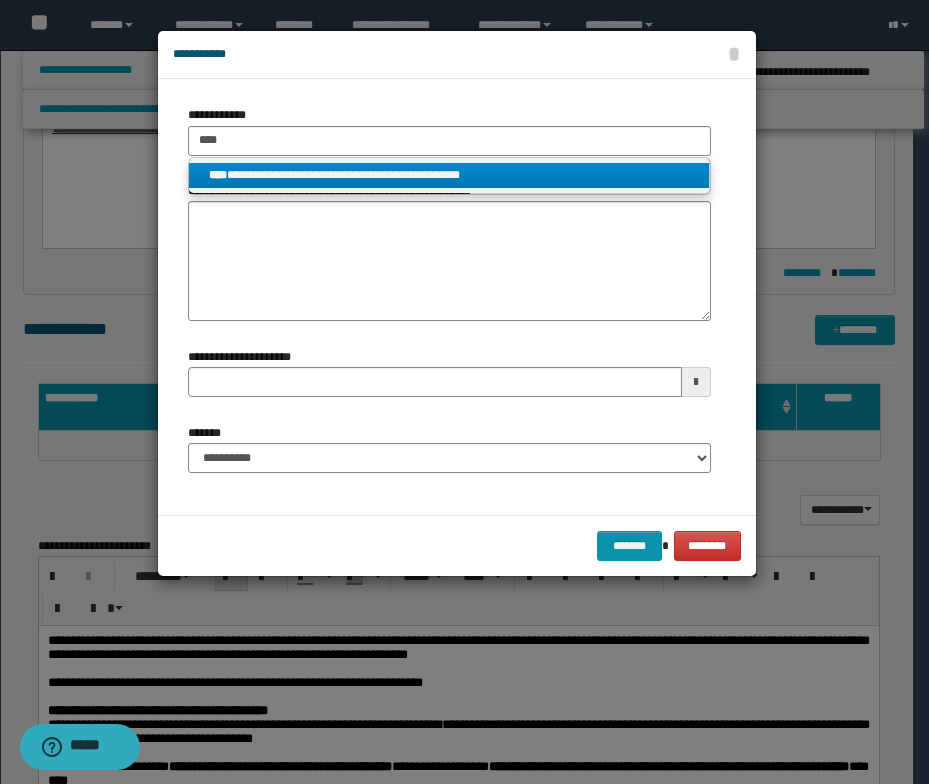 click on "**********" at bounding box center [449, 175] 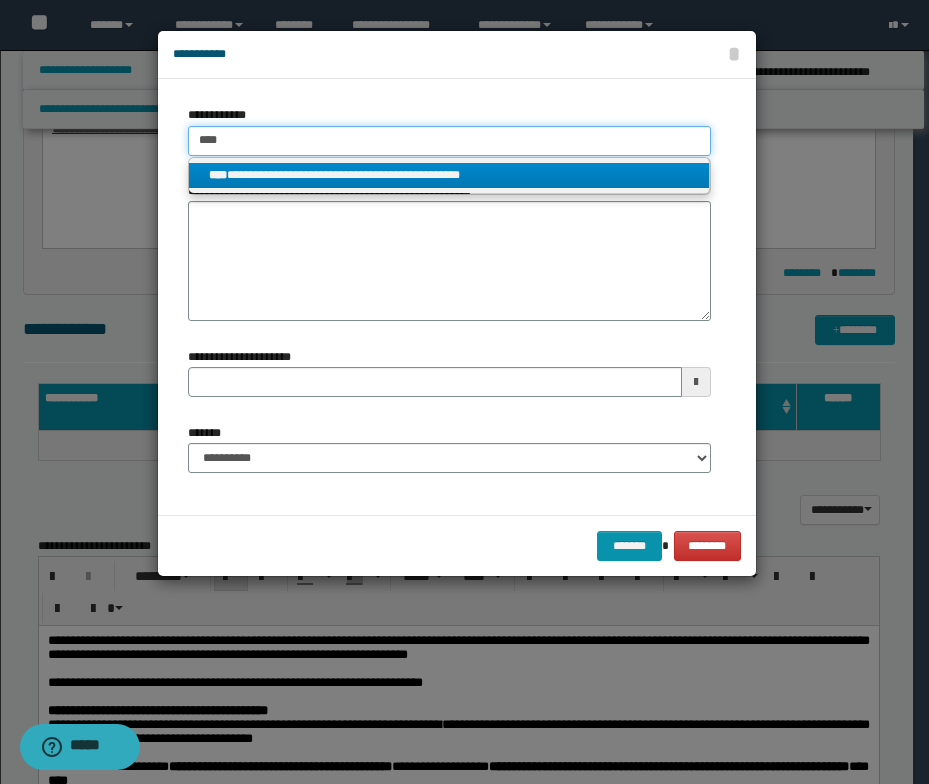 type 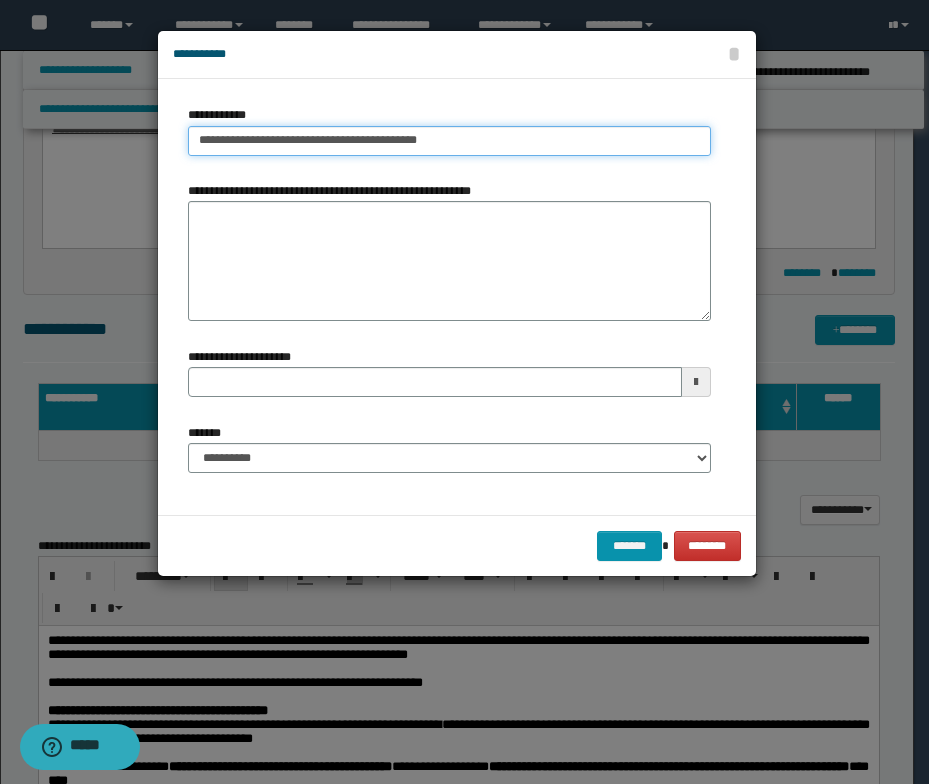 type on "**********" 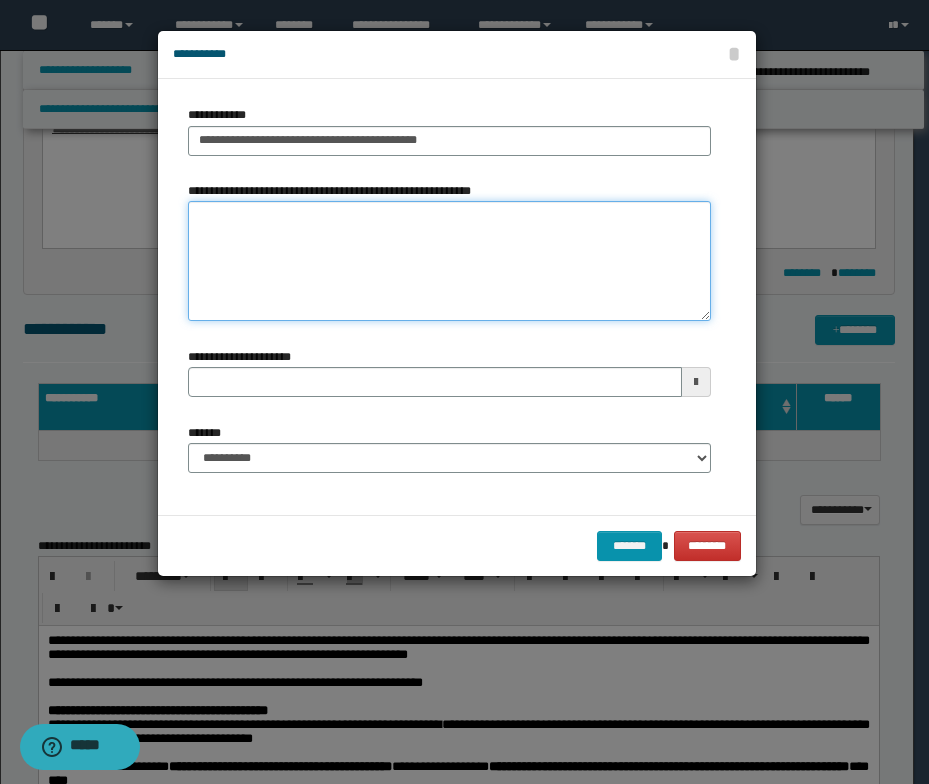 type 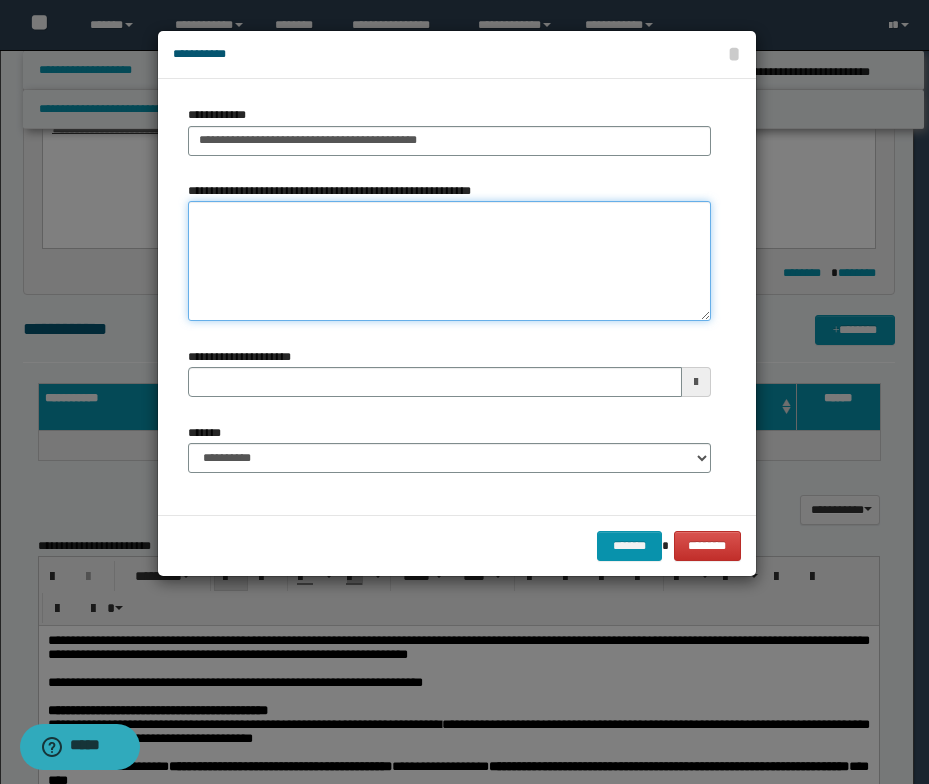 click on "**********" at bounding box center [449, 261] 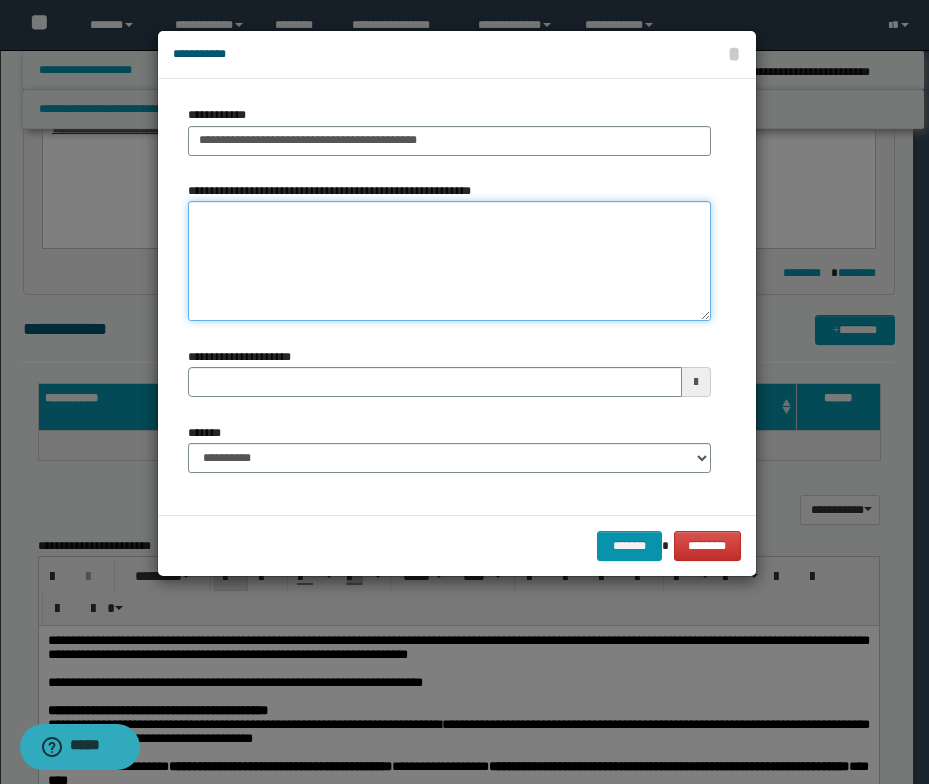 paste on "*********" 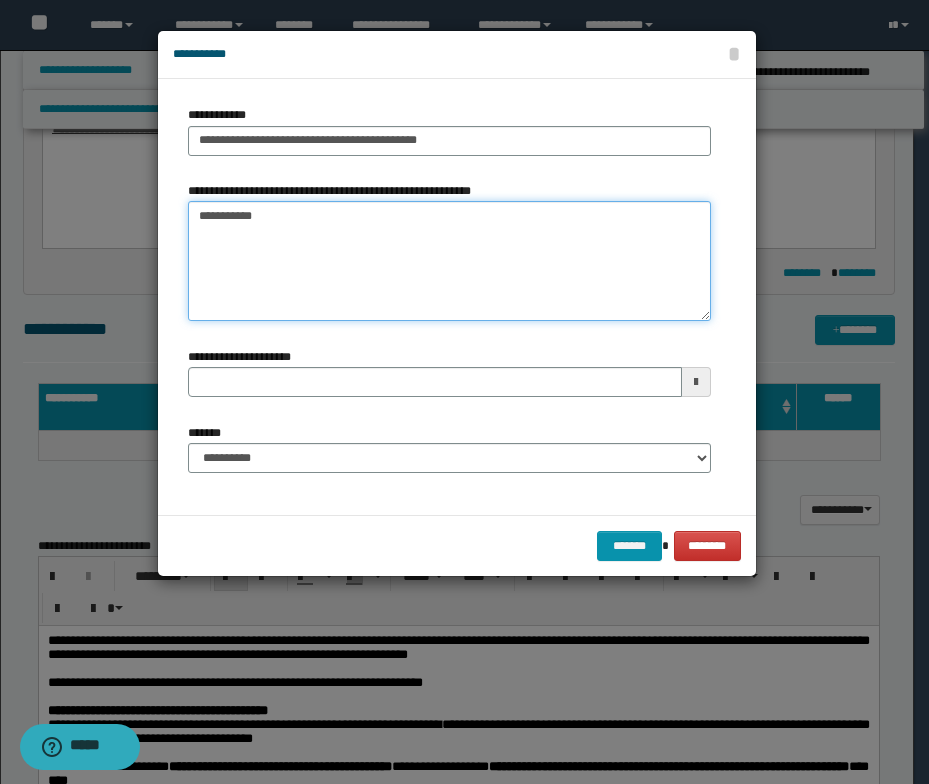 type 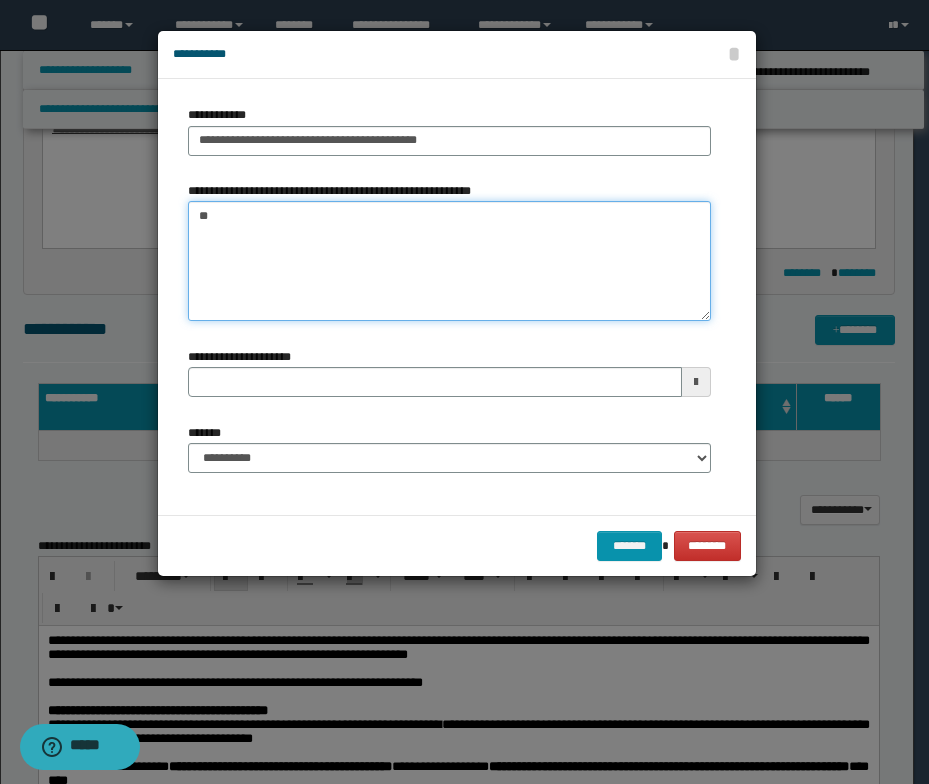 type on "*" 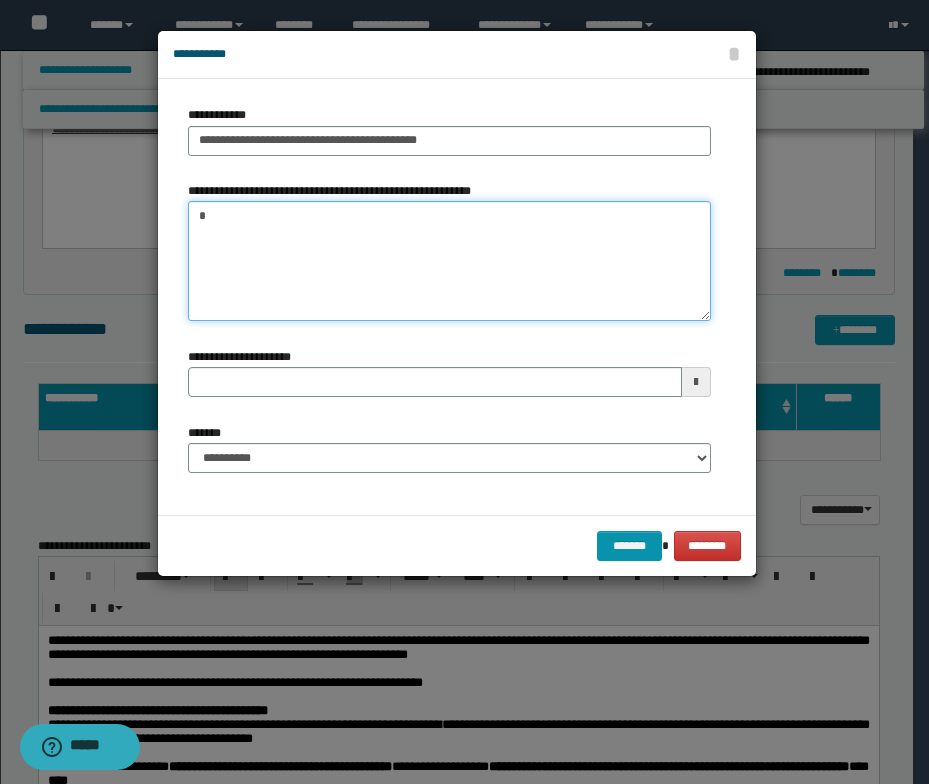 type 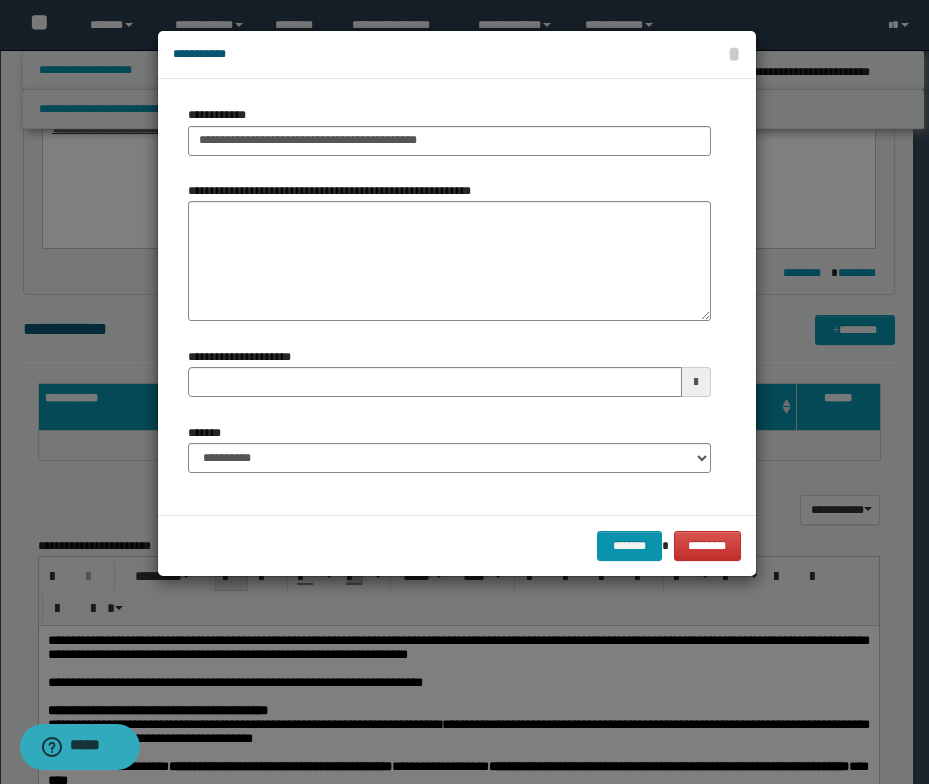 type 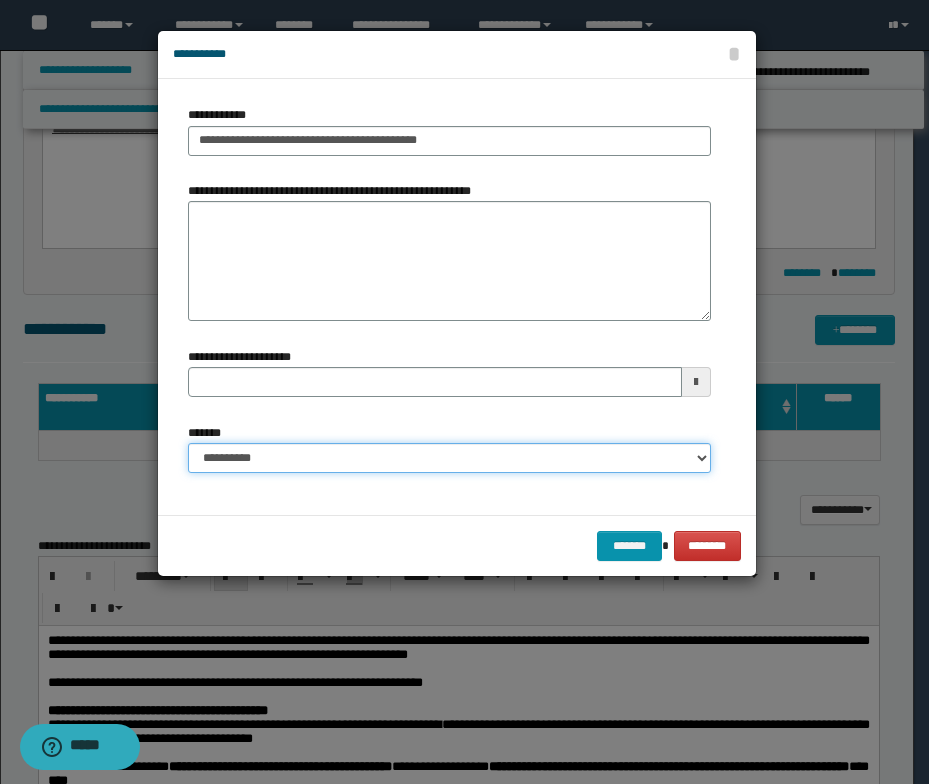 click on "**********" at bounding box center [449, 458] 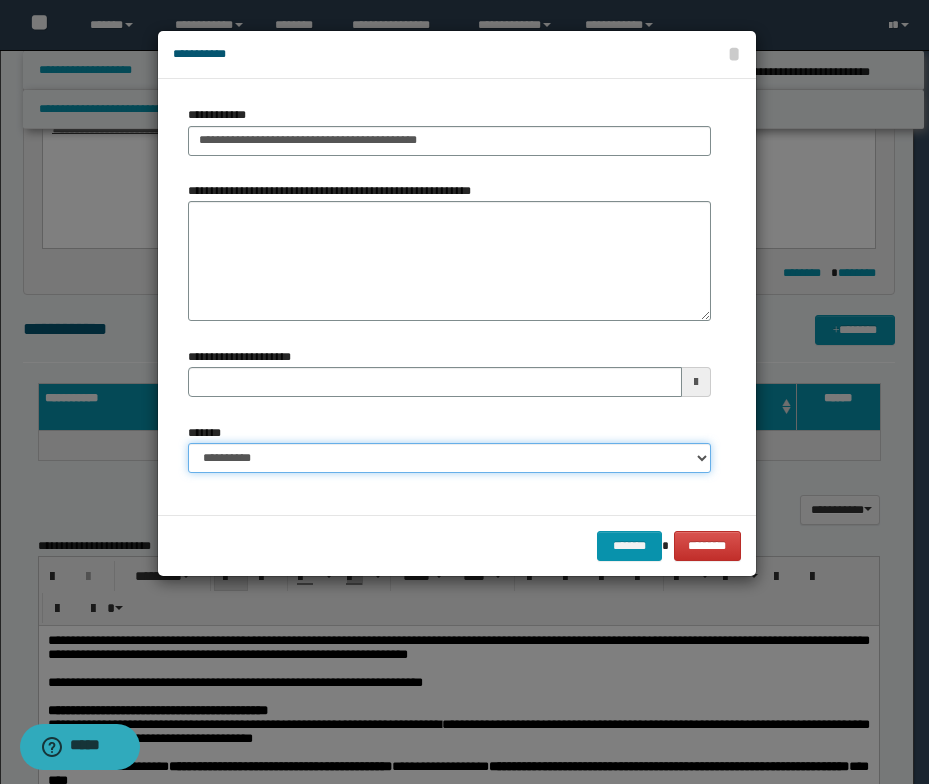 select on "*" 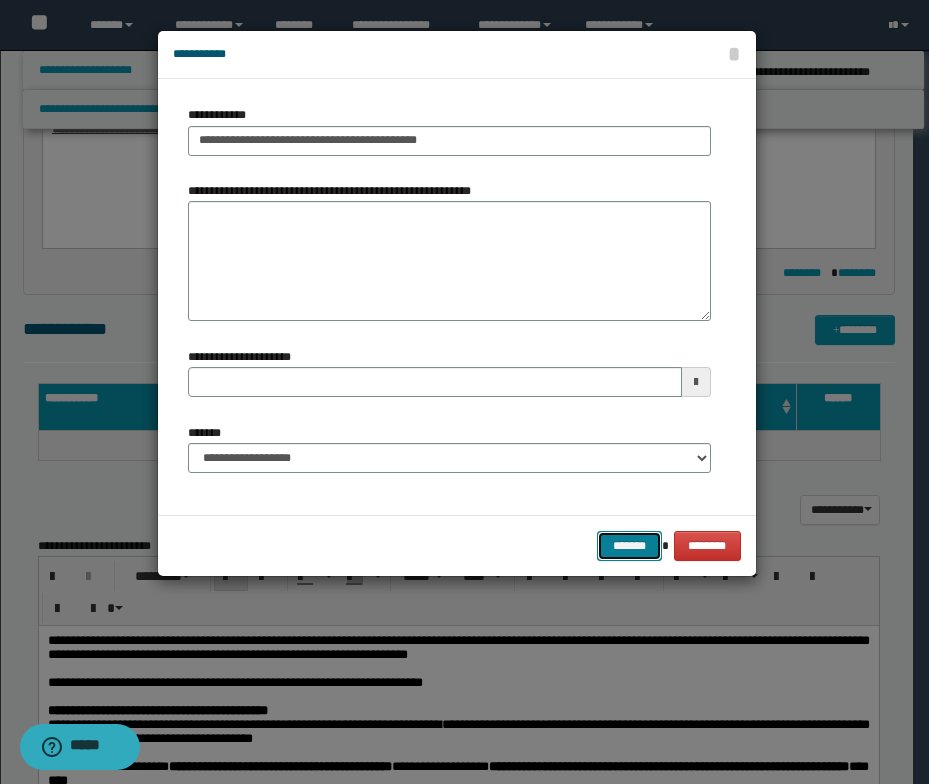 click on "*******" at bounding box center (629, 546) 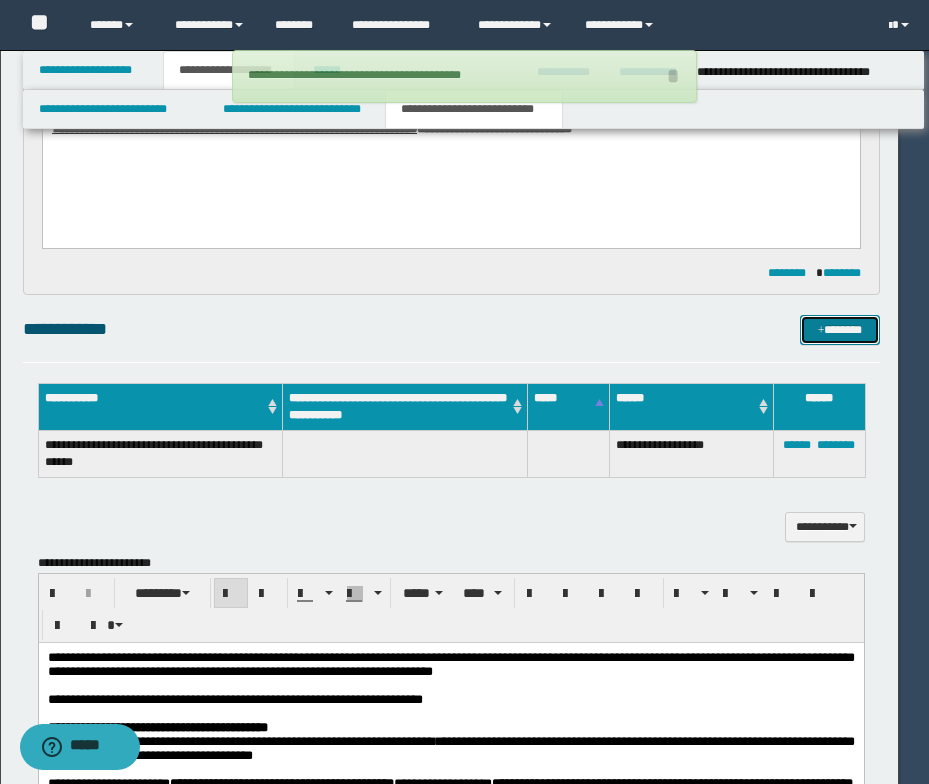 type 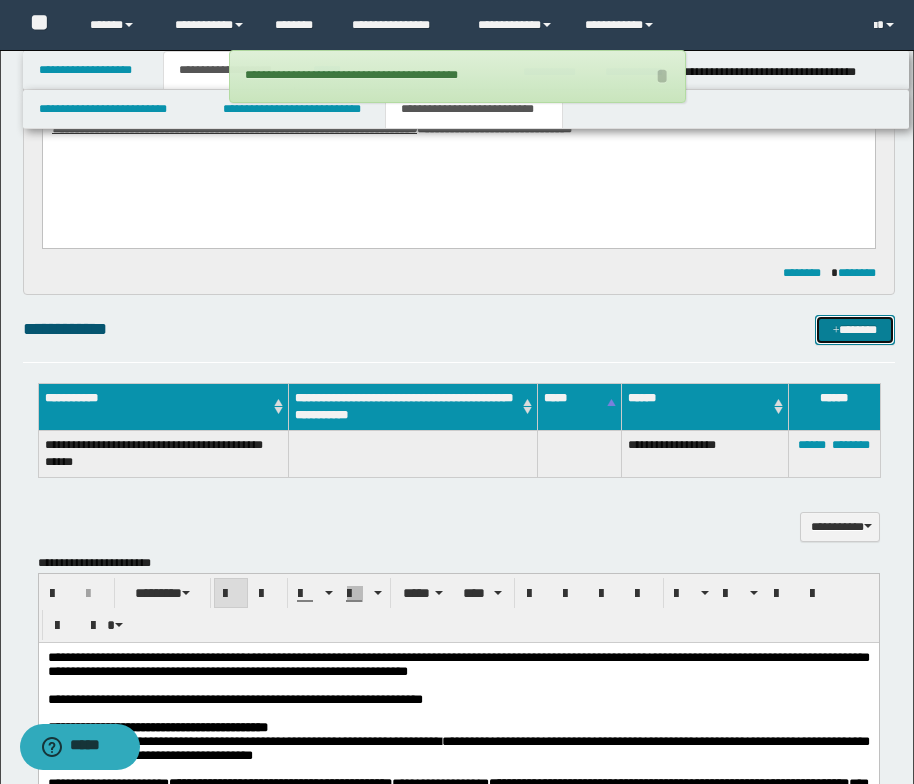 click at bounding box center (836, 331) 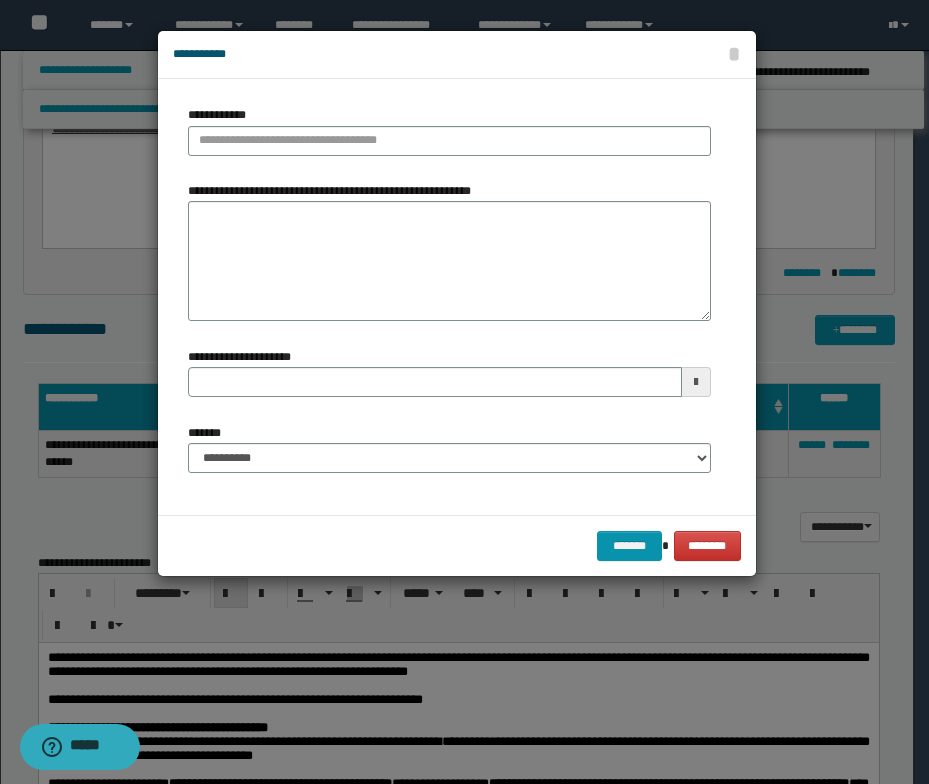 type 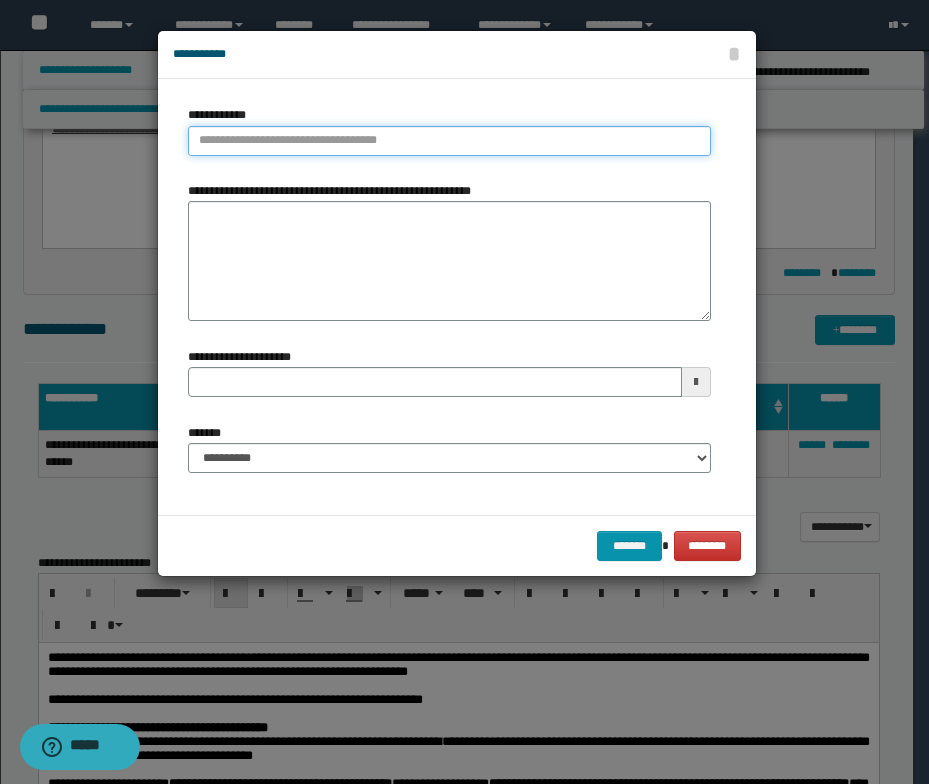 type on "**********" 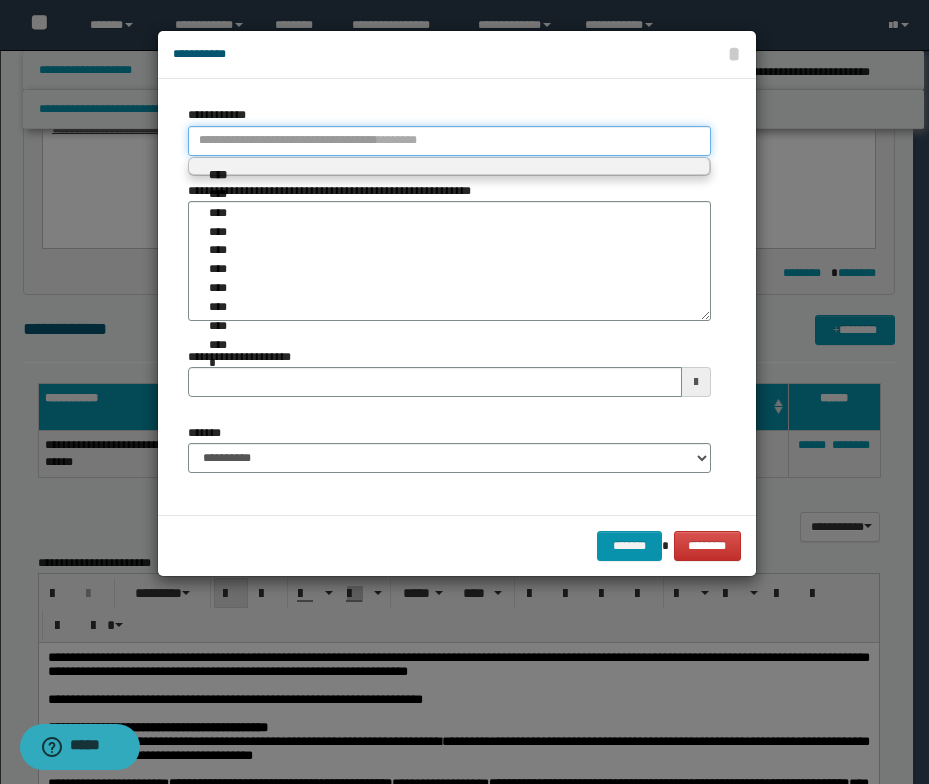 click on "**********" at bounding box center [449, 141] 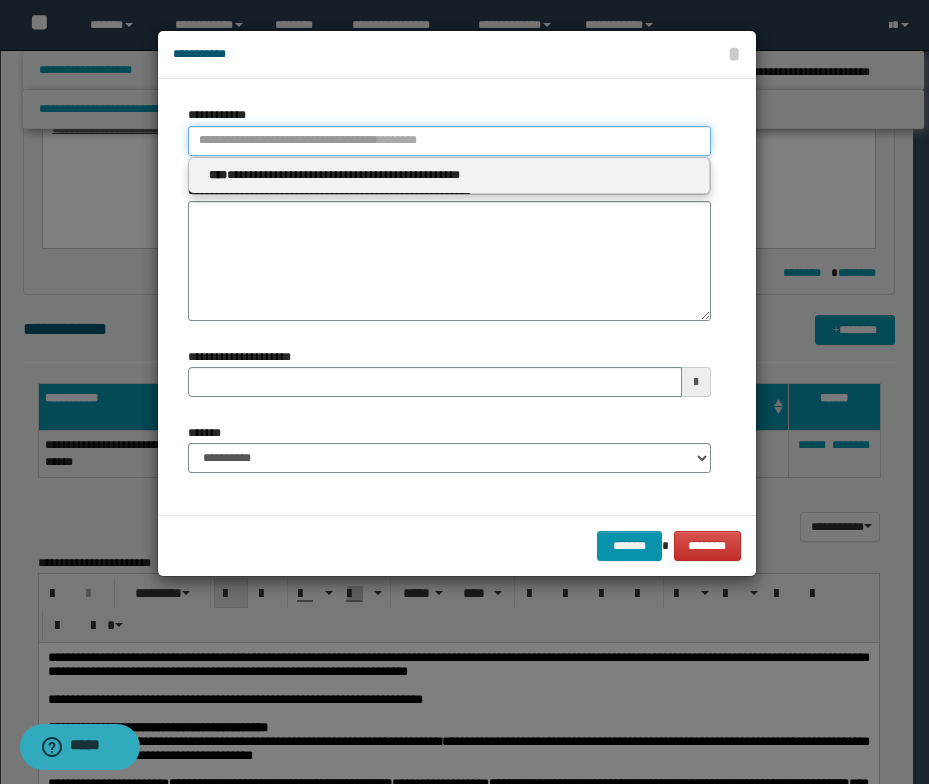 paste on "****" 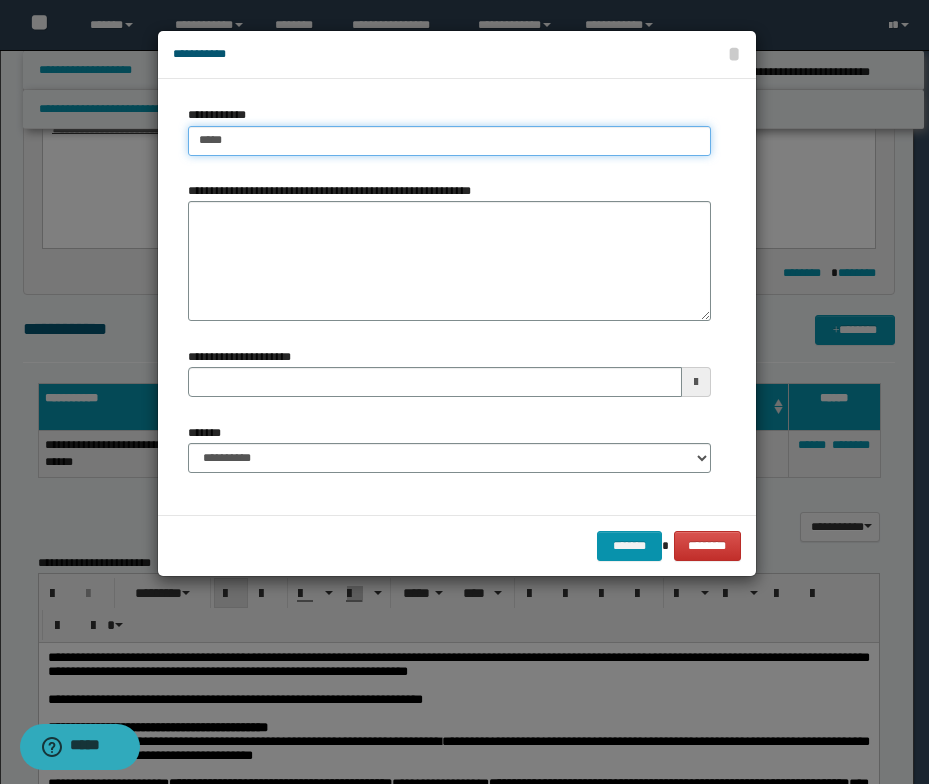 type on "****" 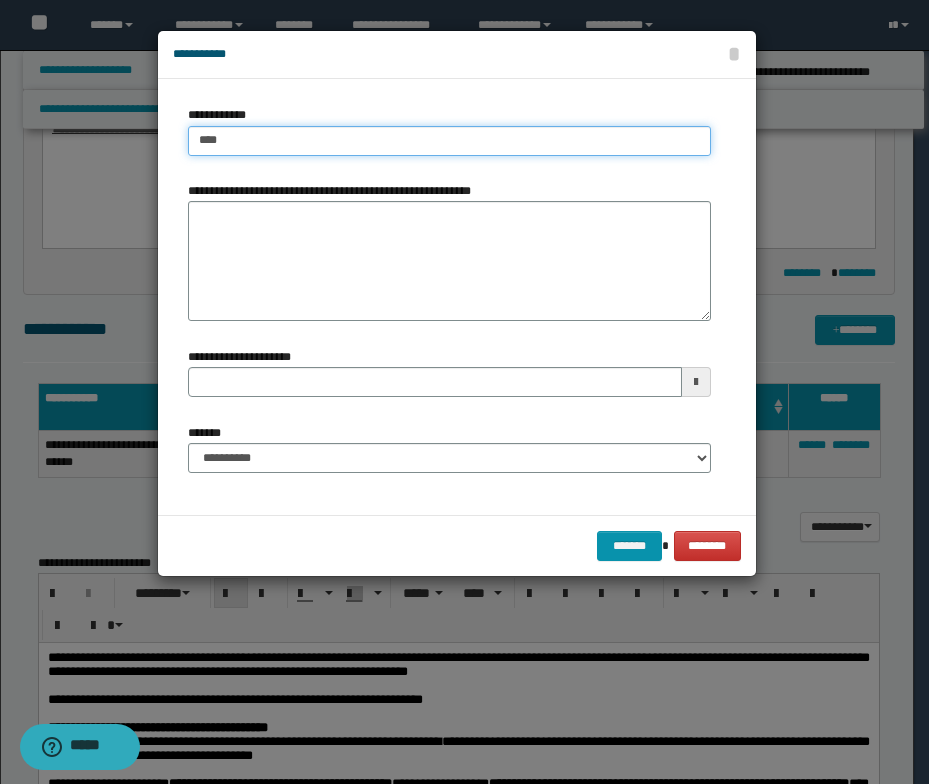 type on "****" 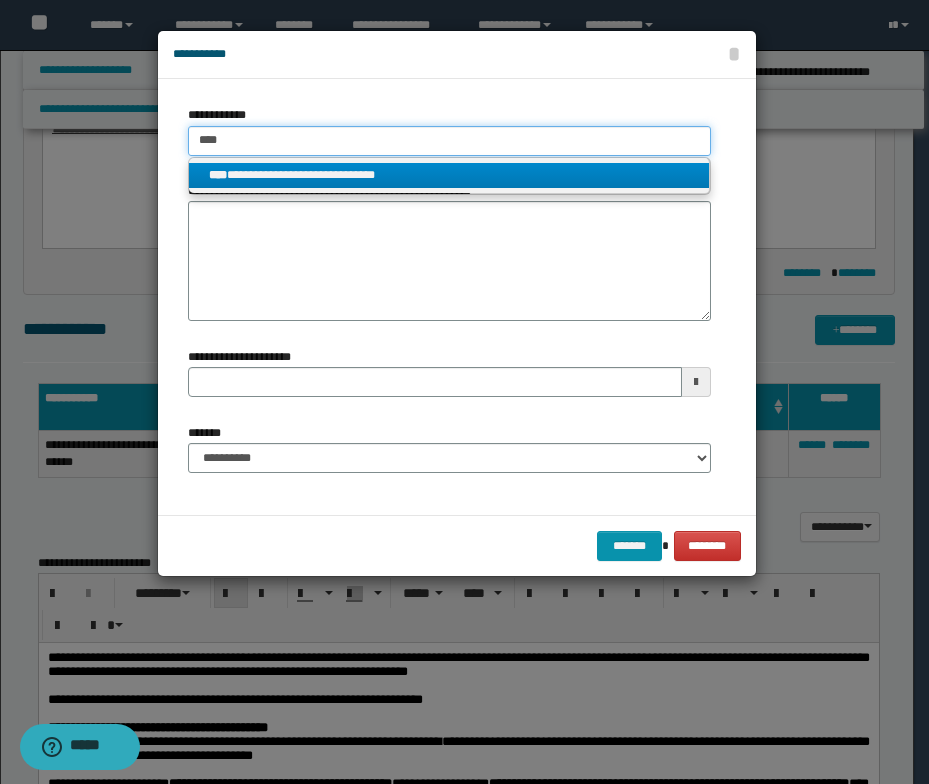 type on "****" 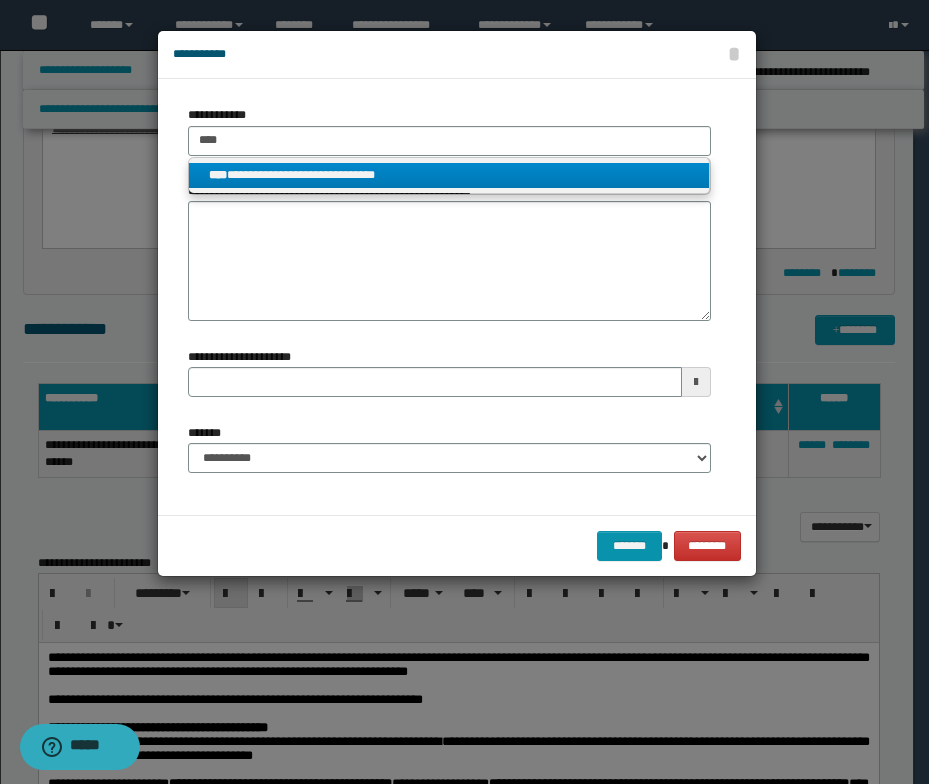 click on "**********" at bounding box center (449, 175) 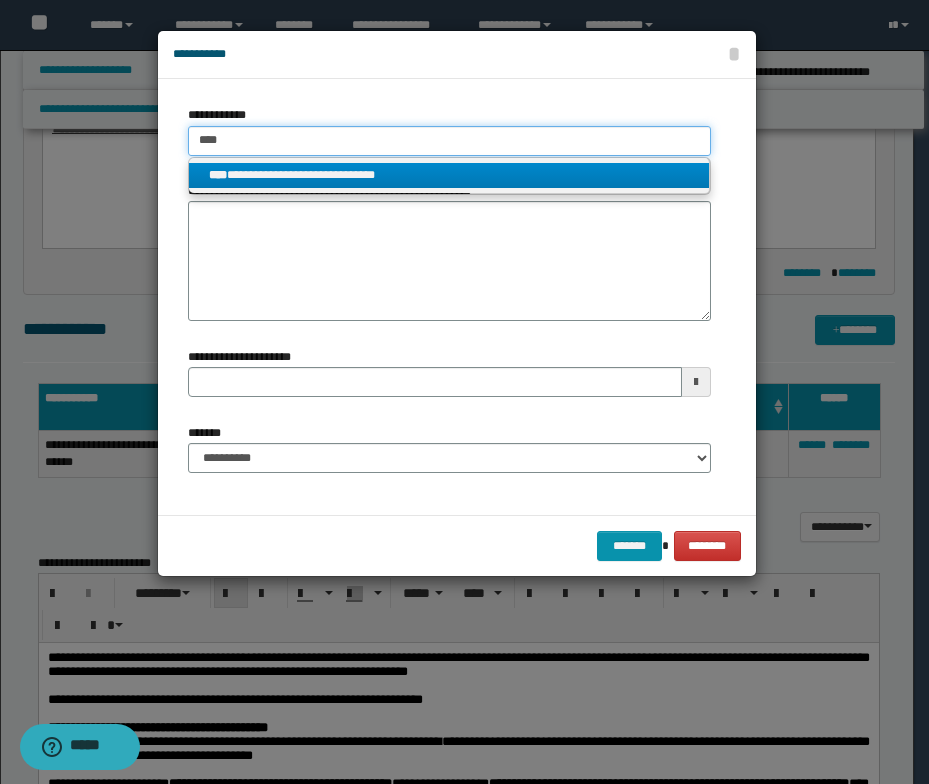 type 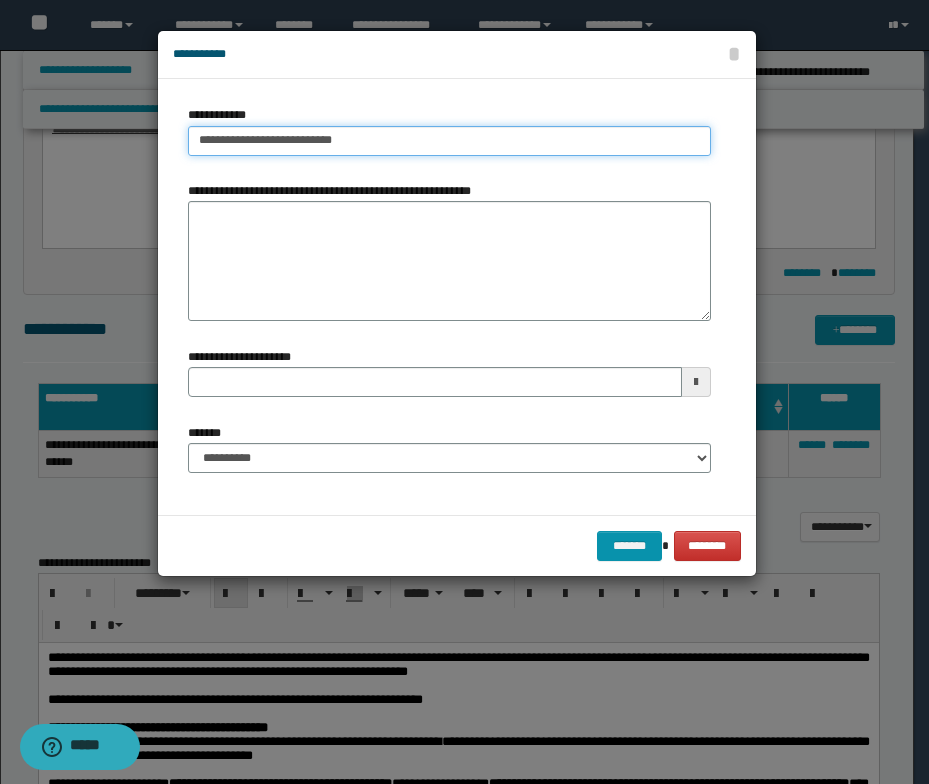 type on "**********" 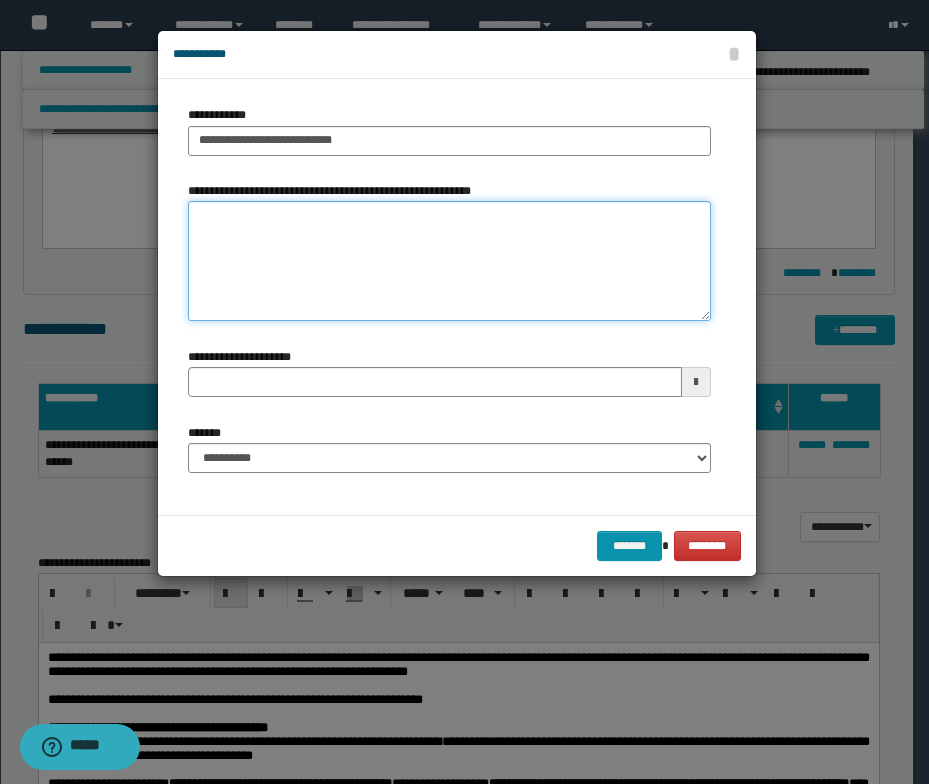 type 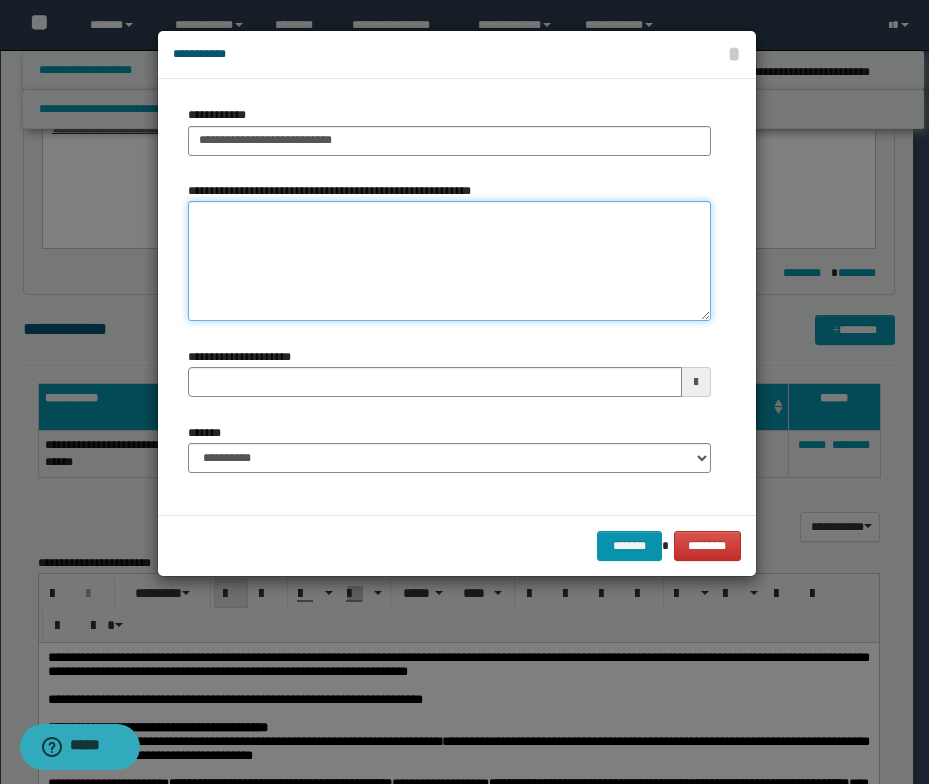 click on "**********" at bounding box center [449, 261] 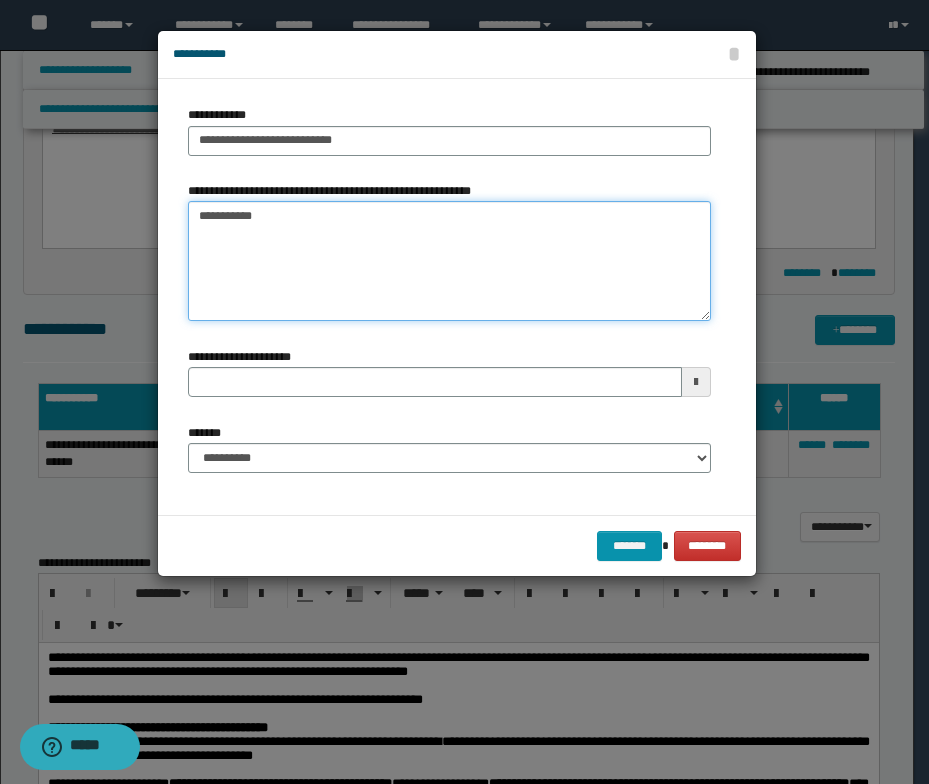 type 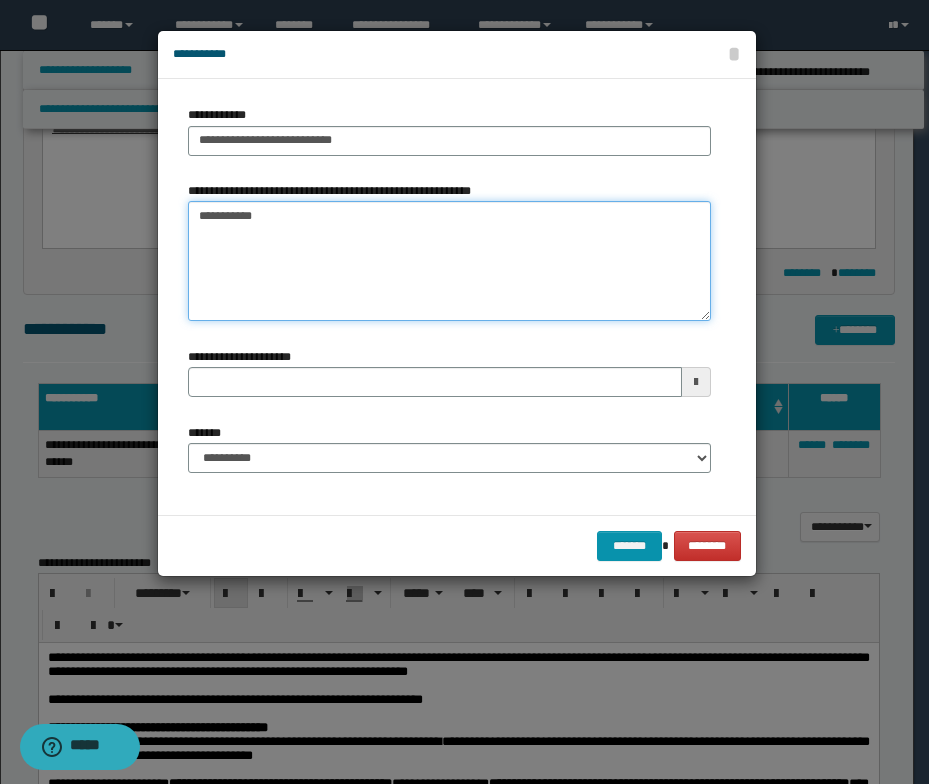 type on "*********" 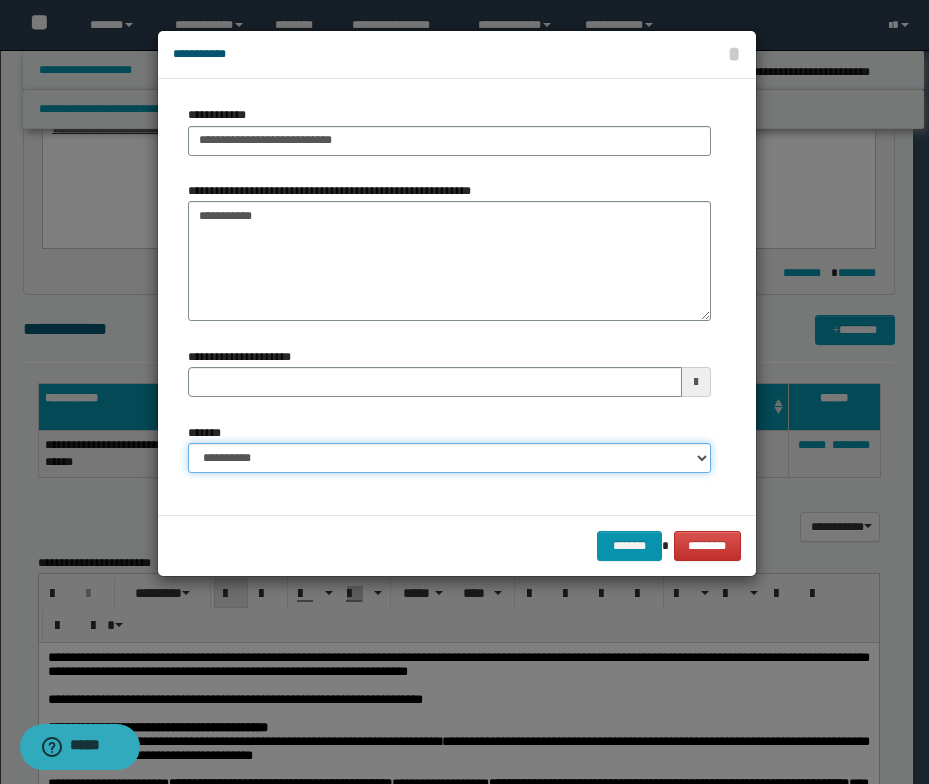 click on "**********" at bounding box center (449, 458) 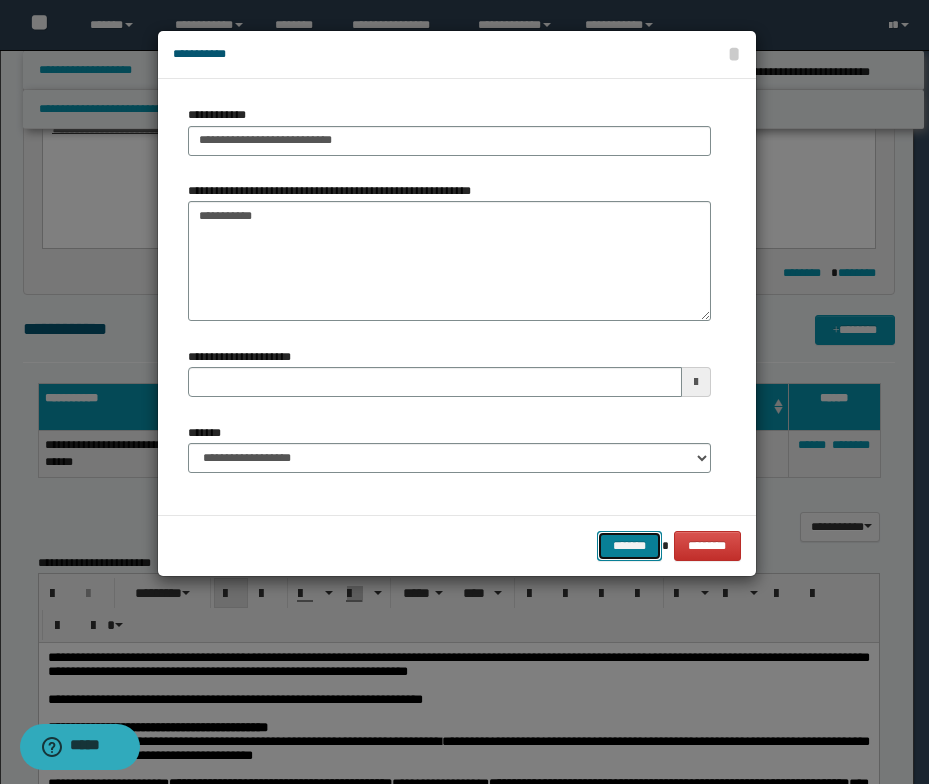 click on "*******" at bounding box center [629, 546] 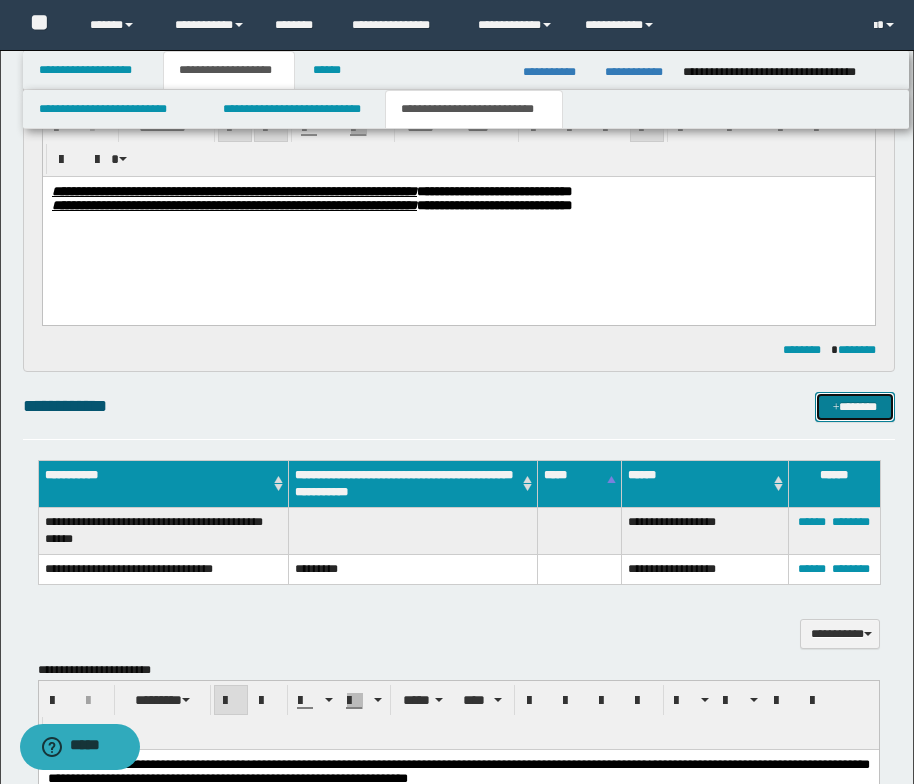 scroll, scrollTop: 724, scrollLeft: 0, axis: vertical 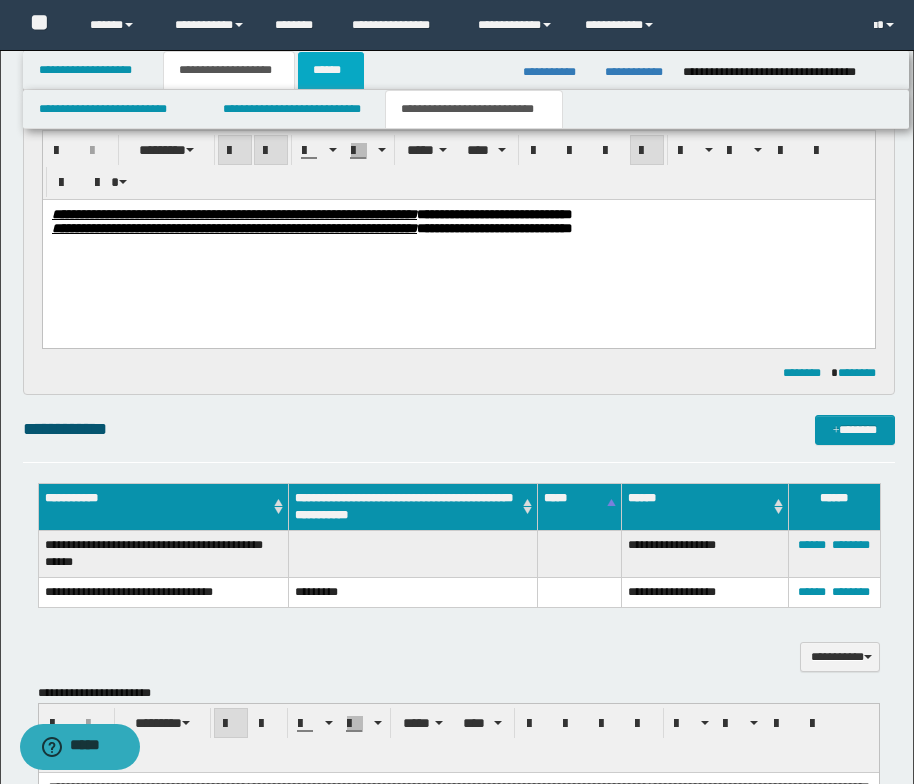 click on "******" at bounding box center (331, 70) 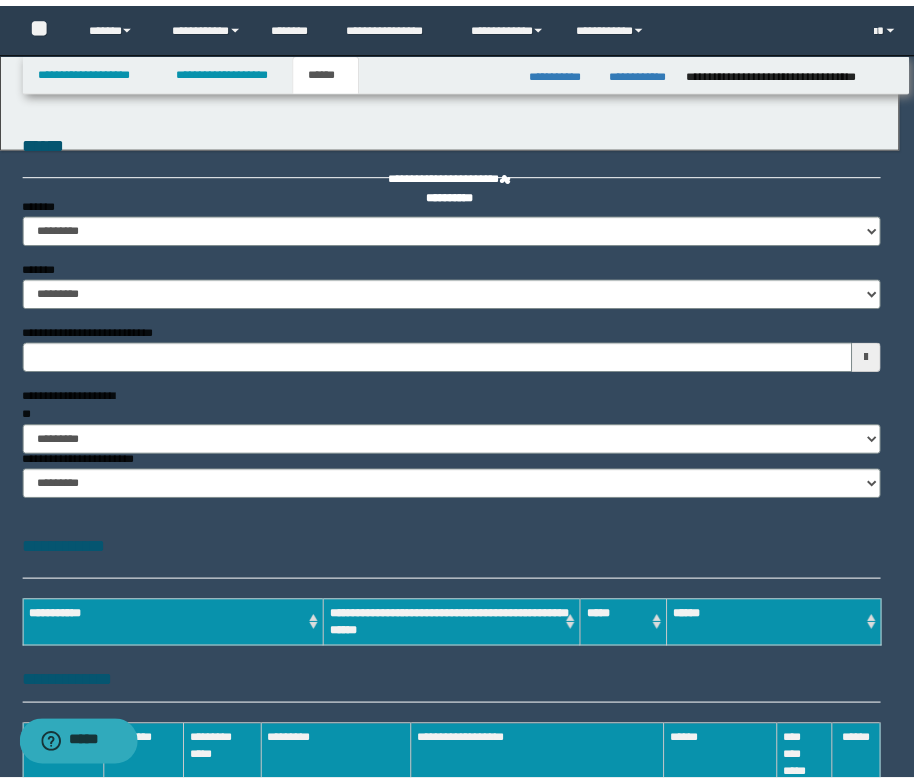 scroll, scrollTop: 0, scrollLeft: 0, axis: both 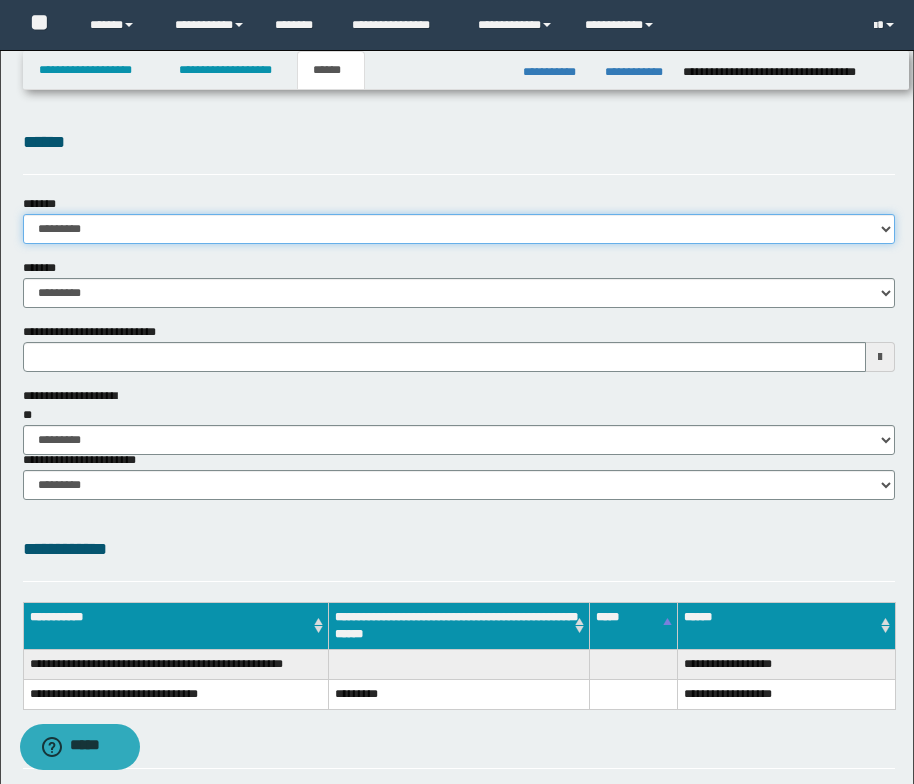 click on "**********" at bounding box center [459, 229] 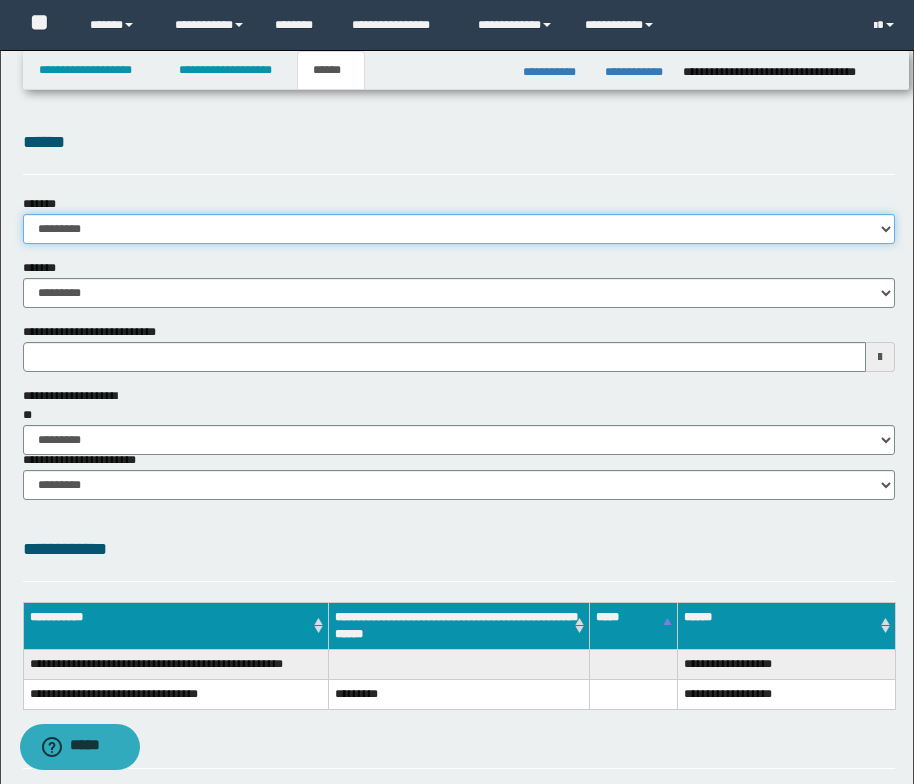 select on "*" 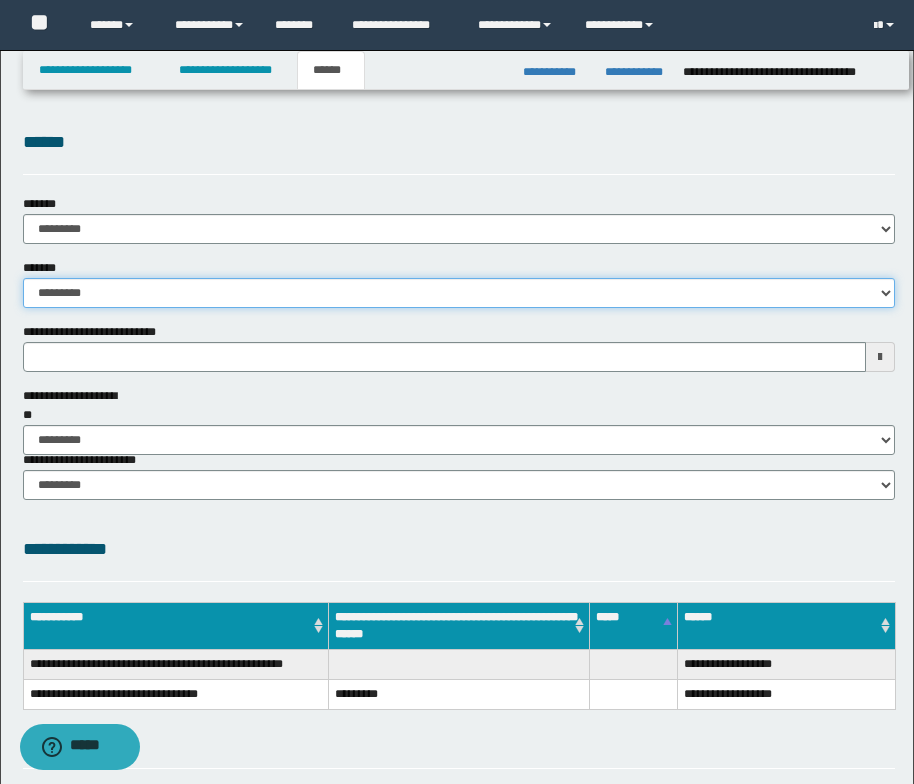 click on "**********" at bounding box center (459, 293) 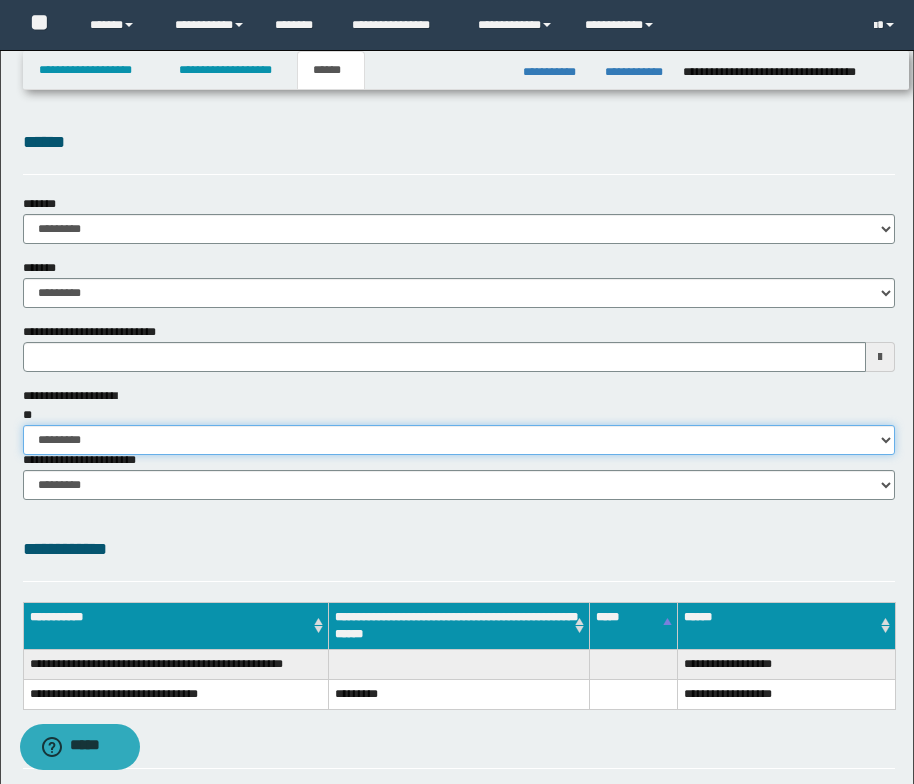 click on "*********
**
**" at bounding box center (459, 440) 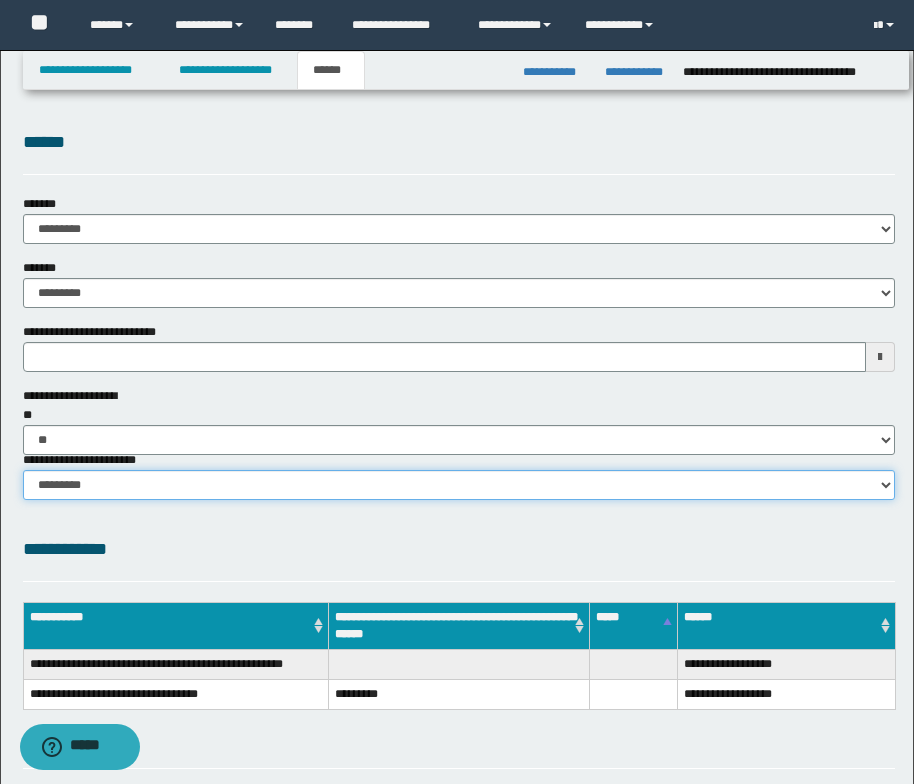 click on "*********
*********
*********" at bounding box center (459, 485) 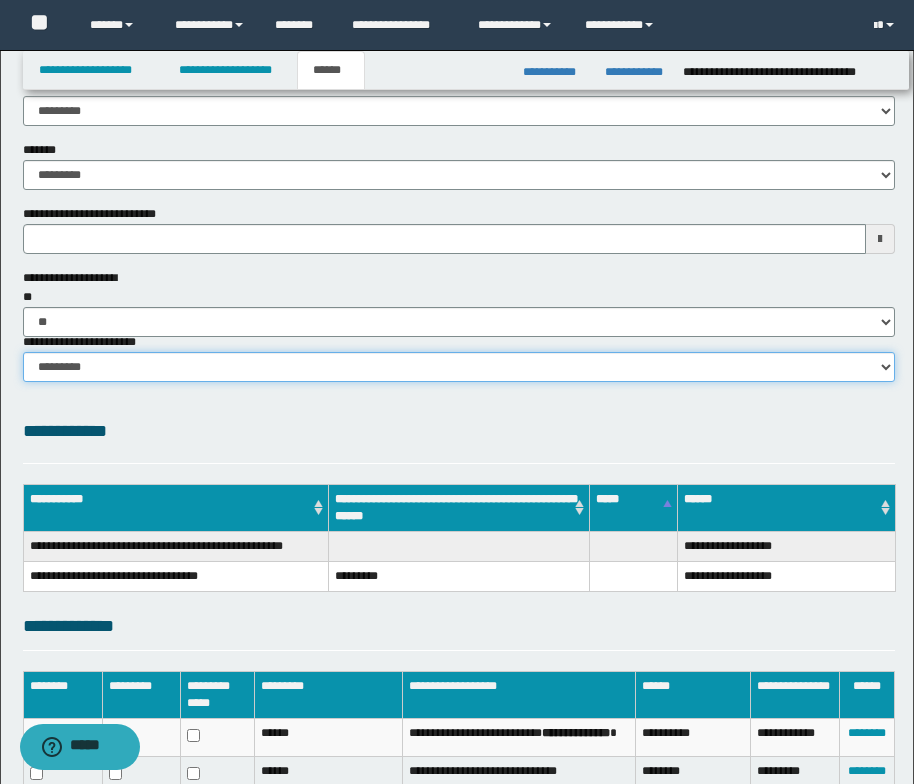 scroll, scrollTop: 0, scrollLeft: 0, axis: both 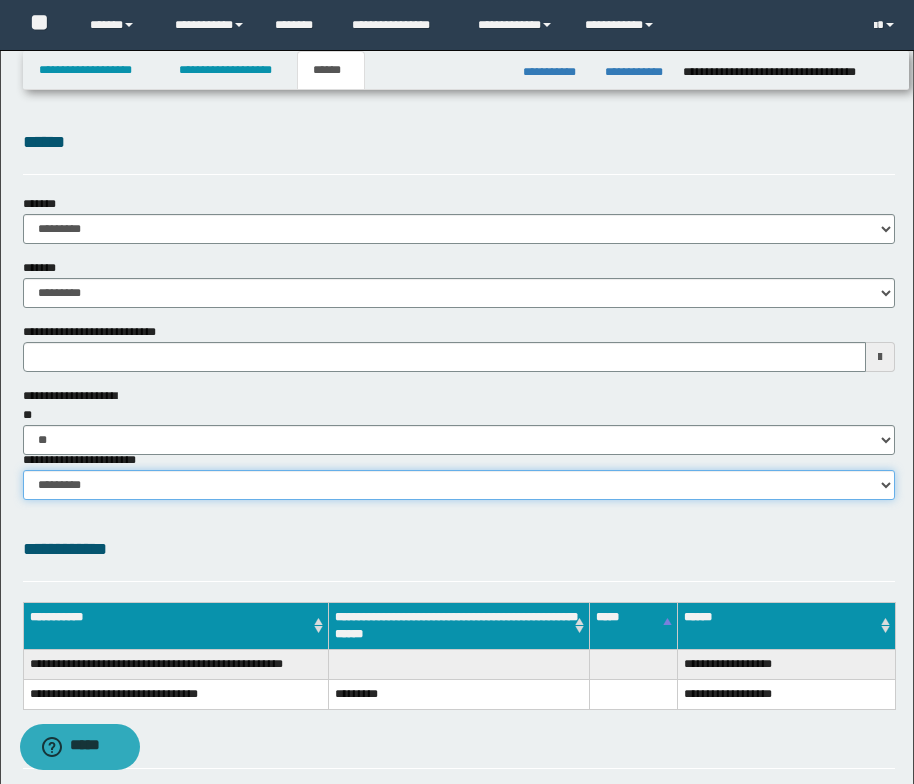 type 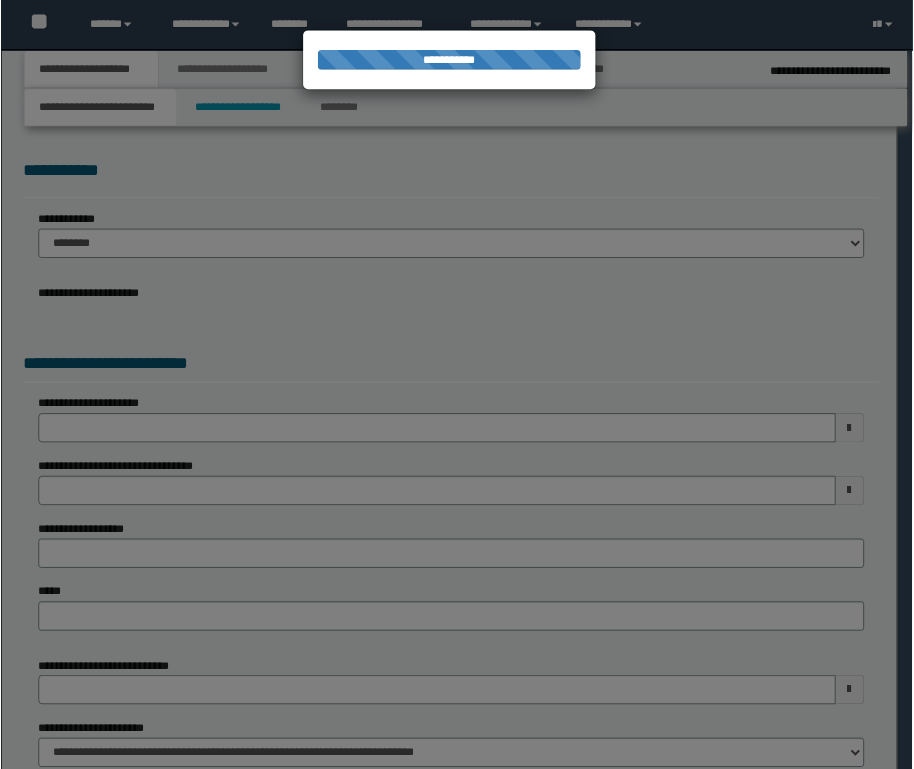 scroll, scrollTop: 0, scrollLeft: 0, axis: both 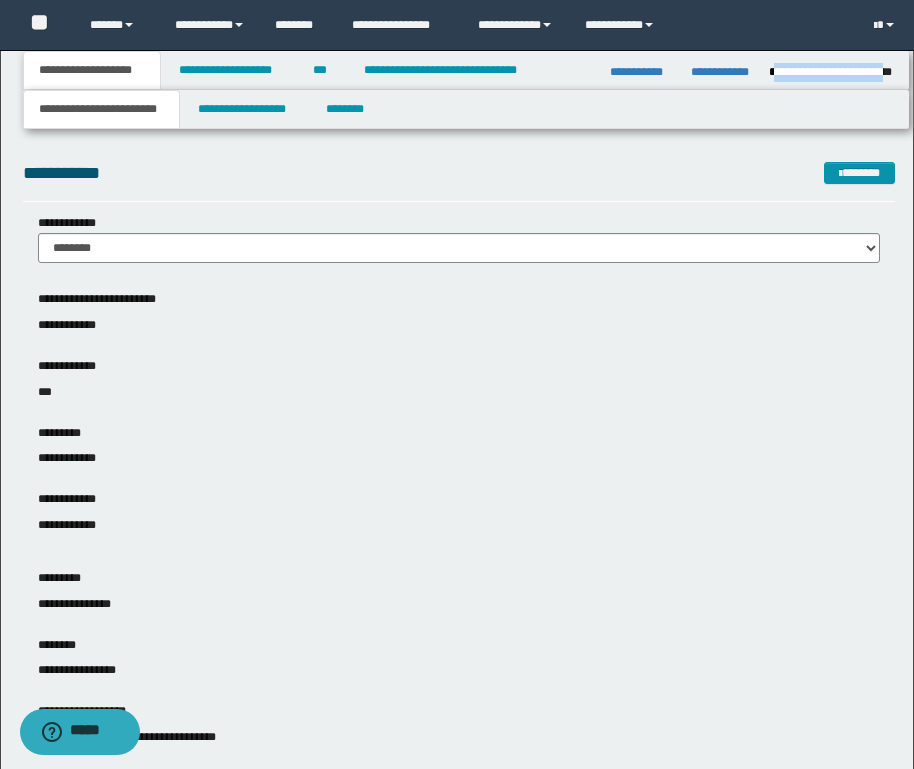 drag, startPoint x: 773, startPoint y: 73, endPoint x: 890, endPoint y: 70, distance: 117.03845 